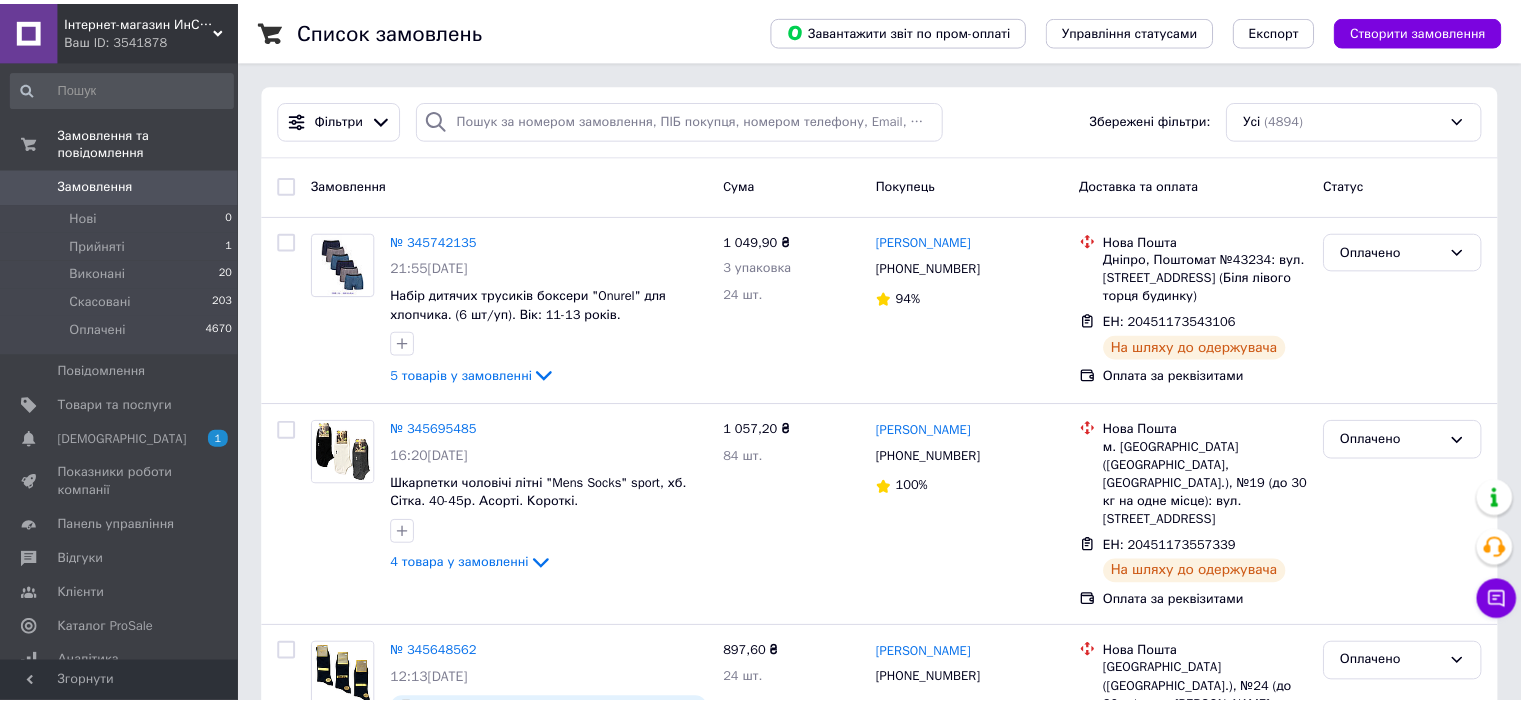 scroll, scrollTop: 0, scrollLeft: 0, axis: both 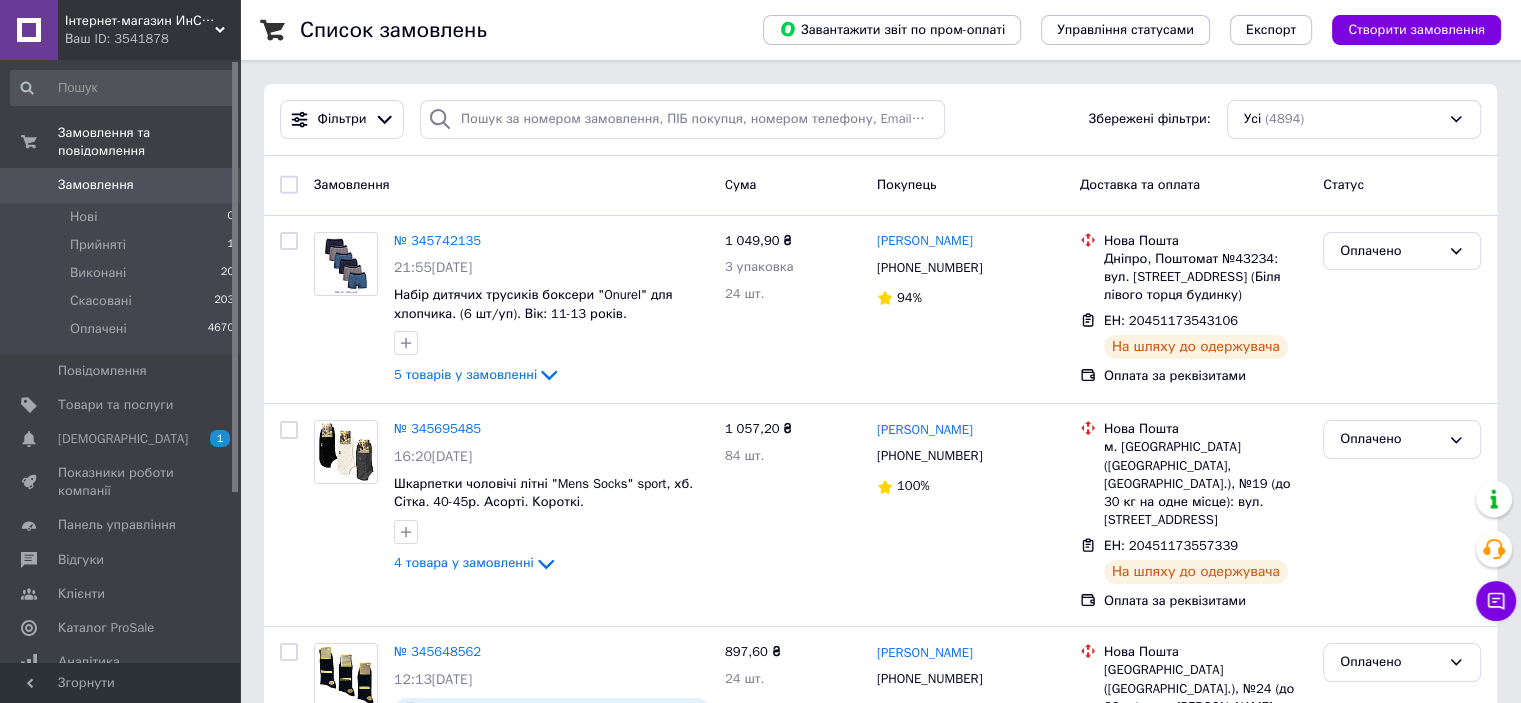 click on "Замовлення" at bounding box center (121, 185) 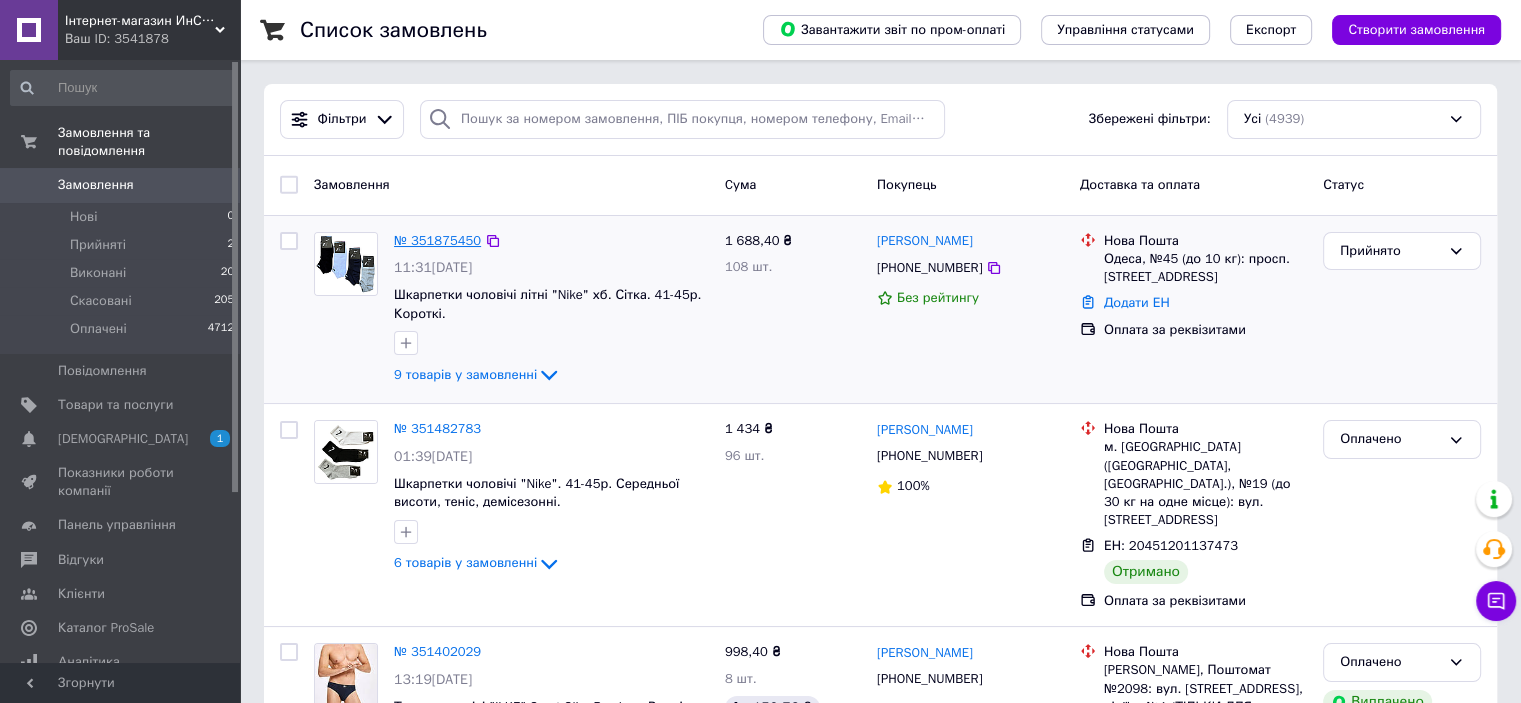 click on "№ 351875450" at bounding box center (437, 240) 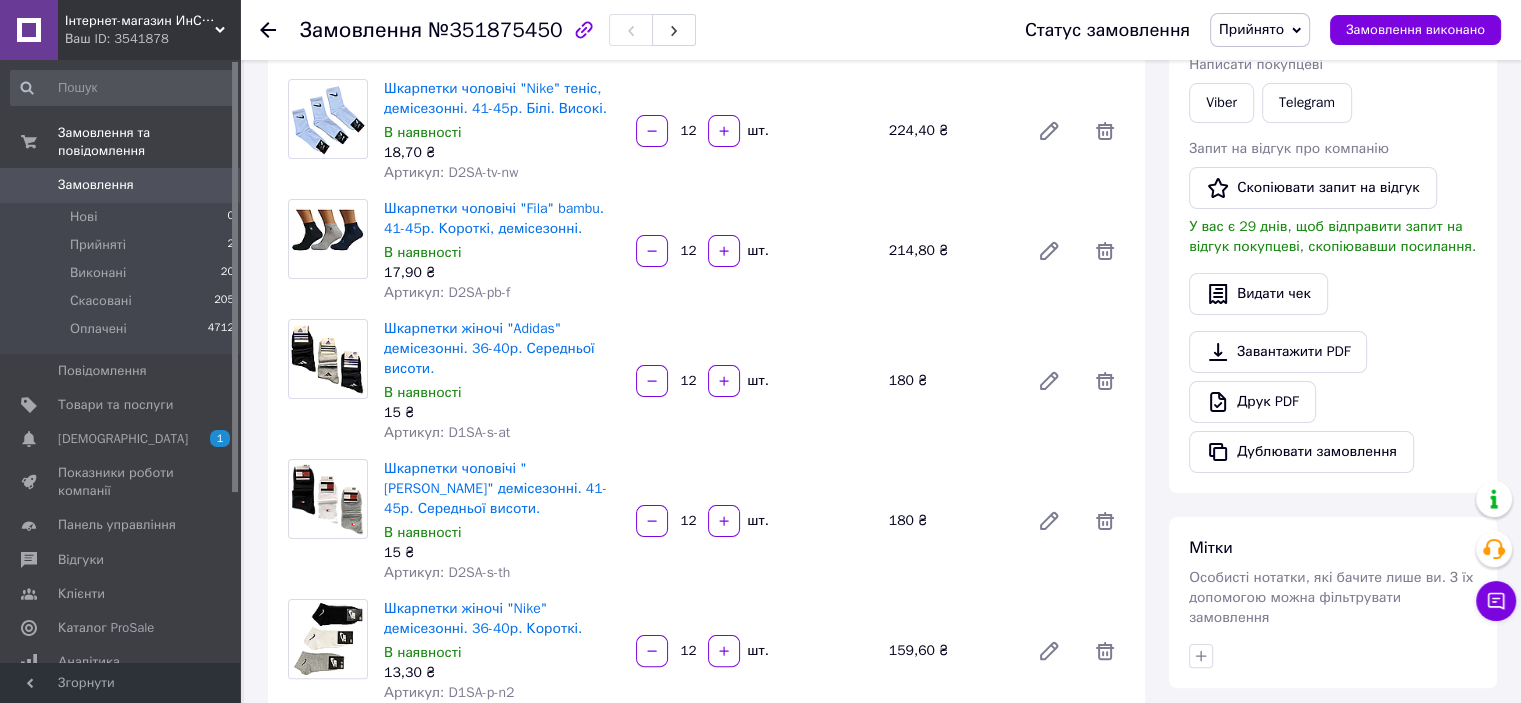 scroll, scrollTop: 0, scrollLeft: 0, axis: both 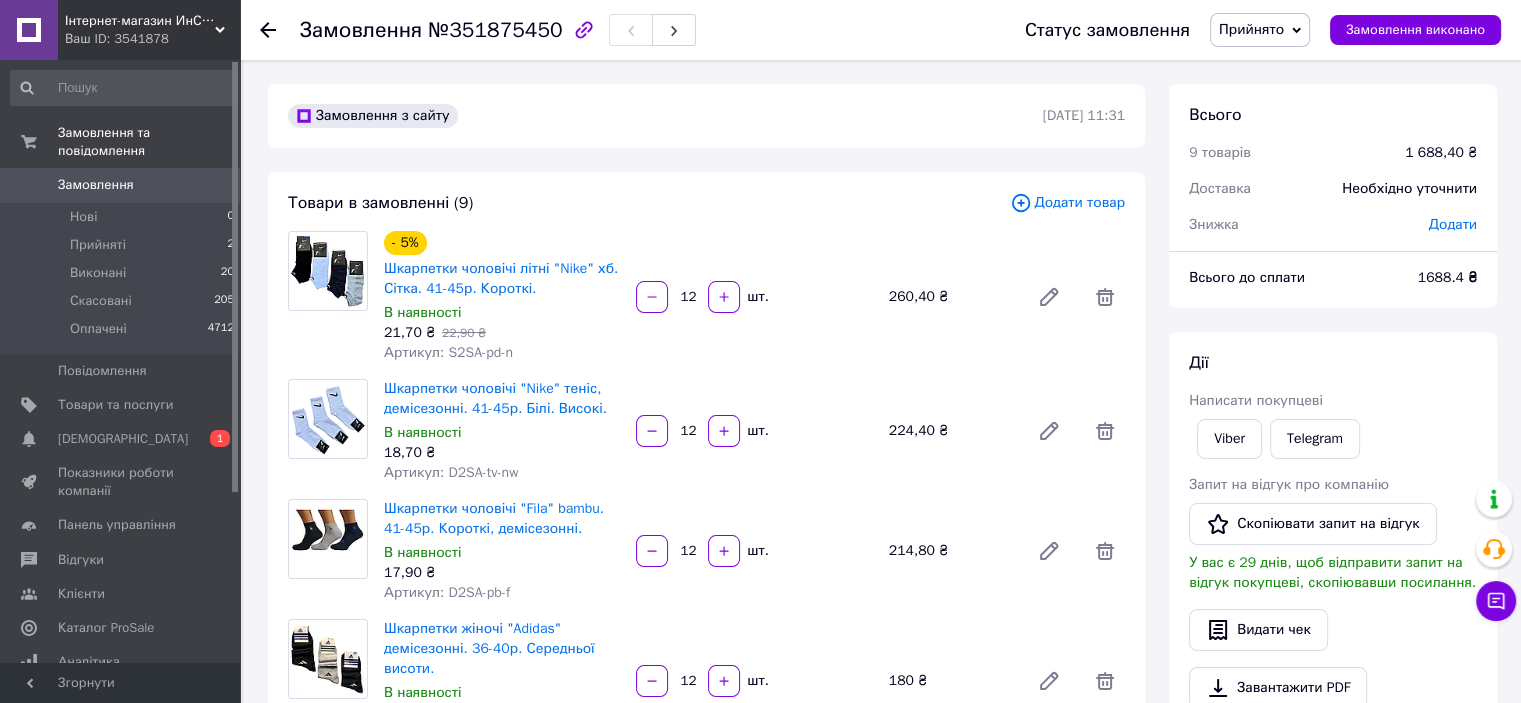 click on "Додати товар" at bounding box center [1067, 203] 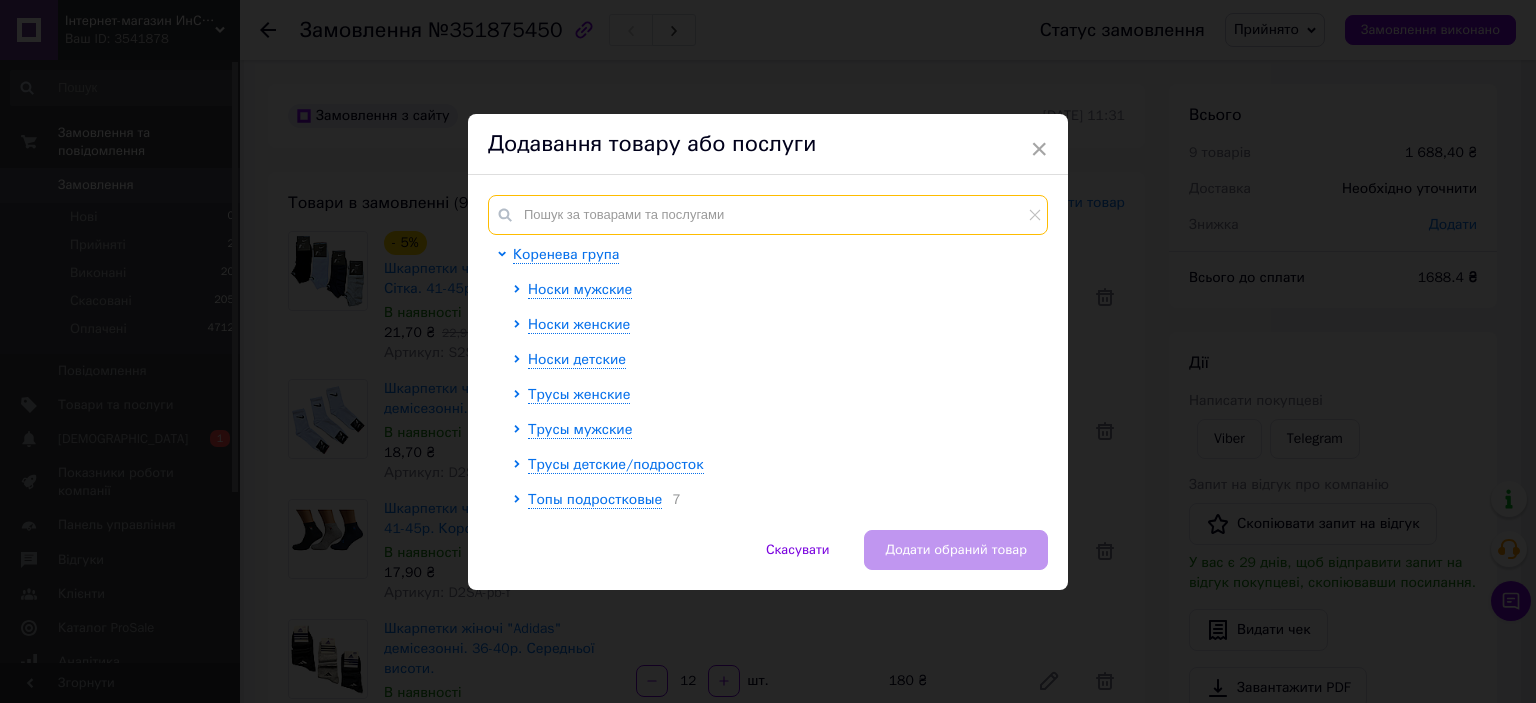 click at bounding box center (768, 215) 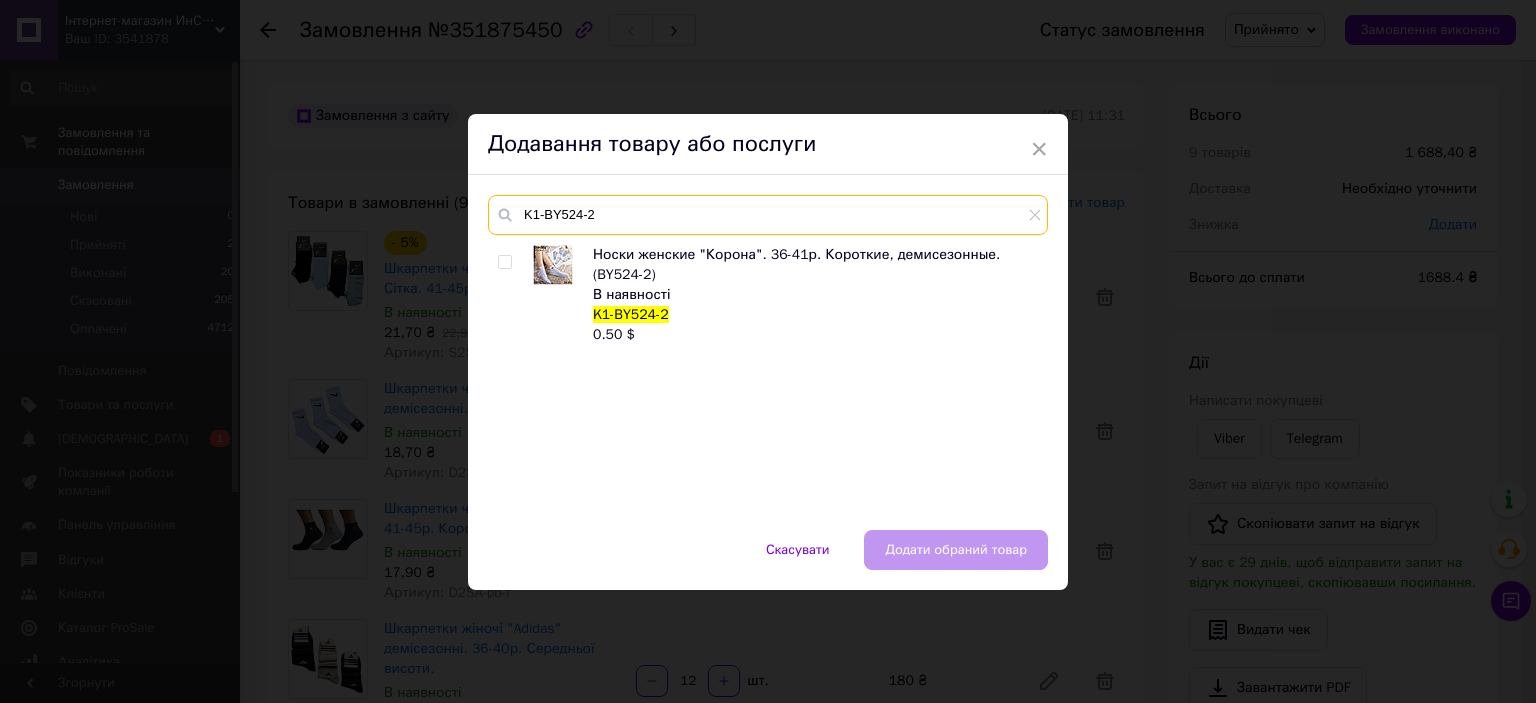 type on "K1-BY524-2" 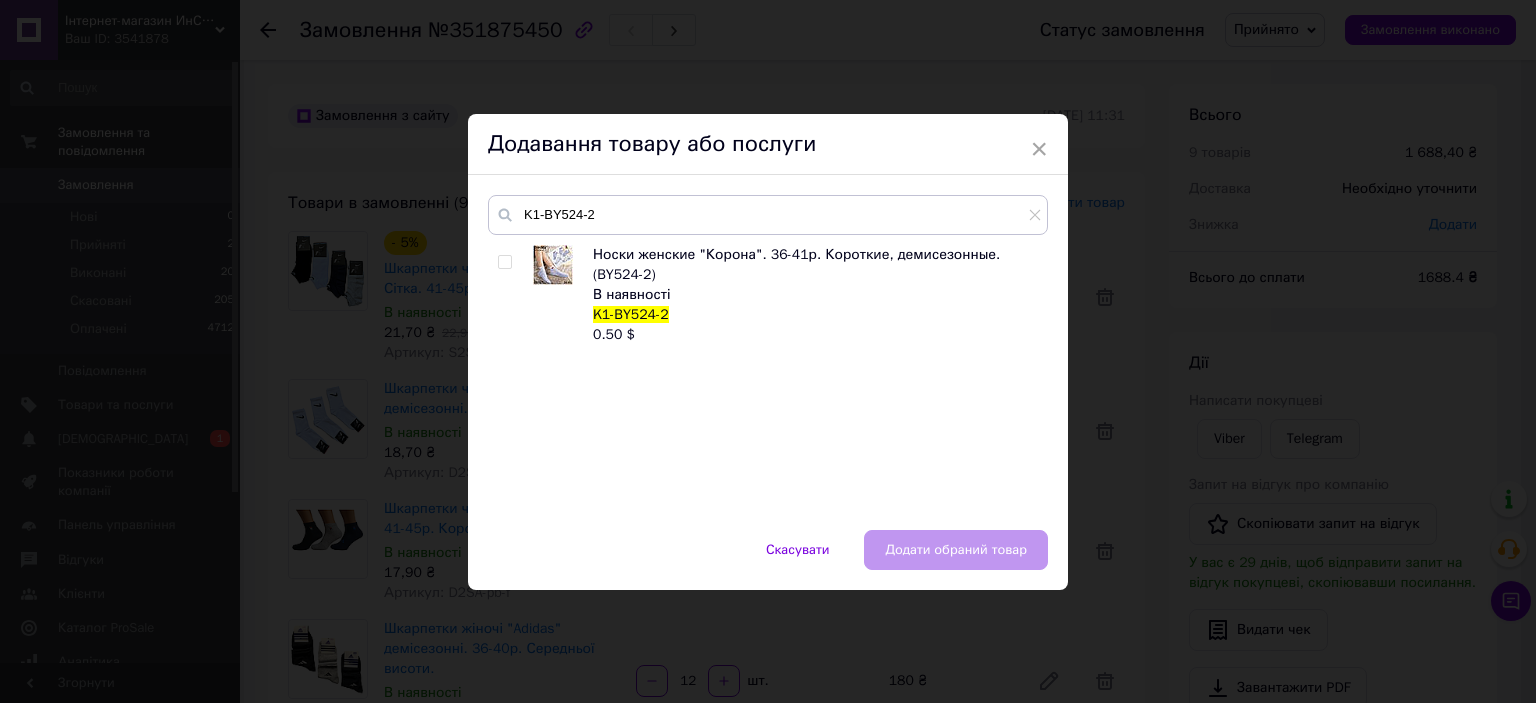 click at bounding box center [504, 262] 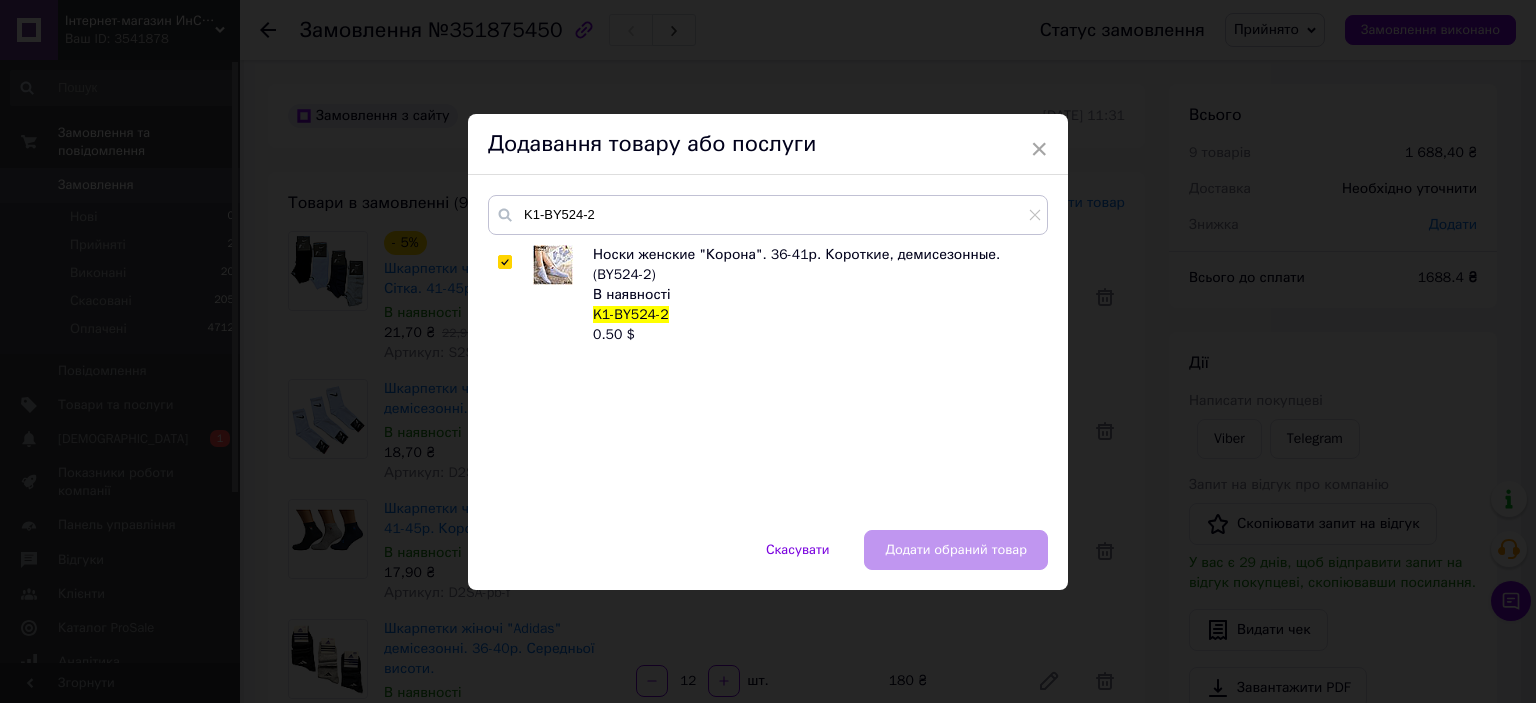 checkbox on "true" 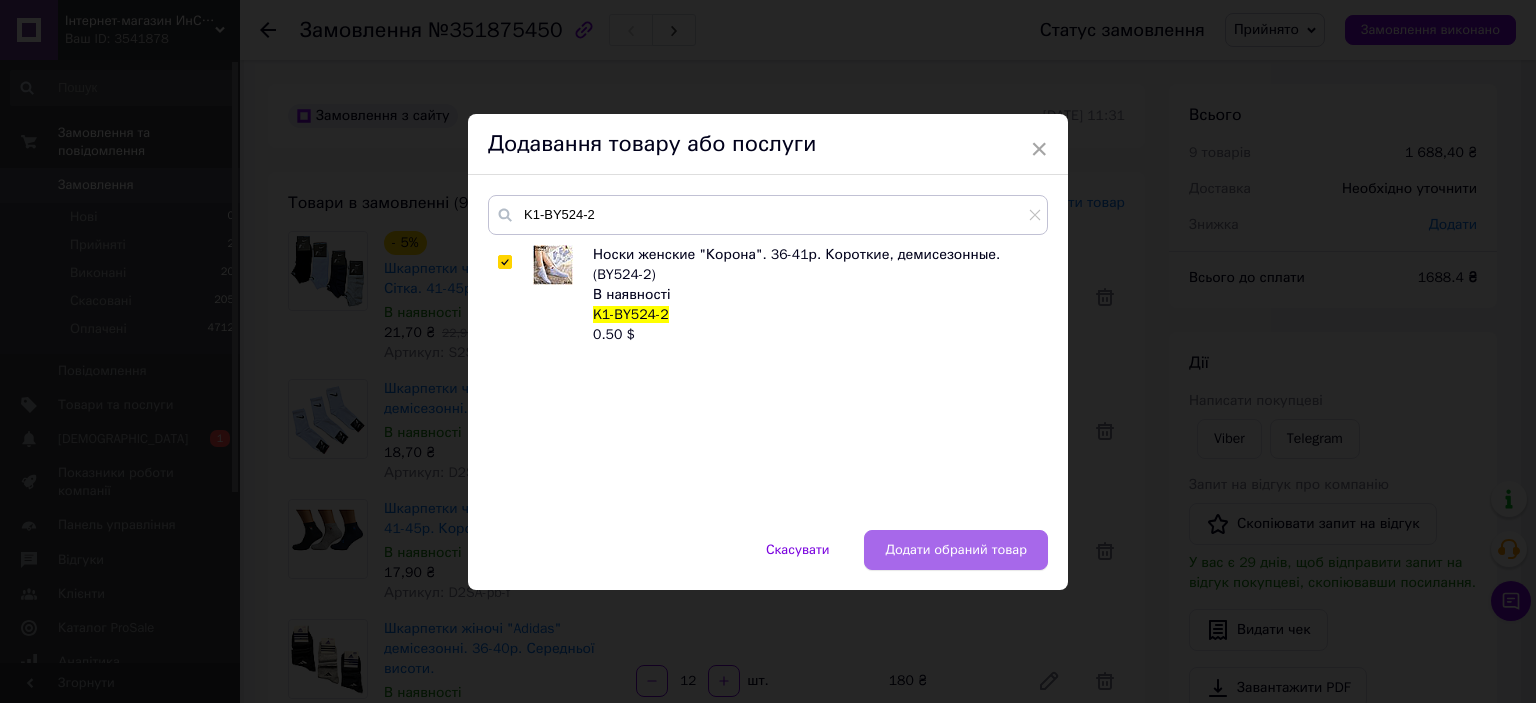 click on "Додати обраний товар" at bounding box center (956, 550) 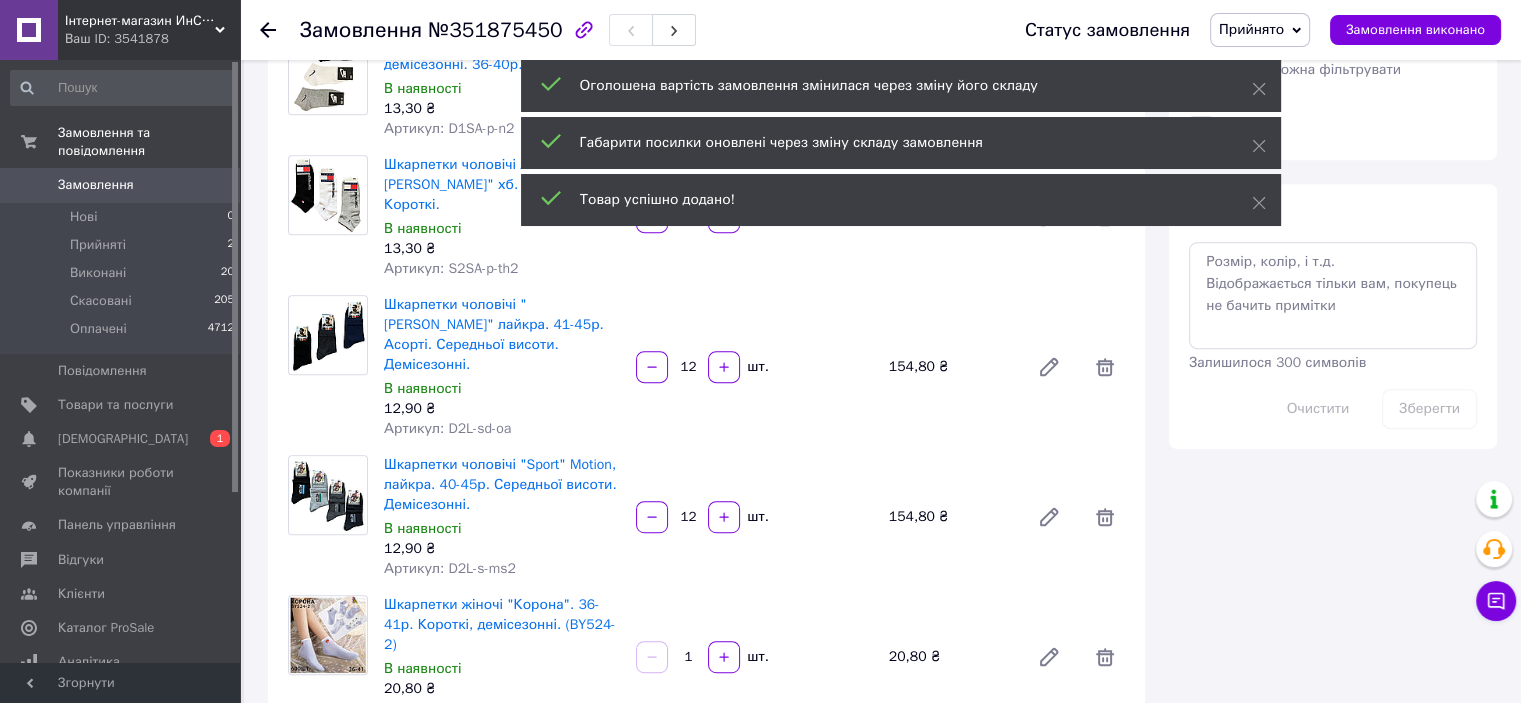 scroll, scrollTop: 1000, scrollLeft: 0, axis: vertical 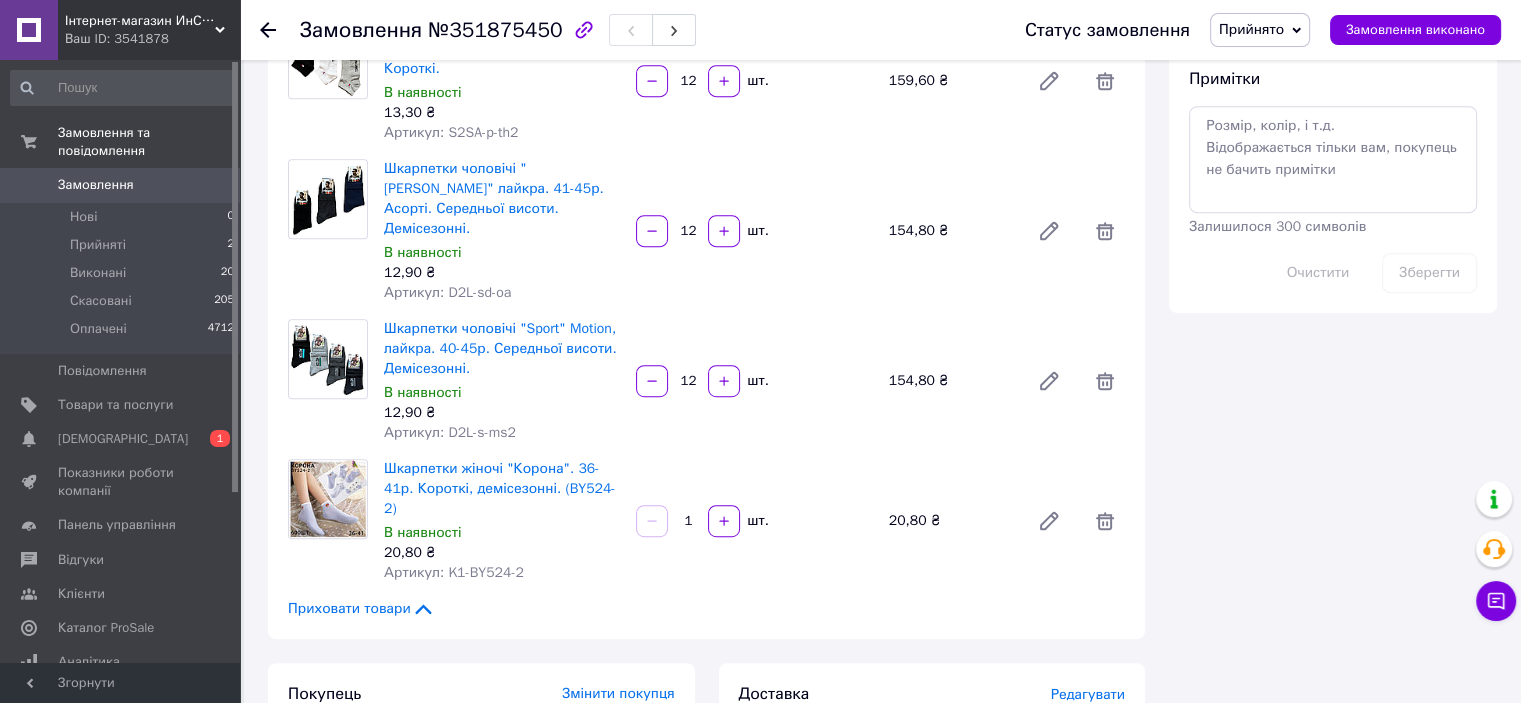 click on "1" at bounding box center (688, 521) 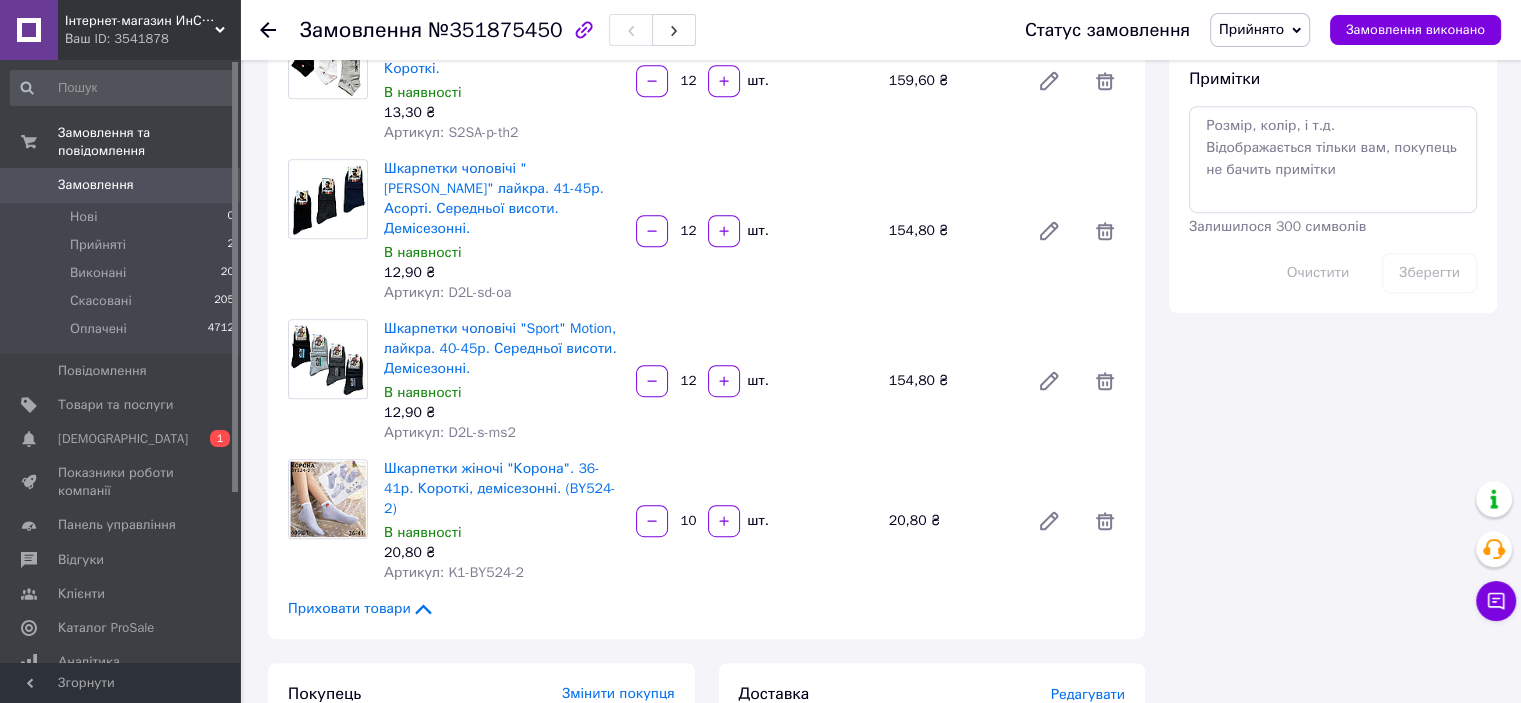 type on "10" 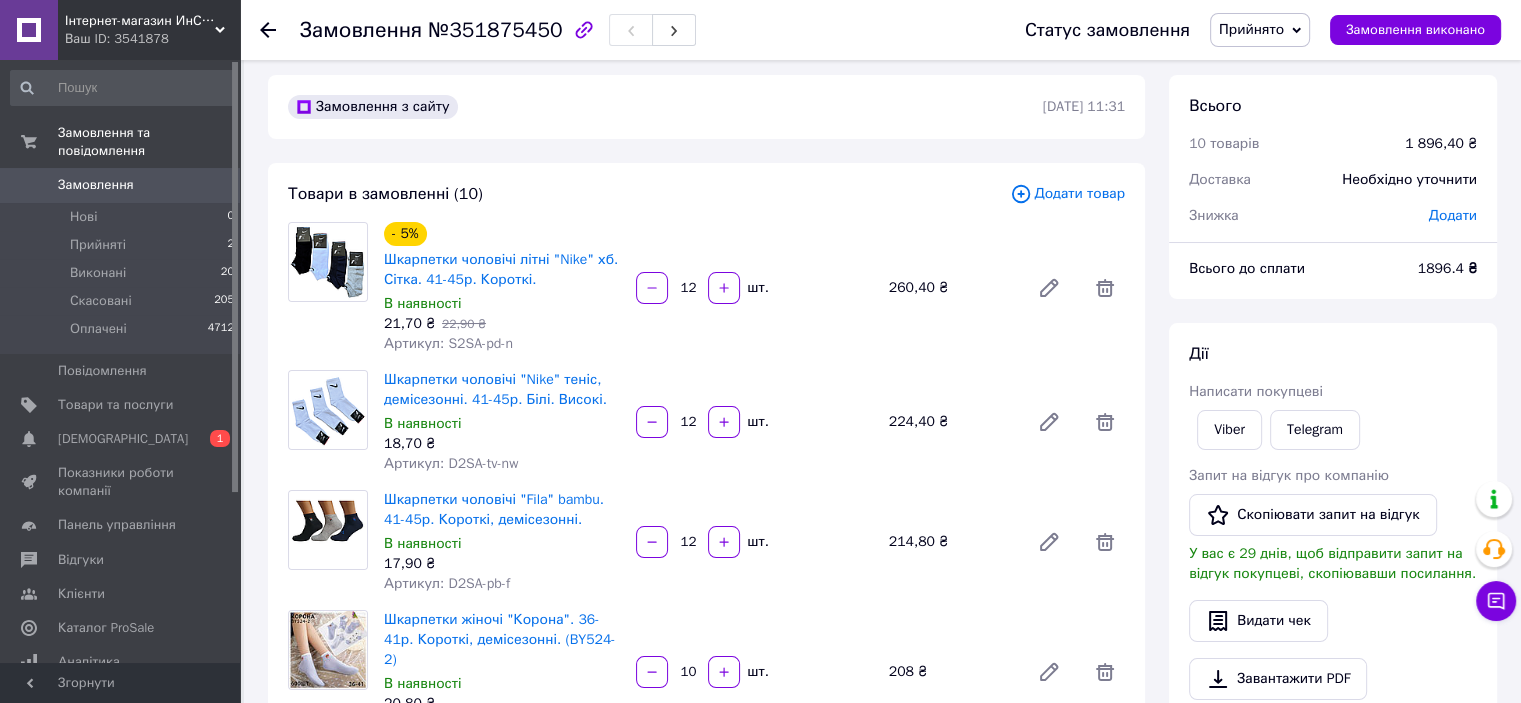 scroll, scrollTop: 0, scrollLeft: 0, axis: both 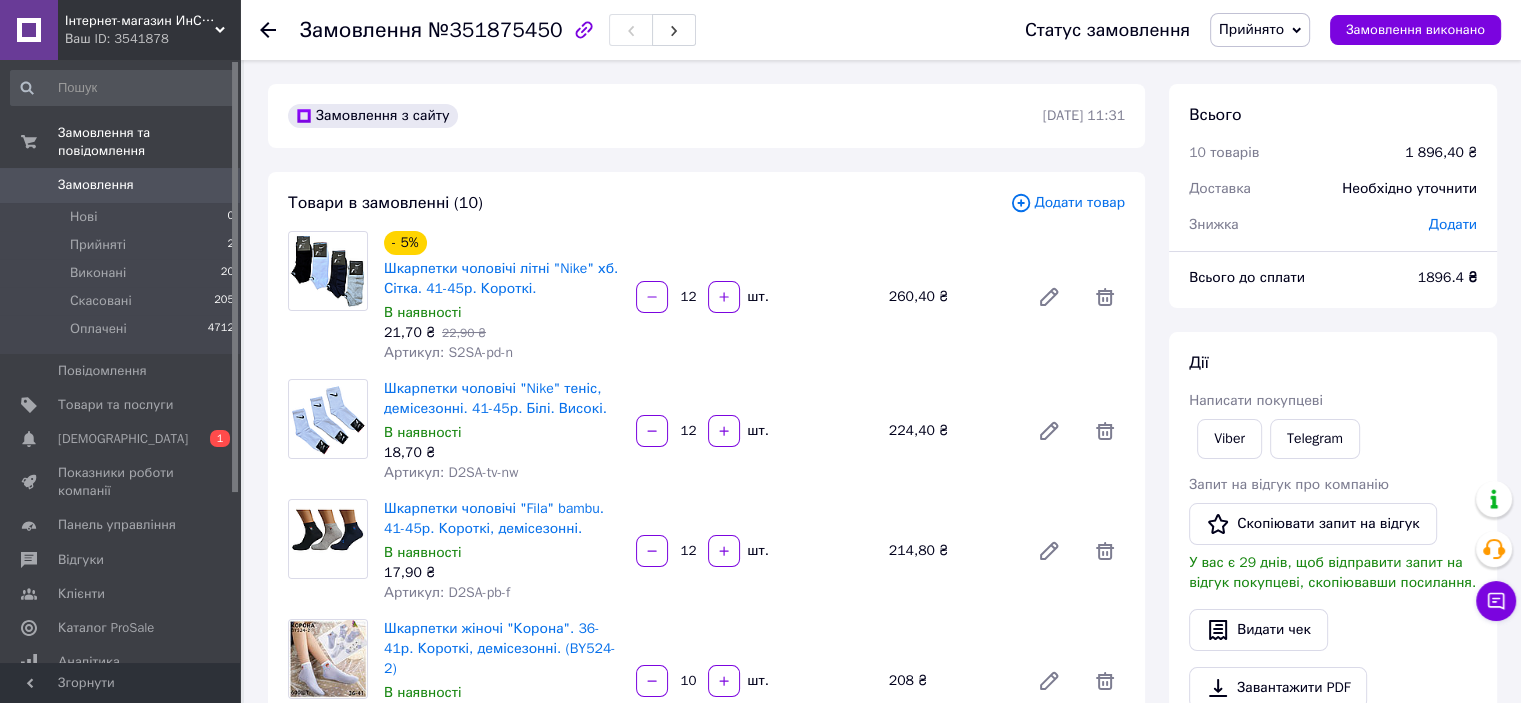 click on "Додати товар" at bounding box center [1067, 203] 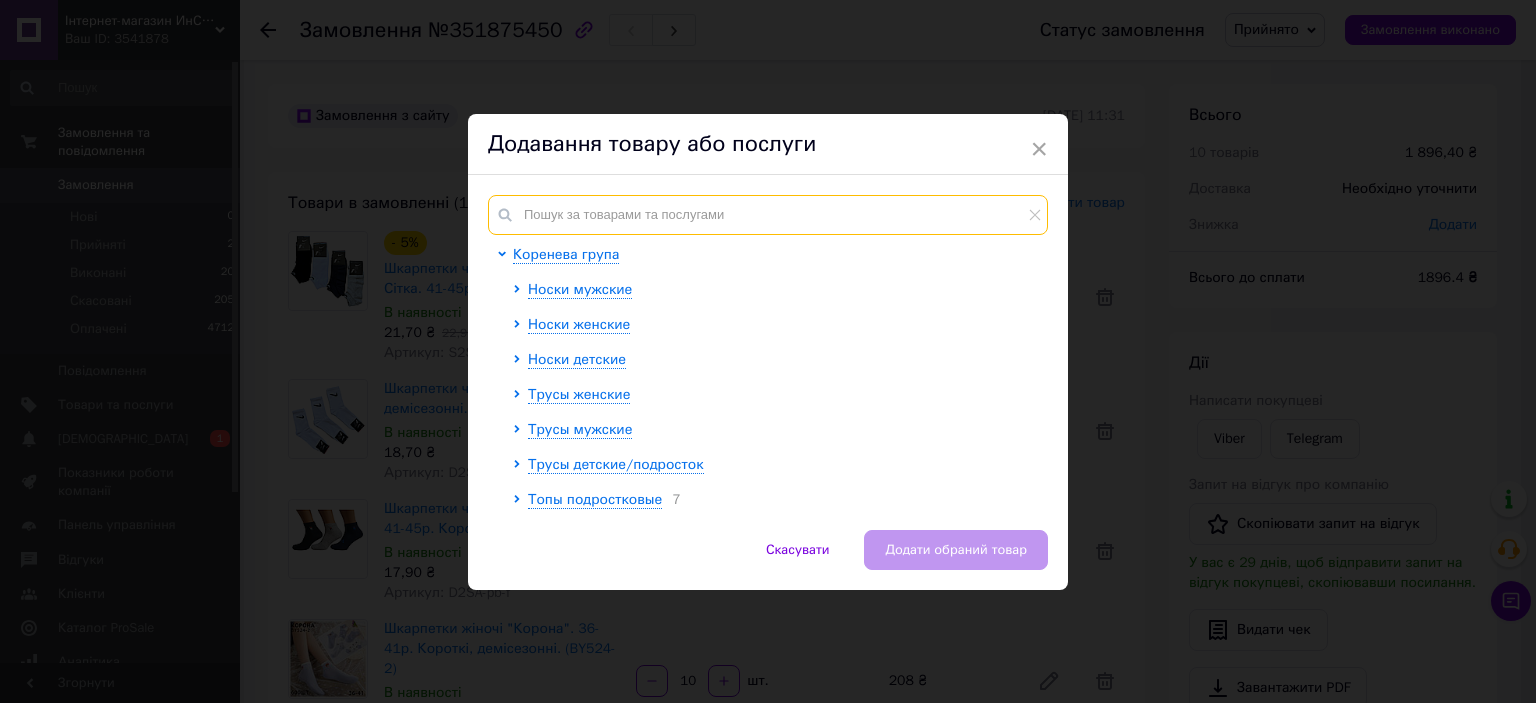 click at bounding box center [768, 215] 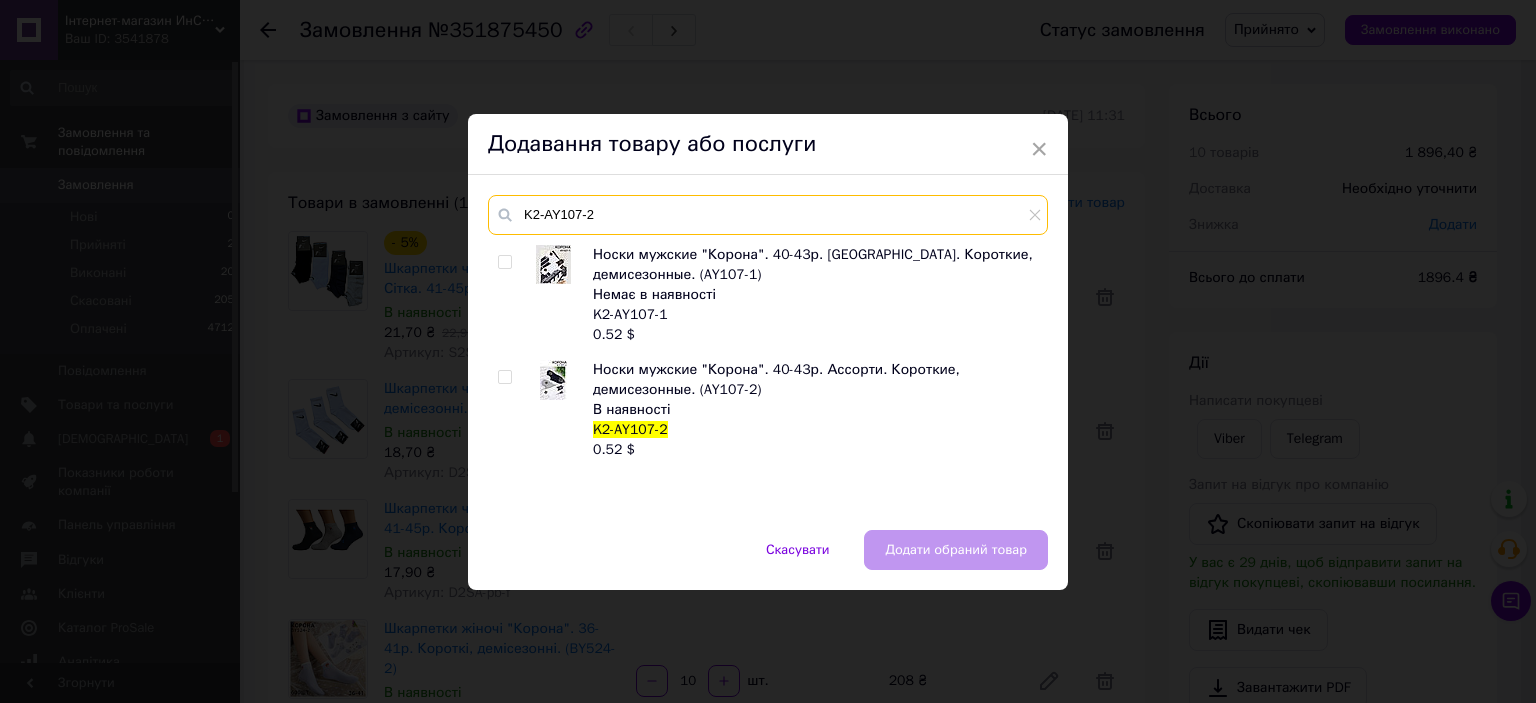 type on "K2-AY107-2" 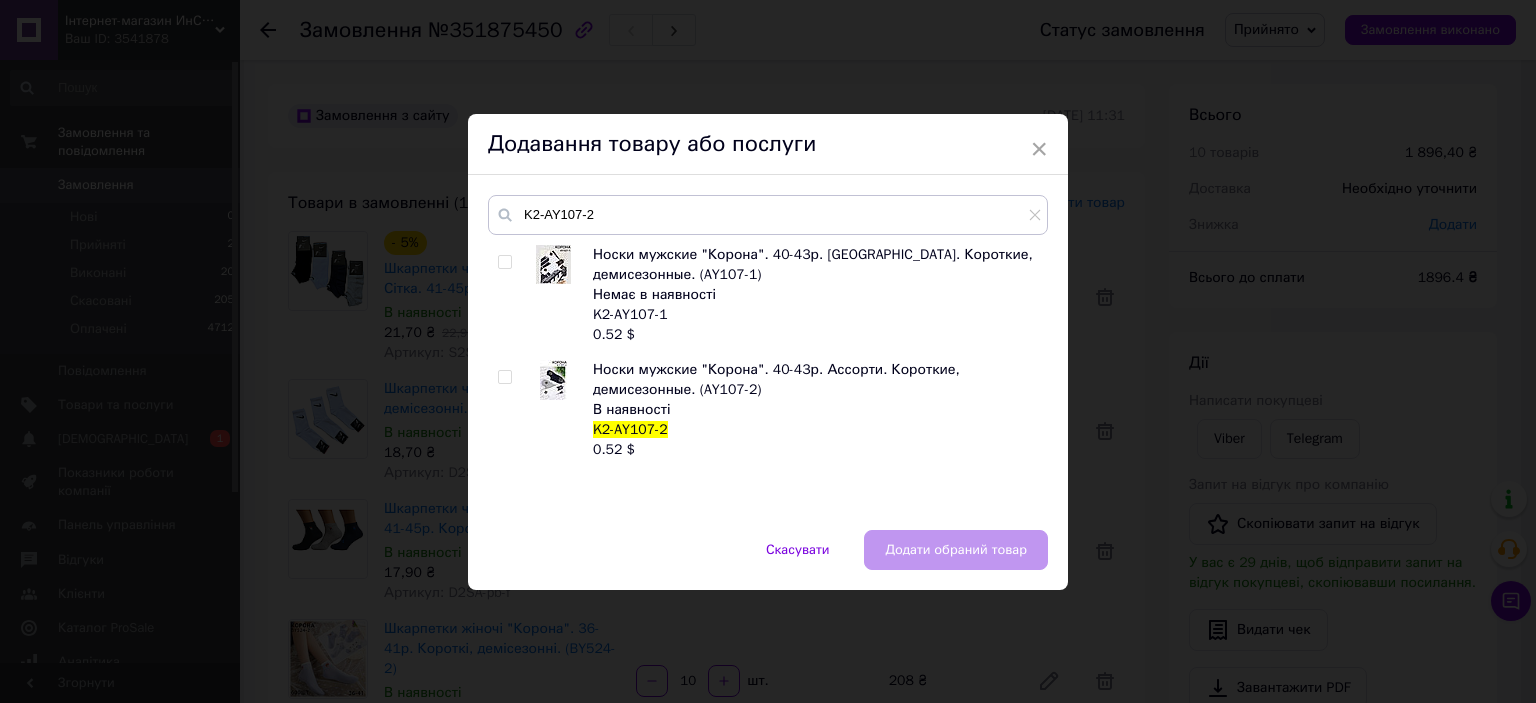 click at bounding box center [504, 377] 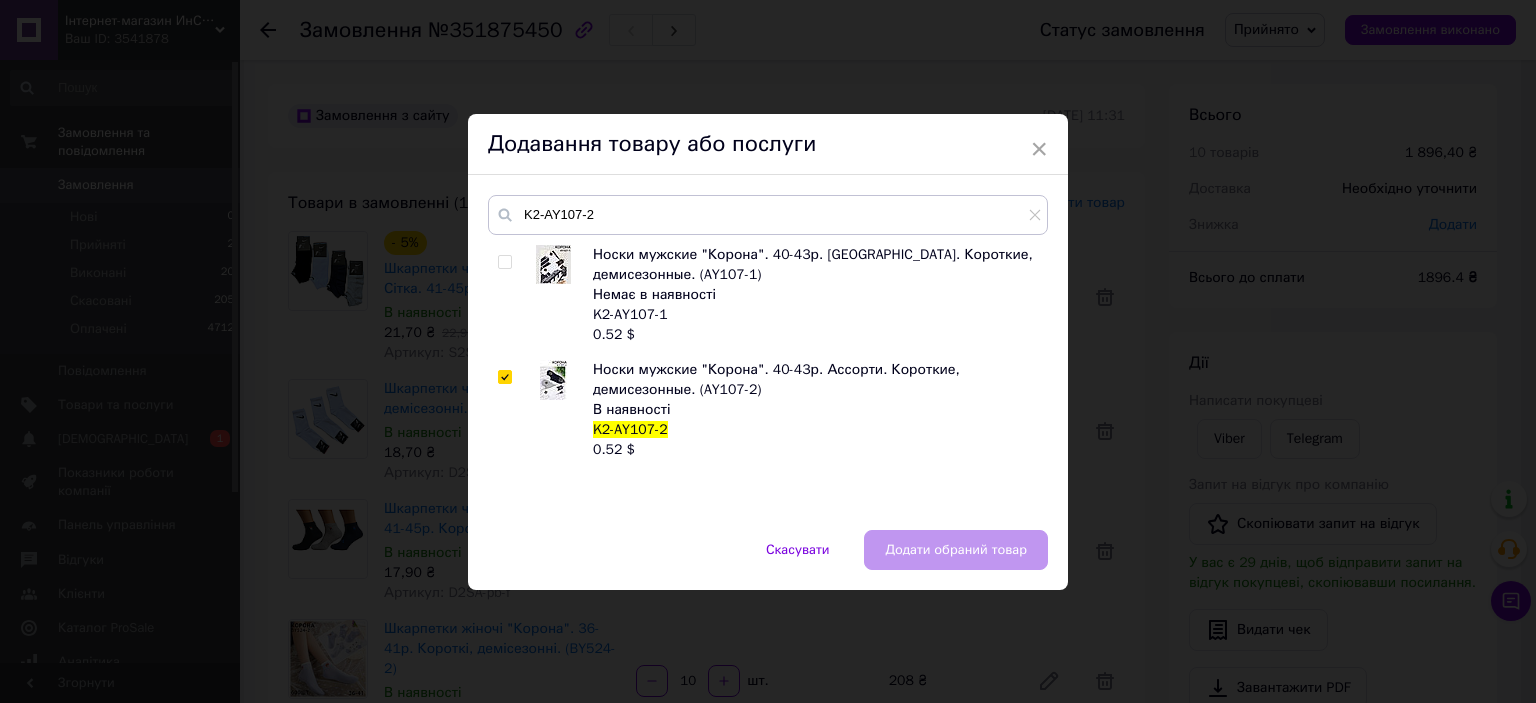 checkbox on "true" 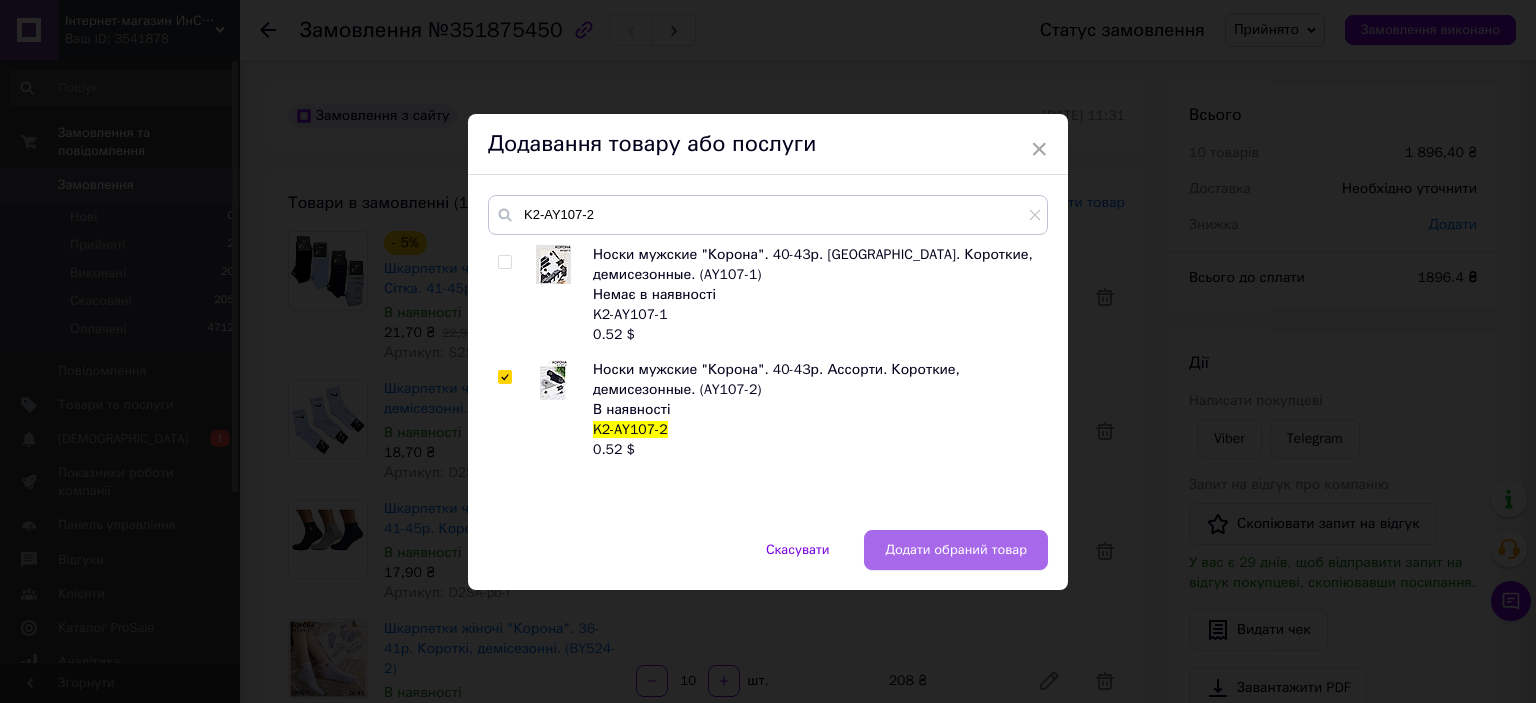 click on "Додати обраний товар" at bounding box center (956, 550) 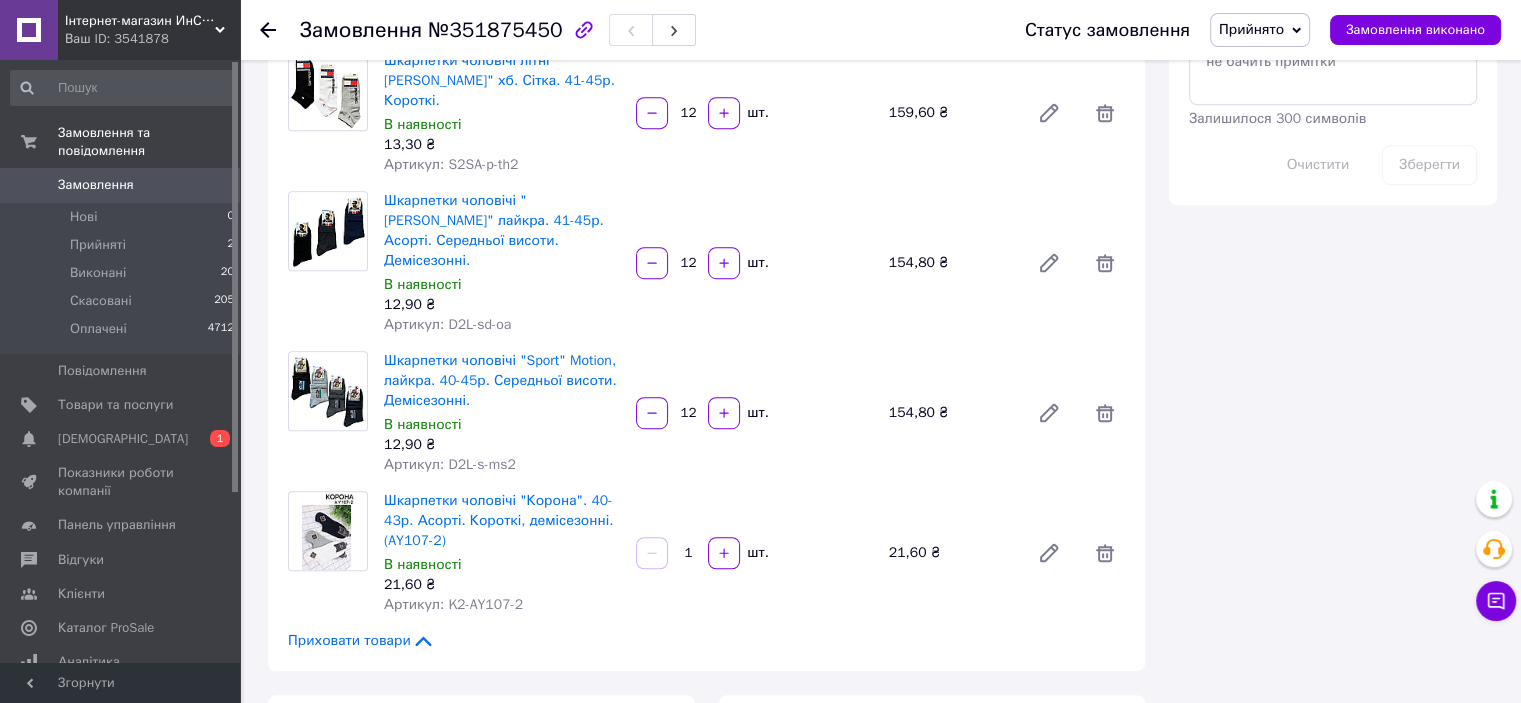 scroll, scrollTop: 1100, scrollLeft: 0, axis: vertical 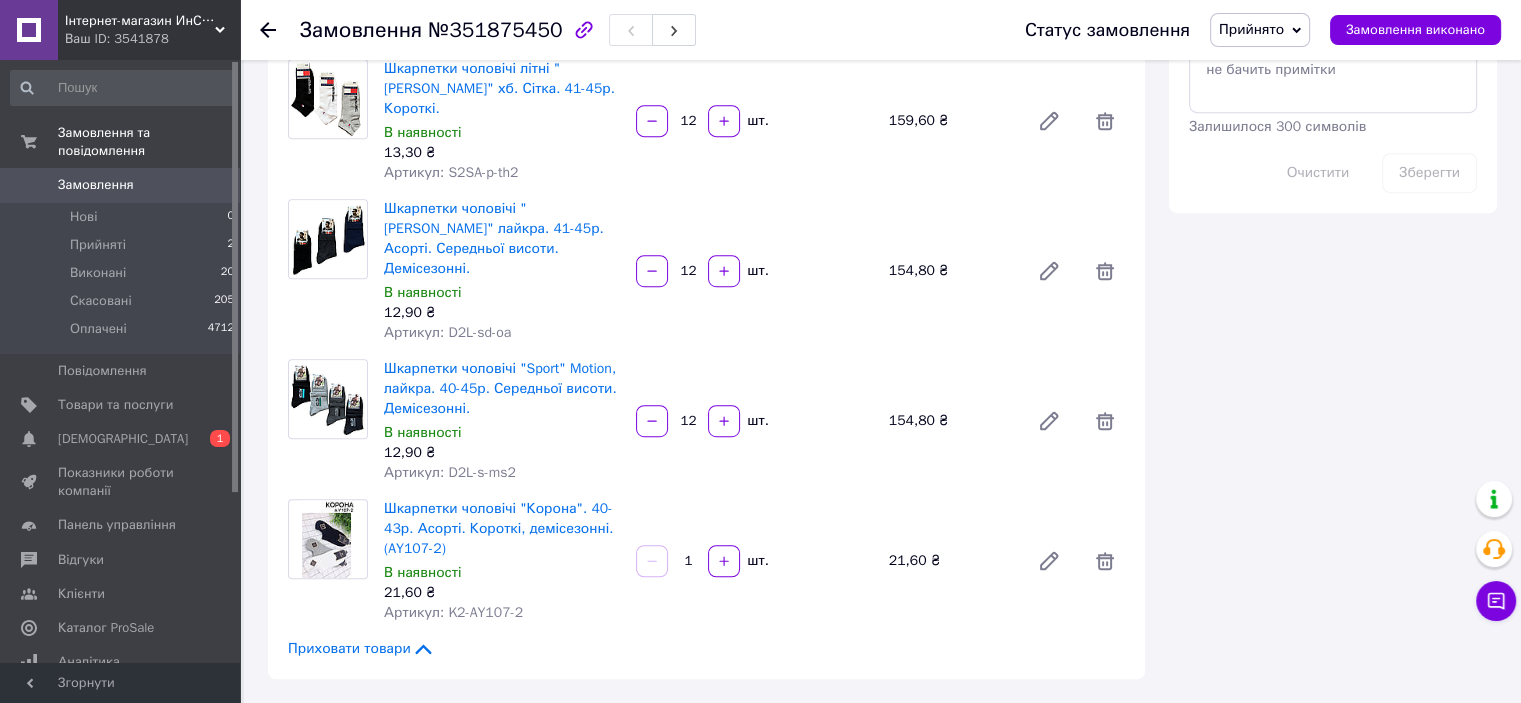 click on "1" at bounding box center (688, 561) 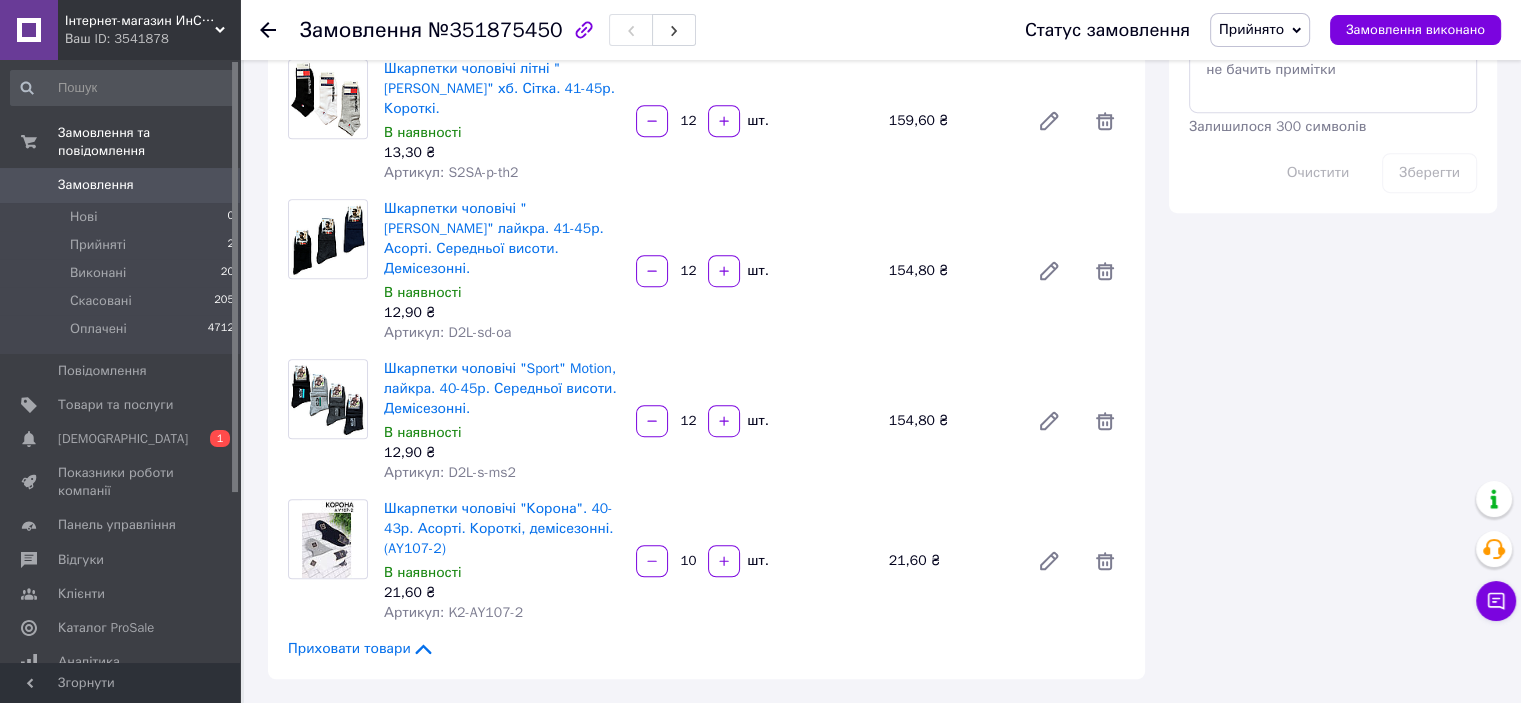 type on "10" 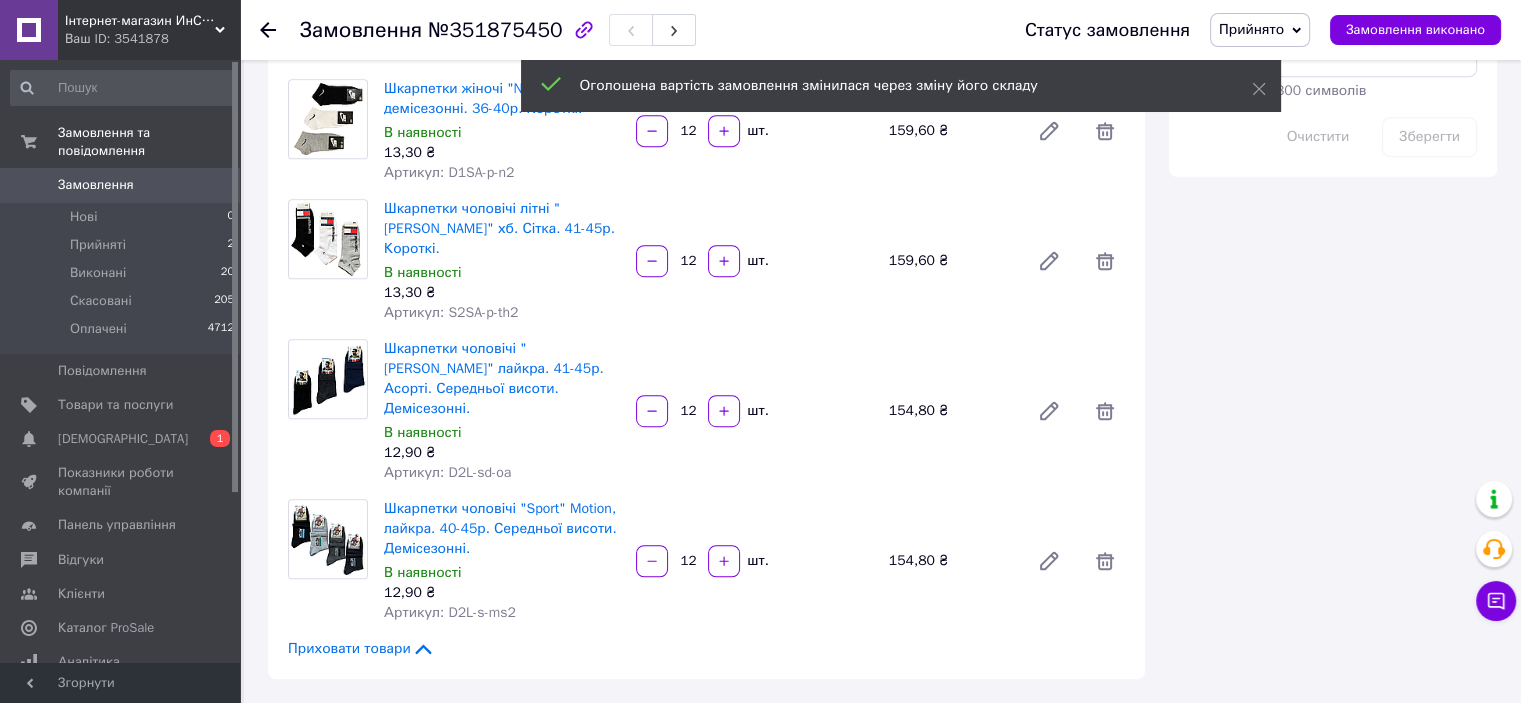 scroll, scrollTop: 60, scrollLeft: 0, axis: vertical 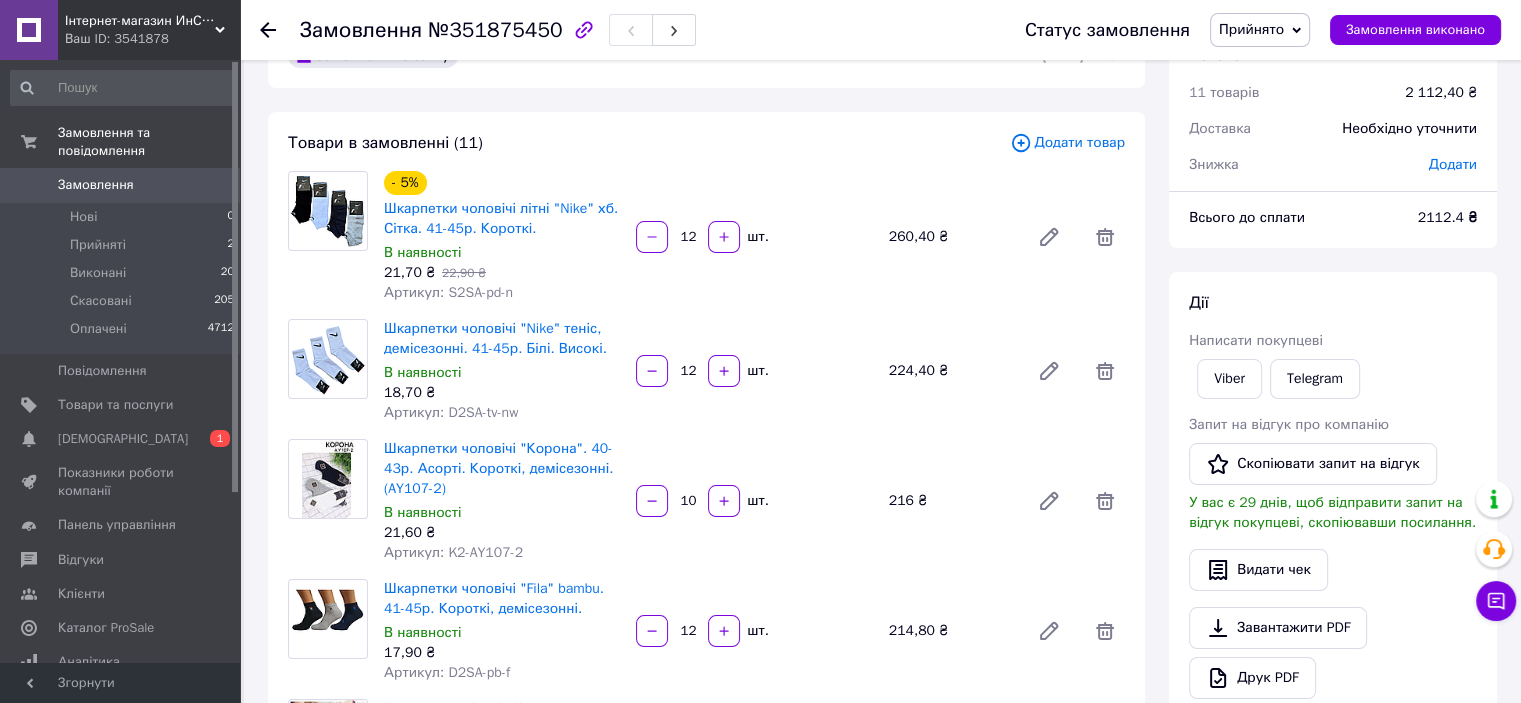 click on "Додати товар" at bounding box center [1067, 143] 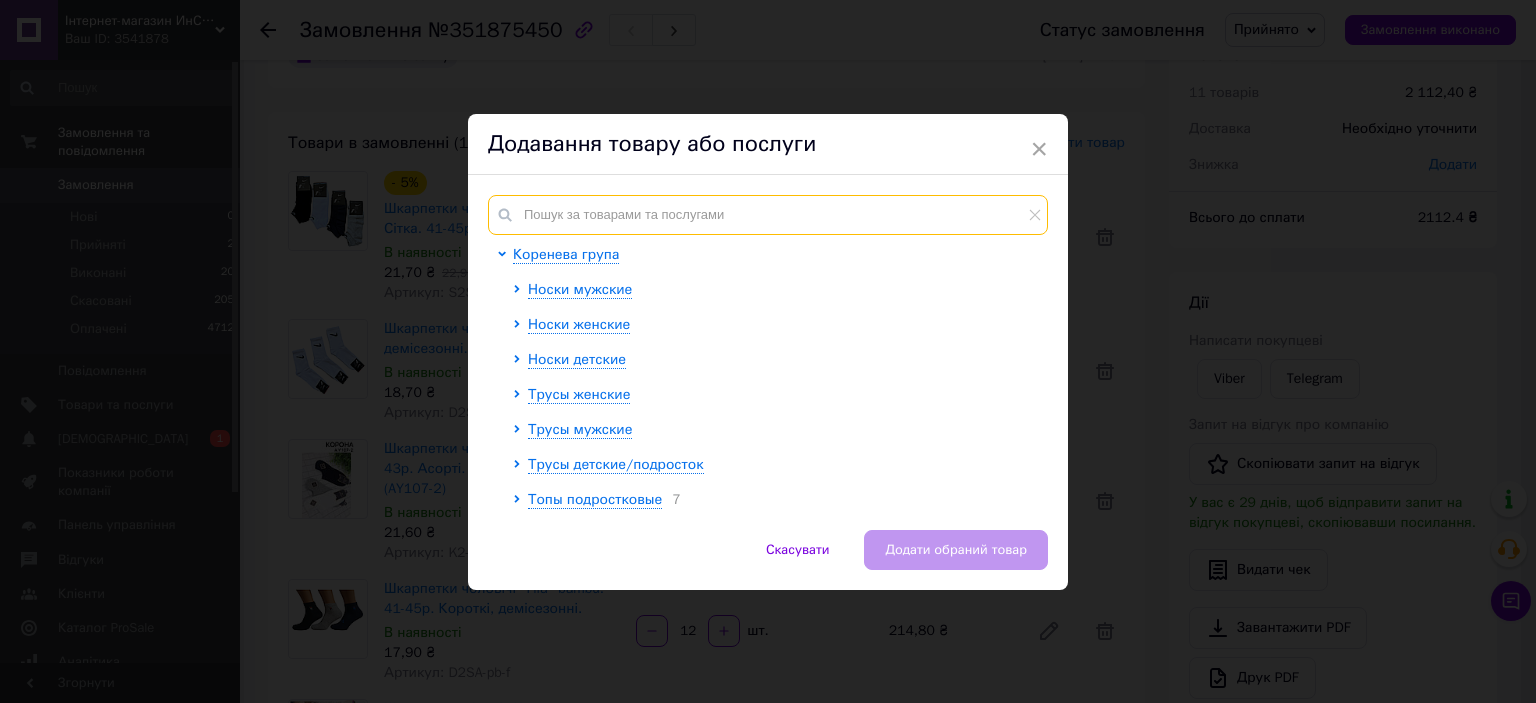 click at bounding box center [768, 215] 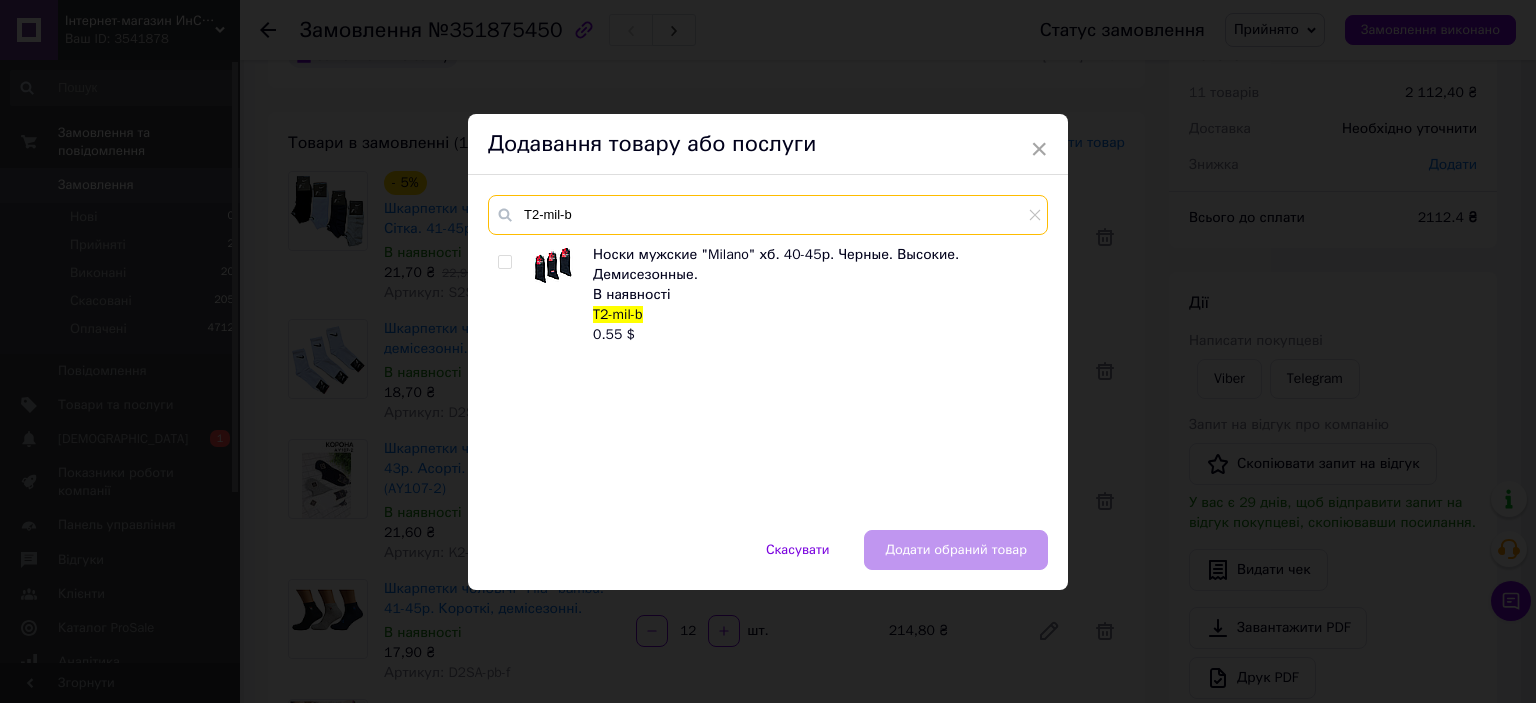 type on "T2-mil-b" 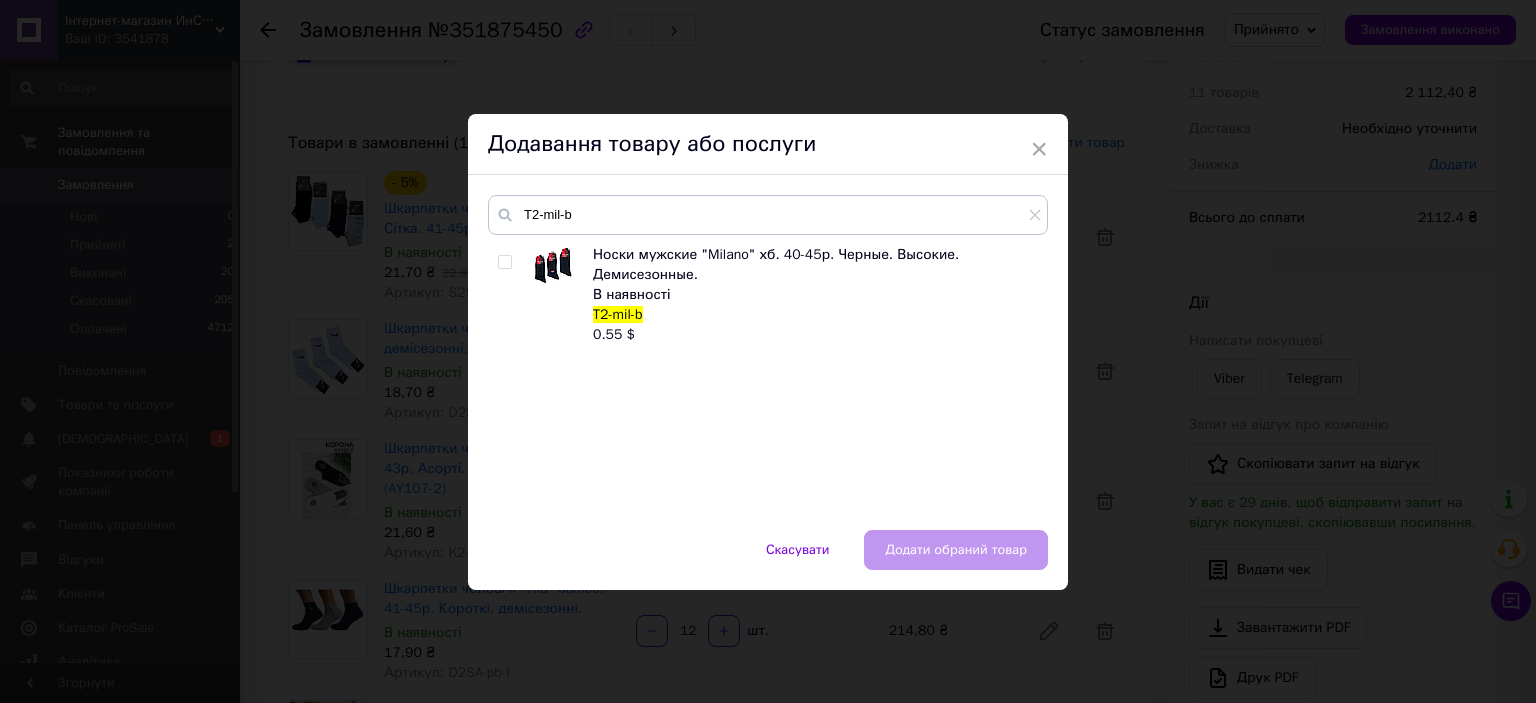 click at bounding box center (504, 262) 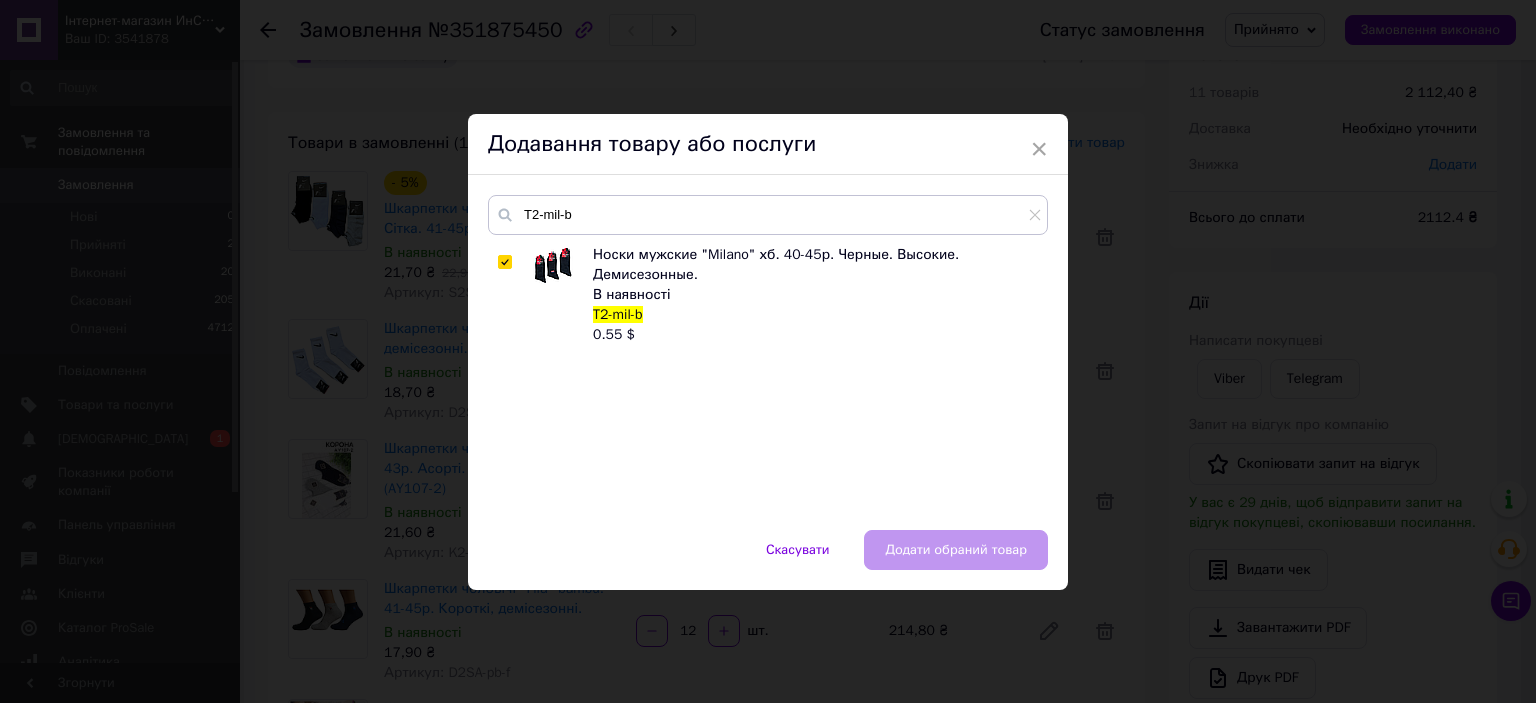 checkbox on "true" 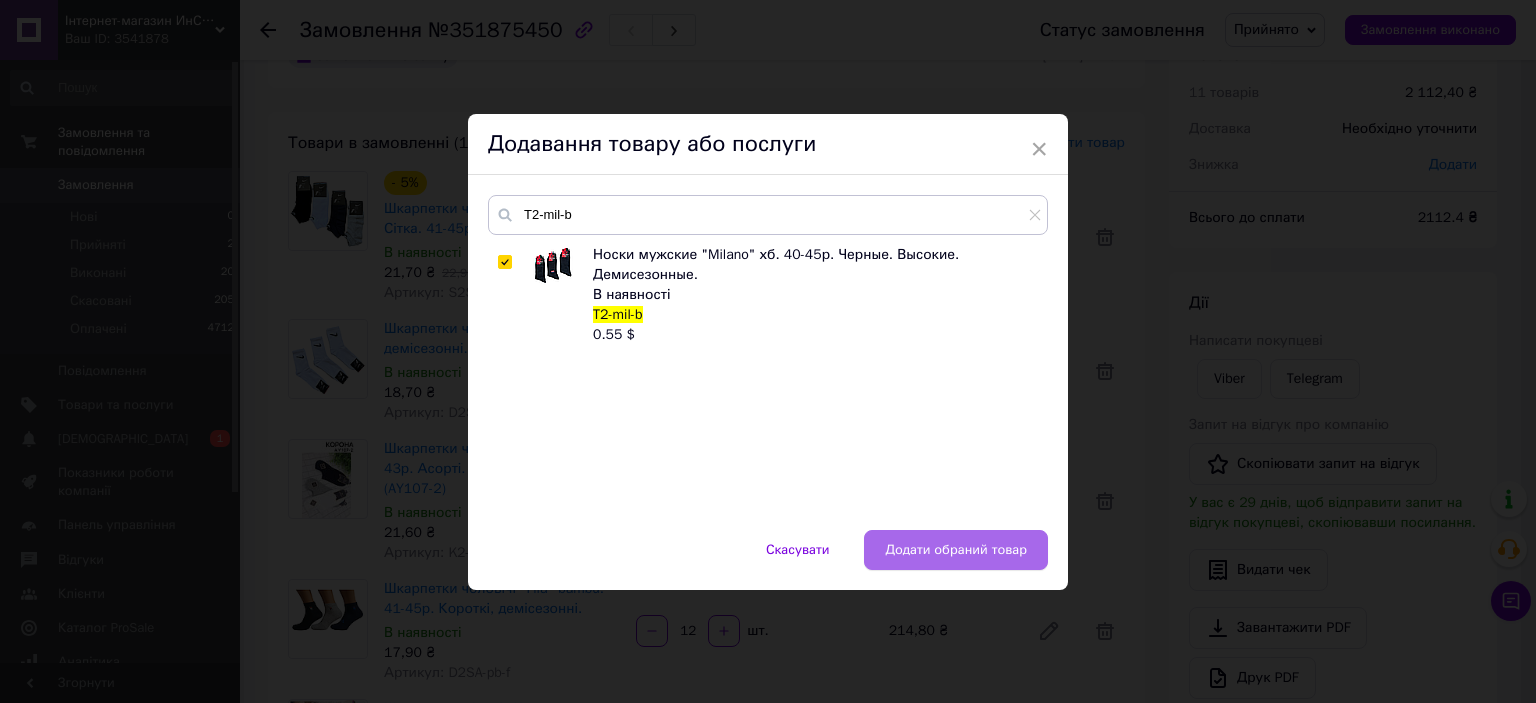 click on "Додати обраний товар" at bounding box center [956, 550] 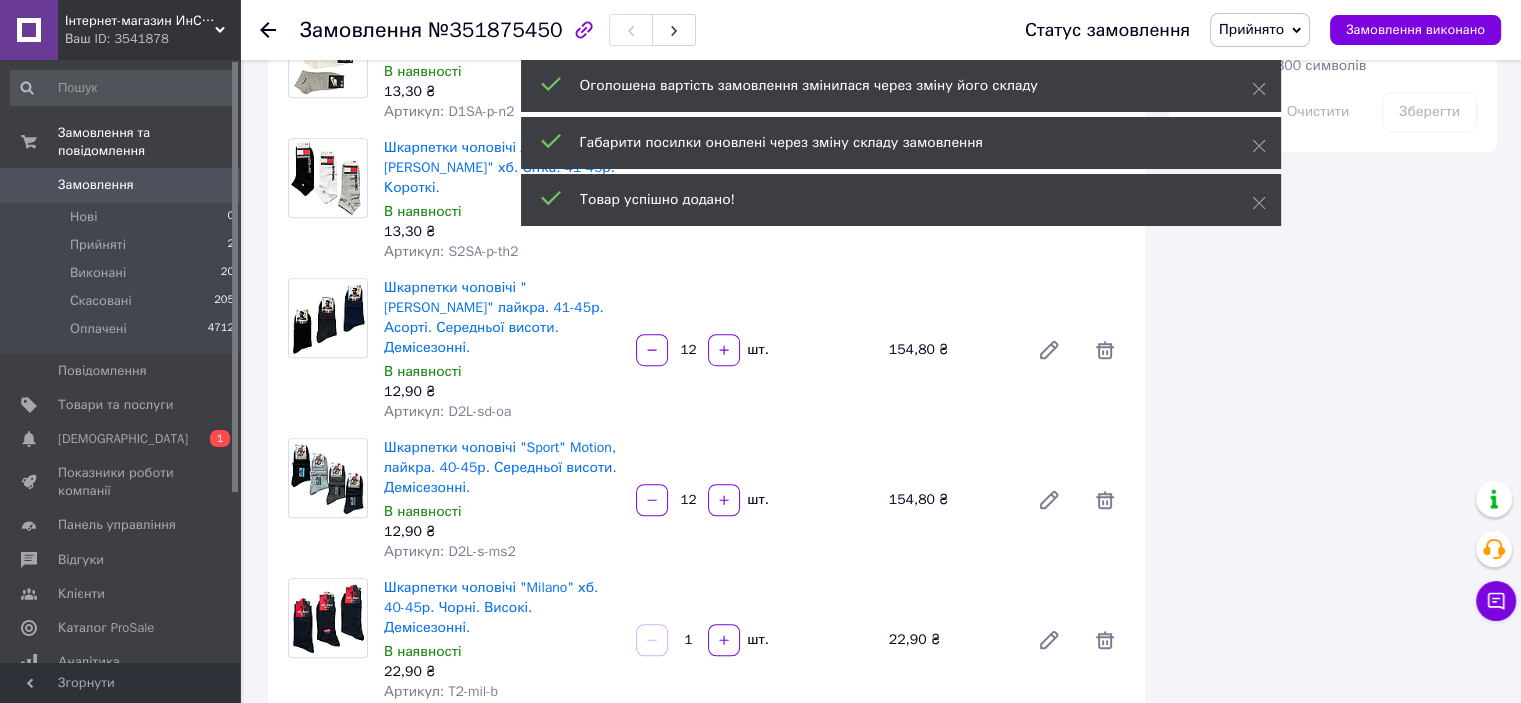 scroll, scrollTop: 1160, scrollLeft: 0, axis: vertical 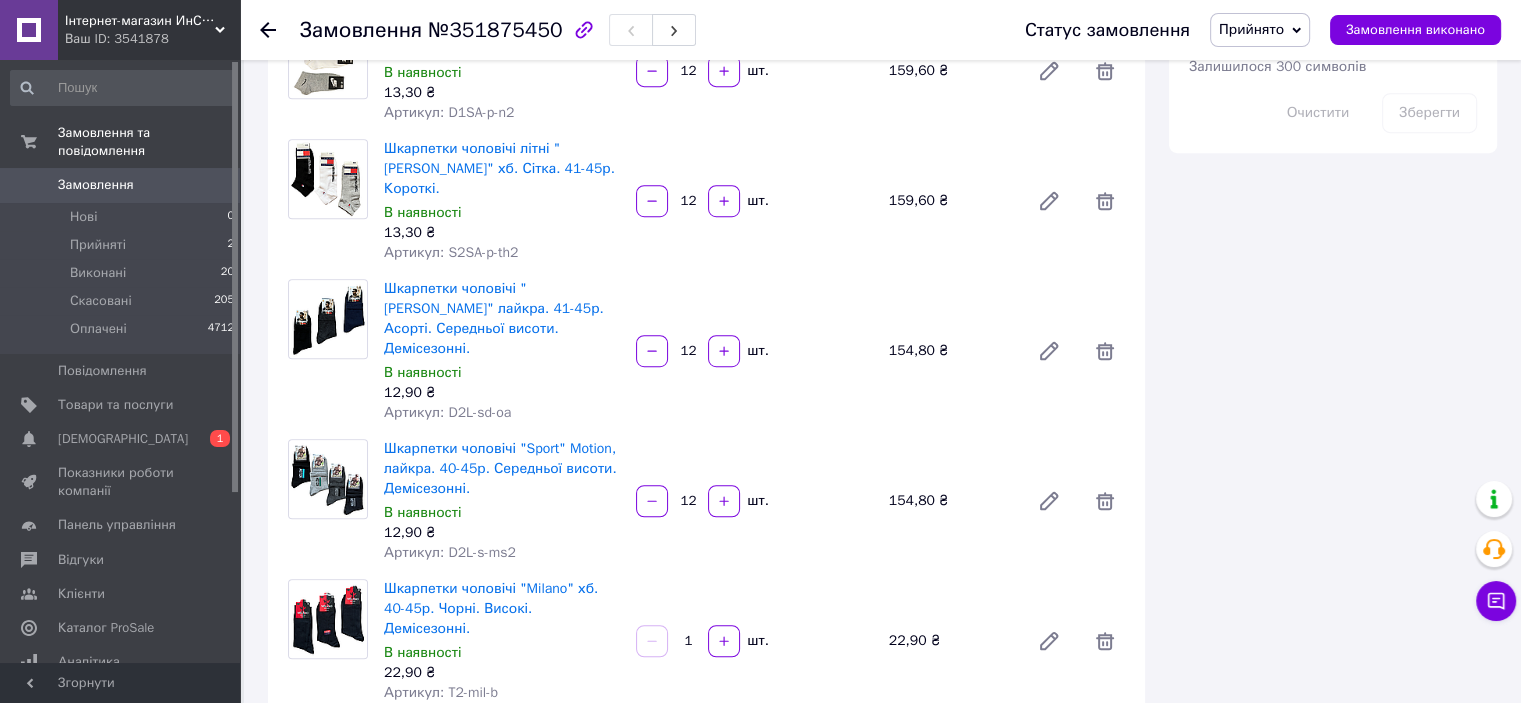 click on "1" at bounding box center (688, 641) 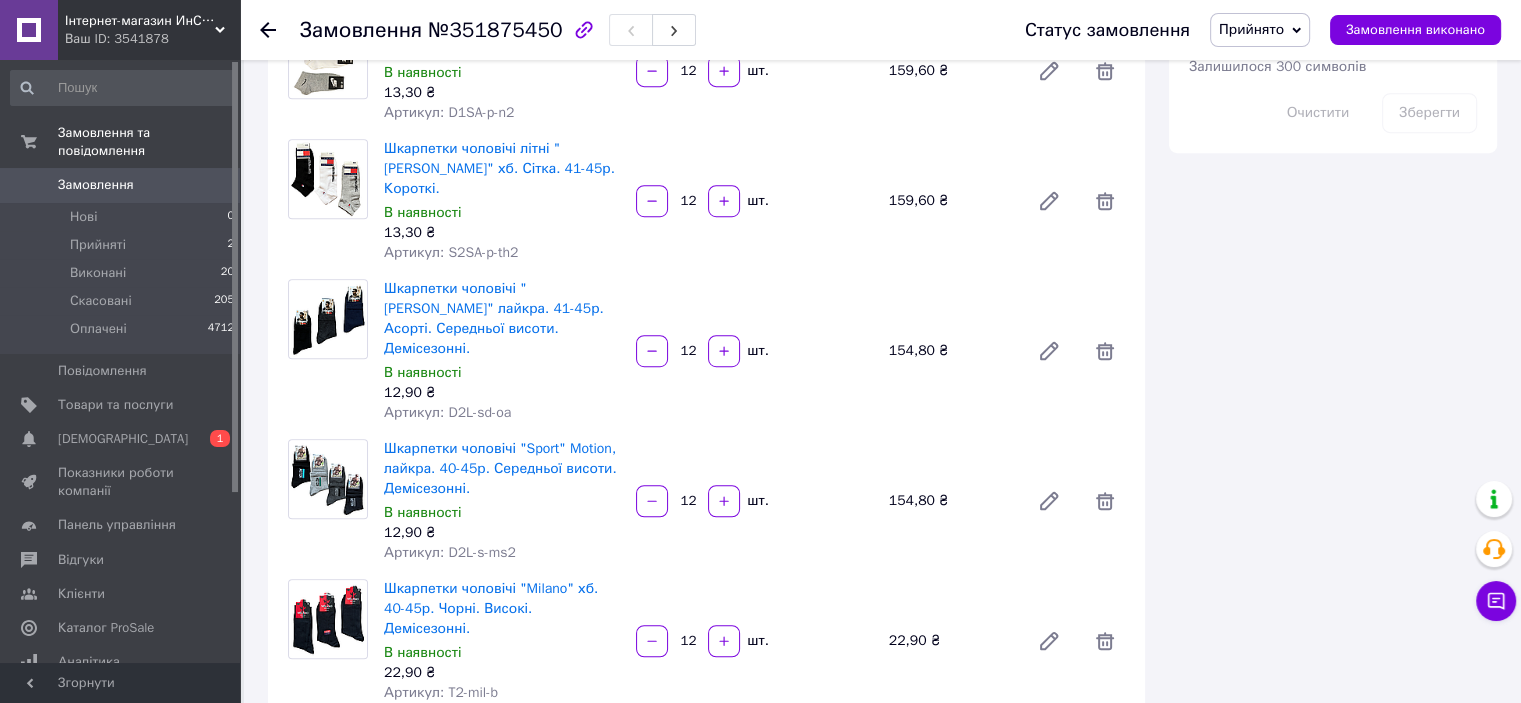 type on "12" 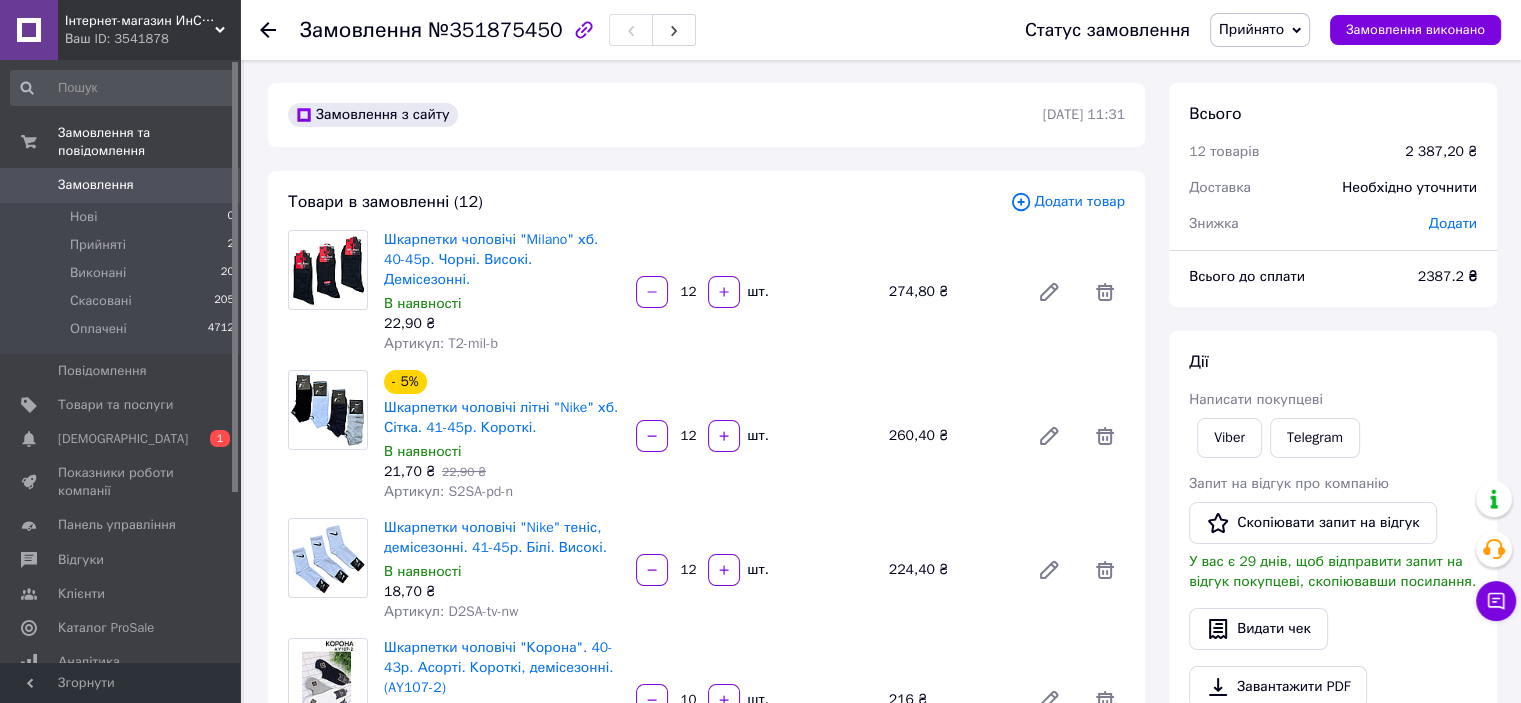 scroll, scrollTop: 0, scrollLeft: 0, axis: both 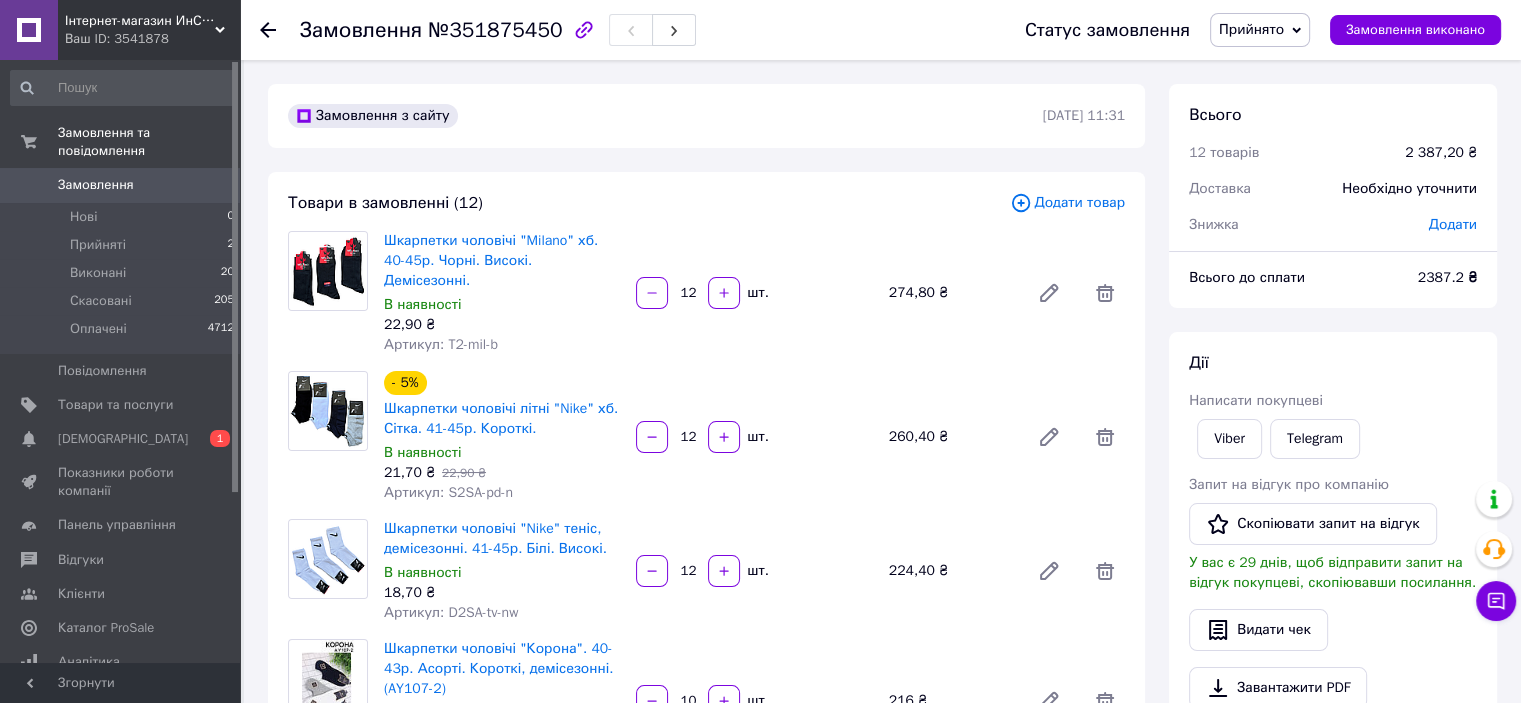 click on "Додати товар" at bounding box center (1067, 203) 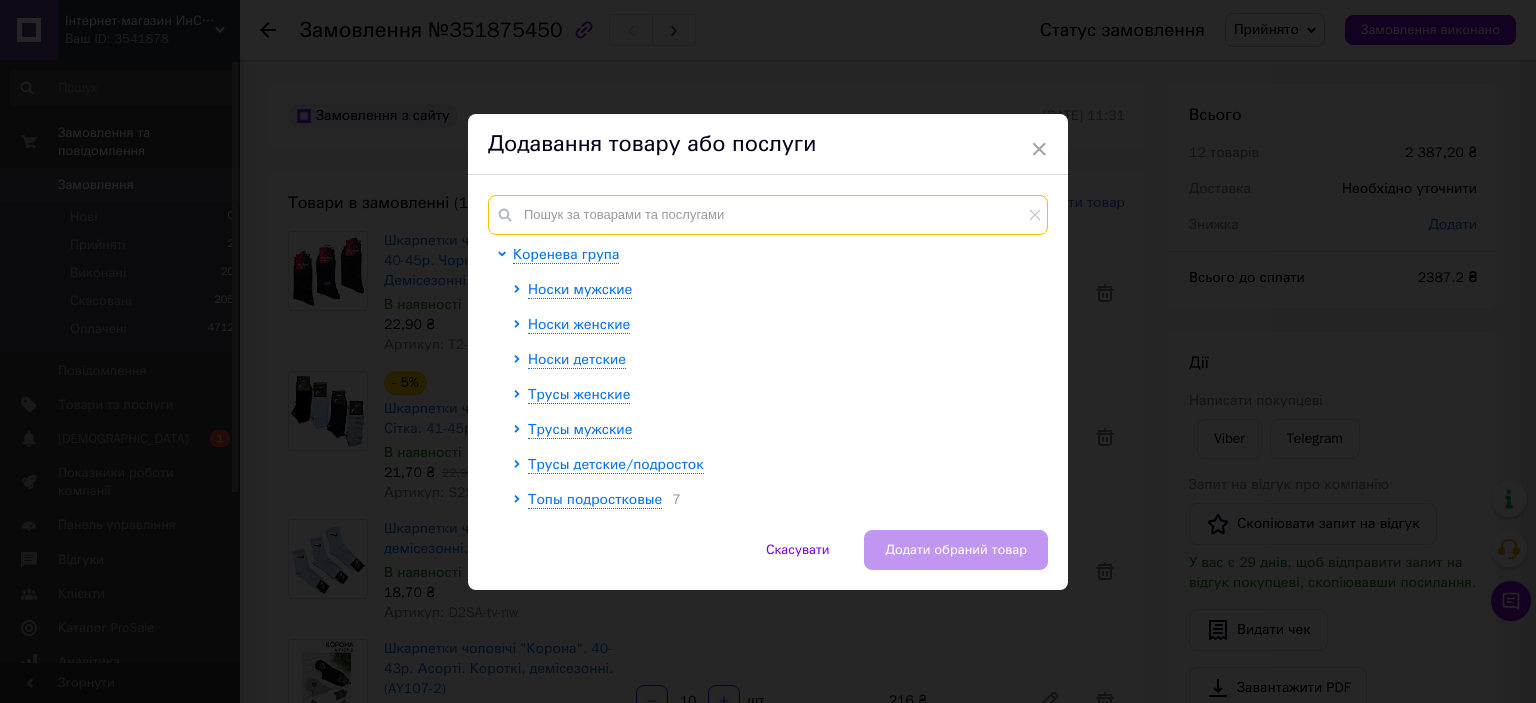 click at bounding box center (768, 215) 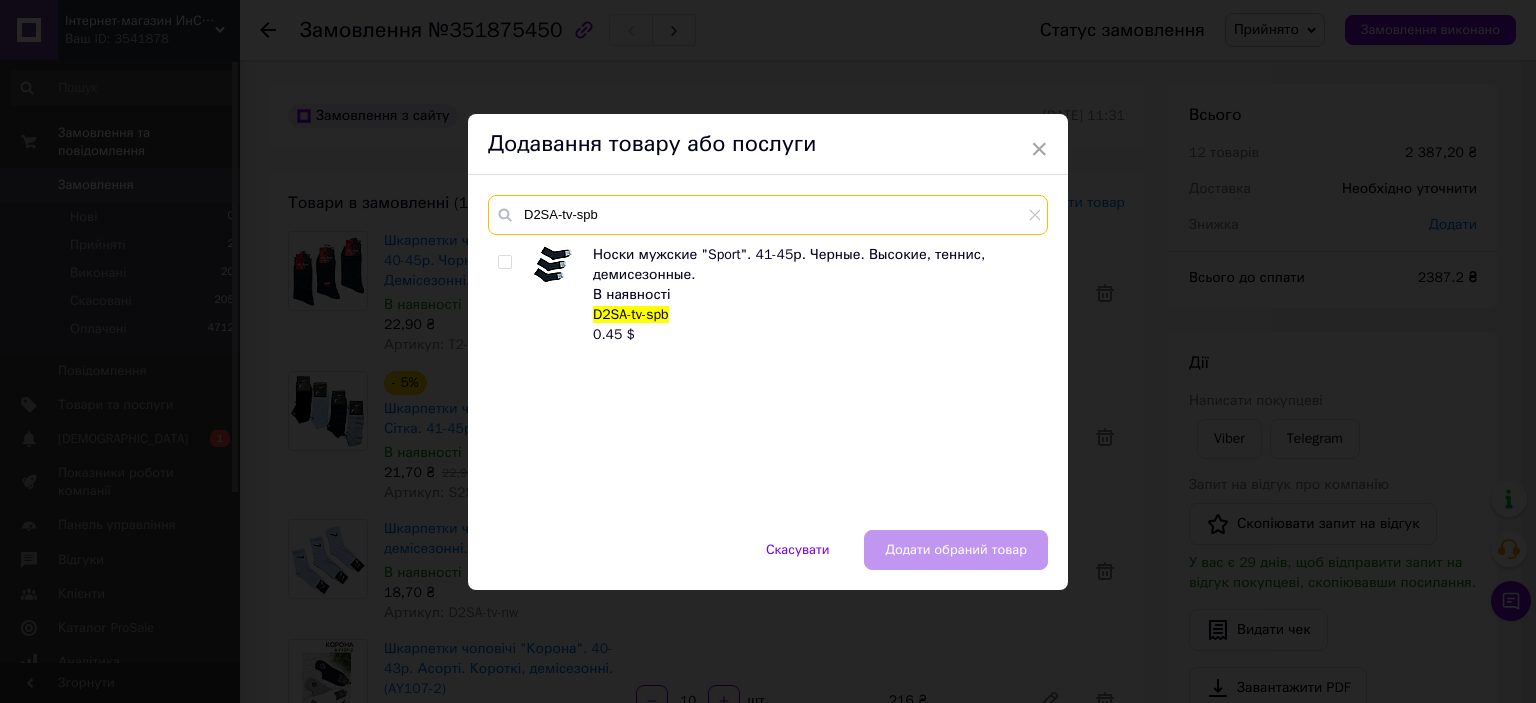 type on "D2SA-tv-spb" 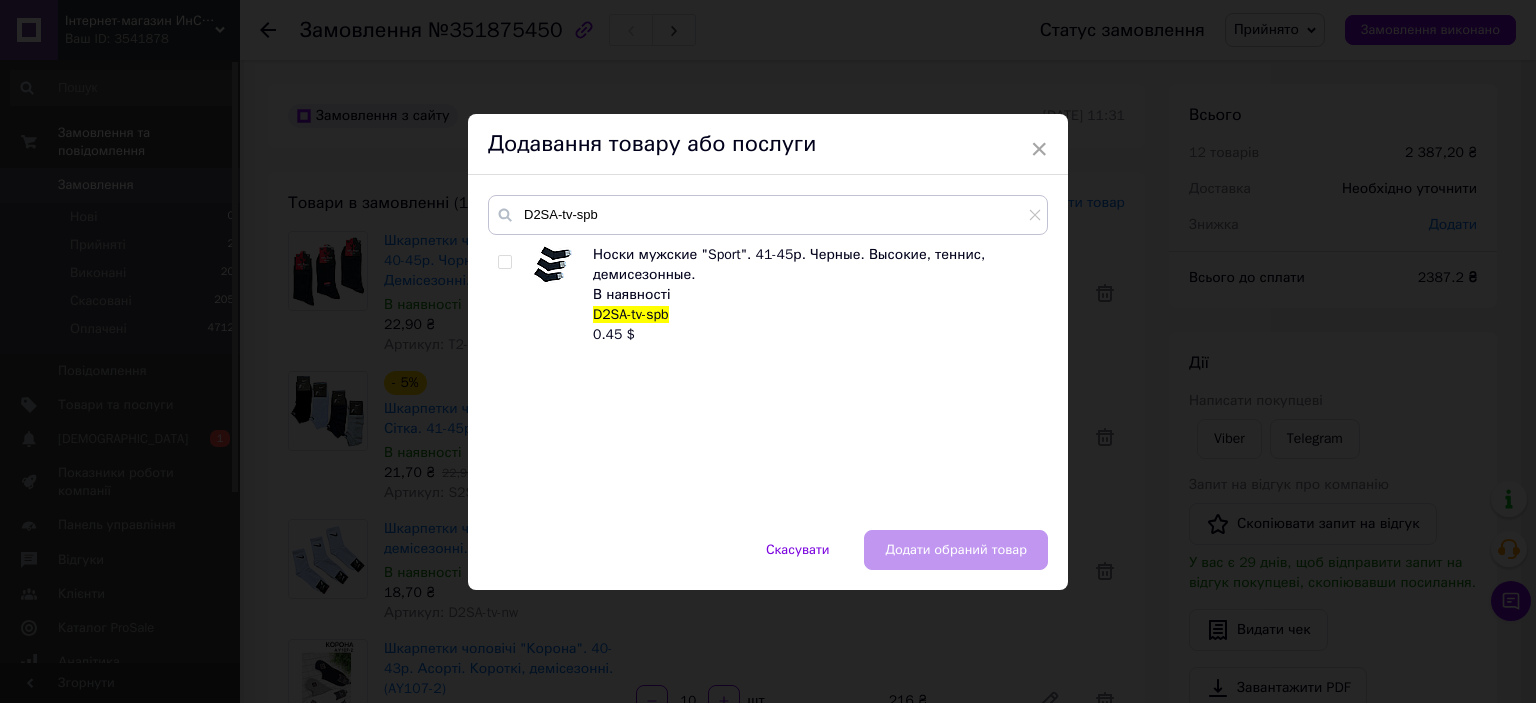 click at bounding box center (508, 295) 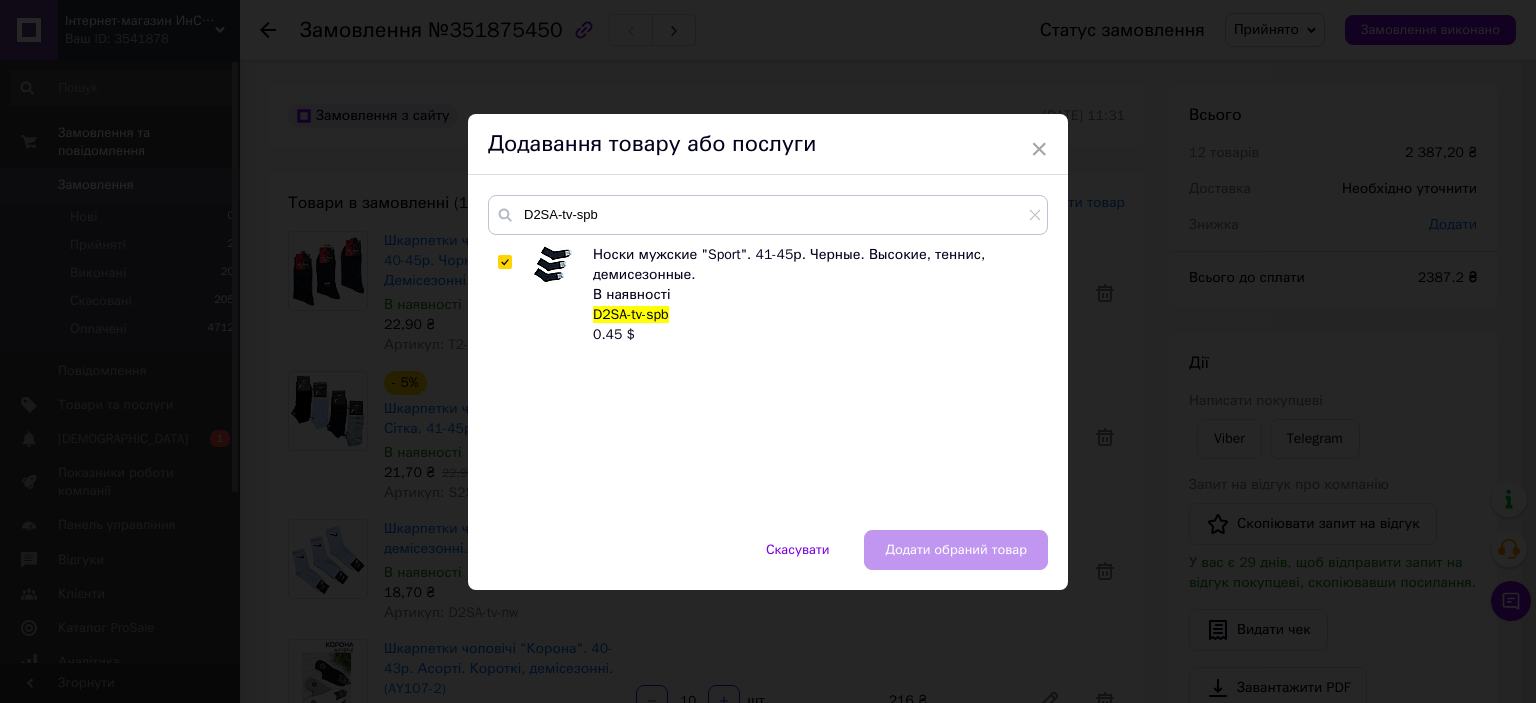 checkbox on "true" 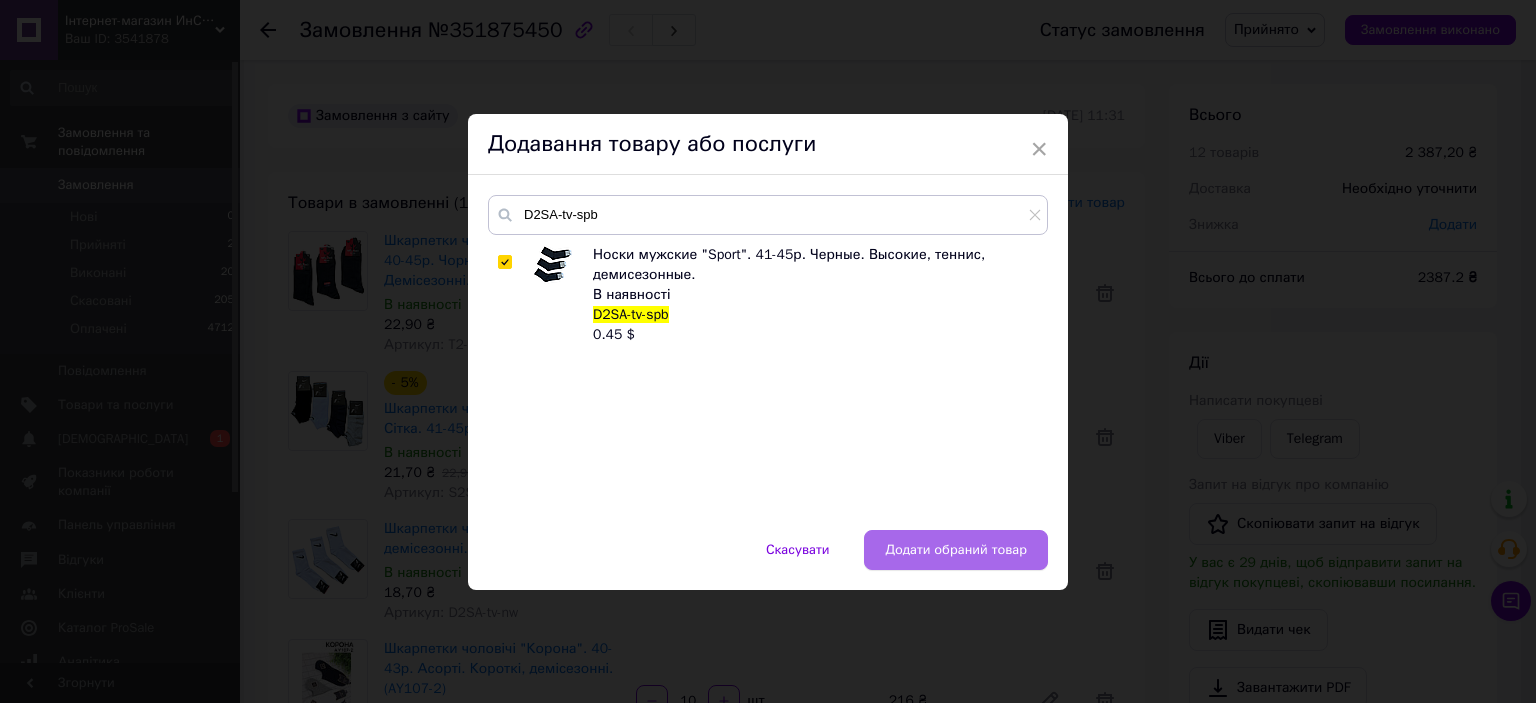 click on "D2SA-tv-spb Носки мужские "Sport". 41-45р. Черные. Высокие, теннис, демисезонные. В наявності D2SA-tv-spb 0.45   $" at bounding box center [768, 352] 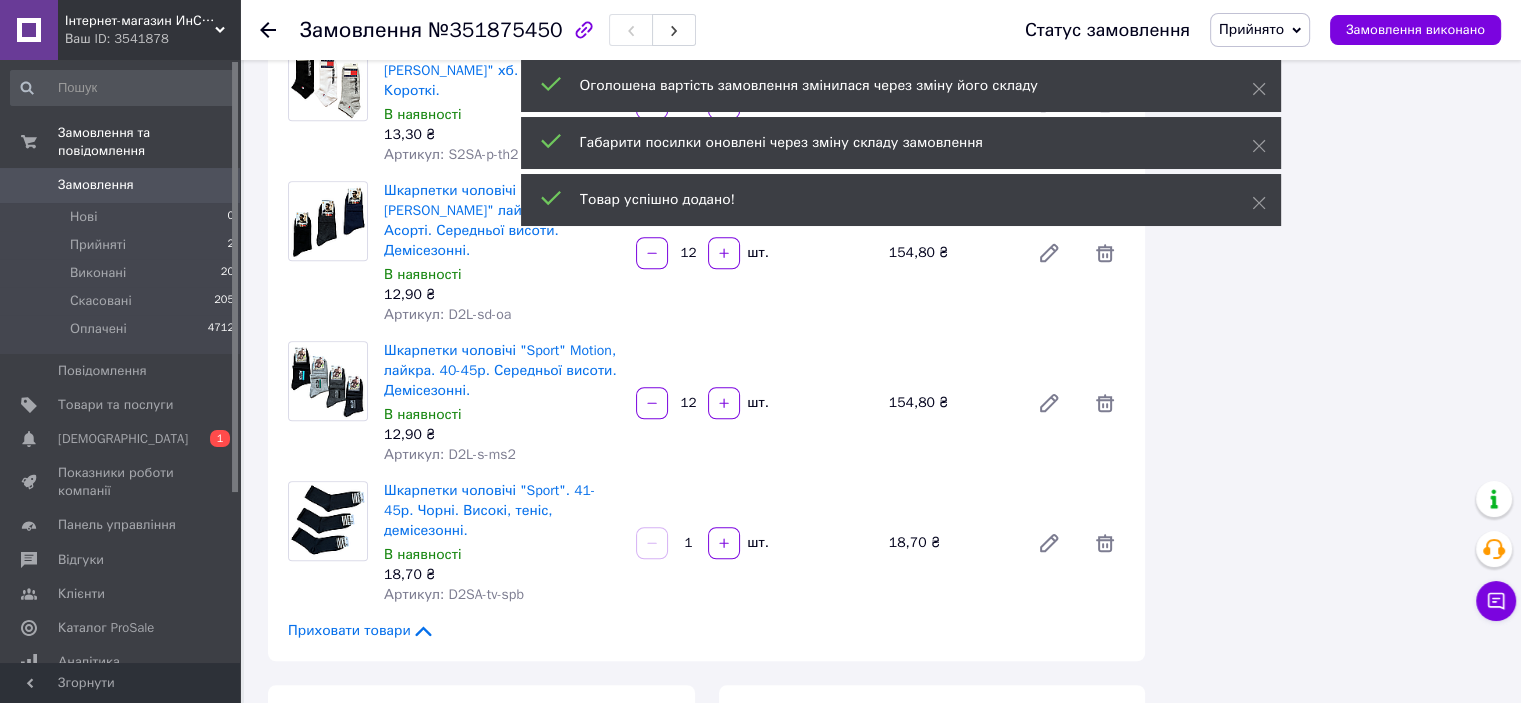 scroll, scrollTop: 1500, scrollLeft: 0, axis: vertical 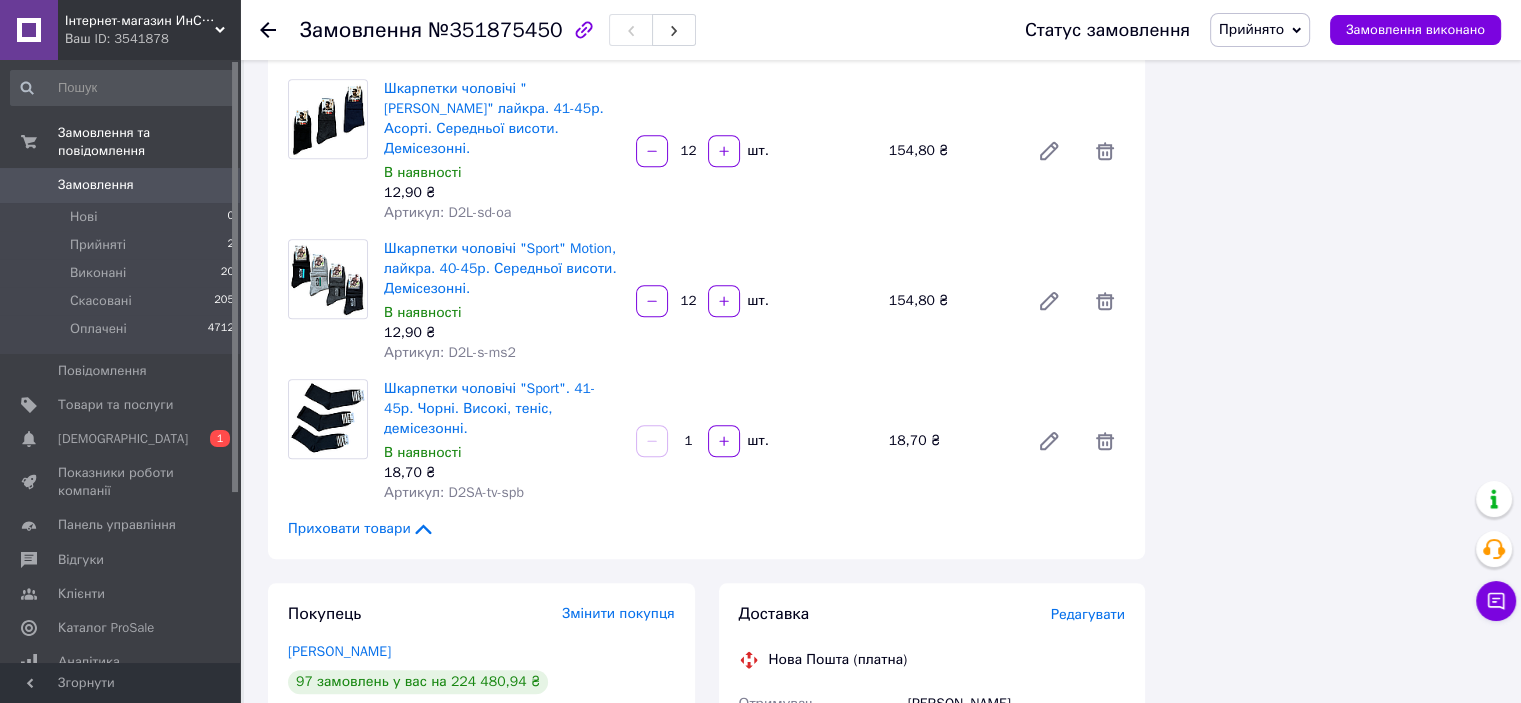 click on "1" at bounding box center [688, 441] 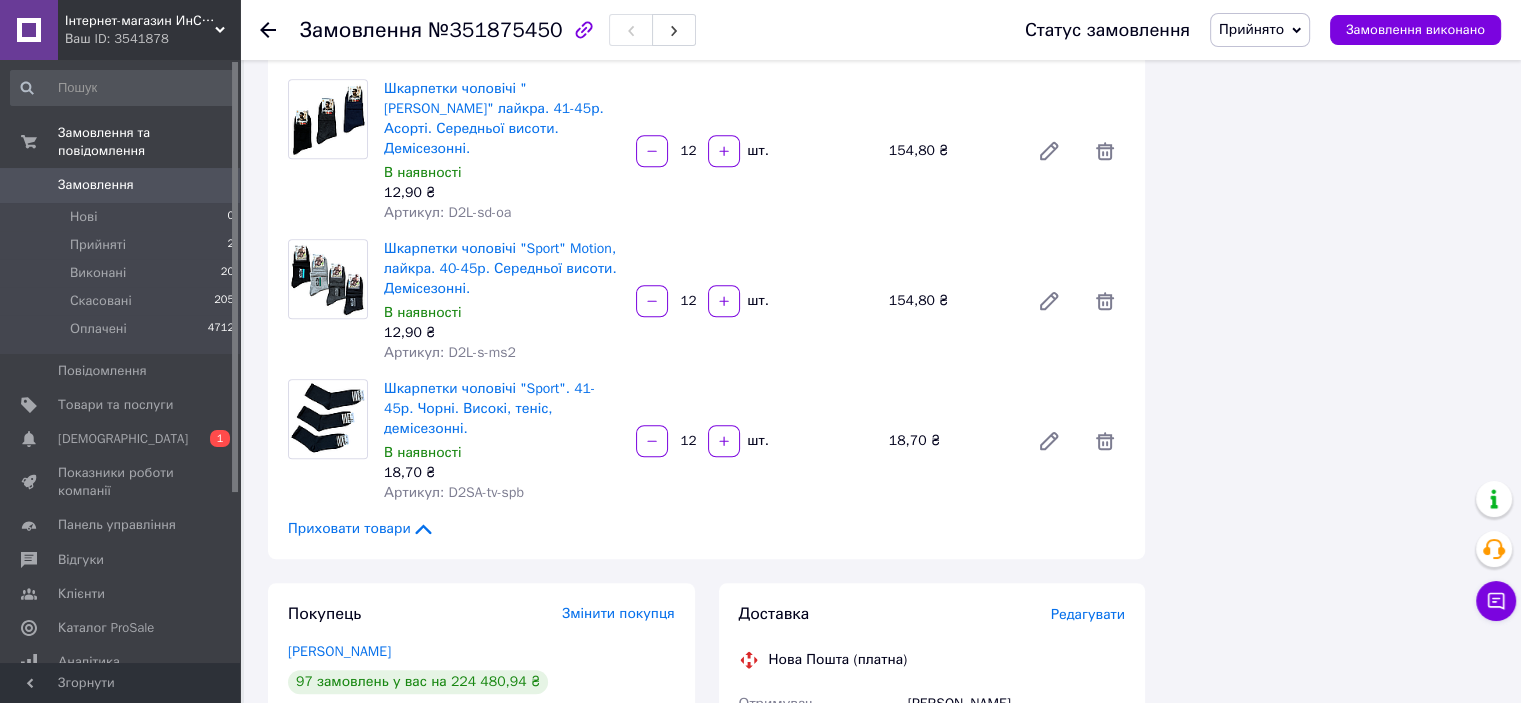 type on "12" 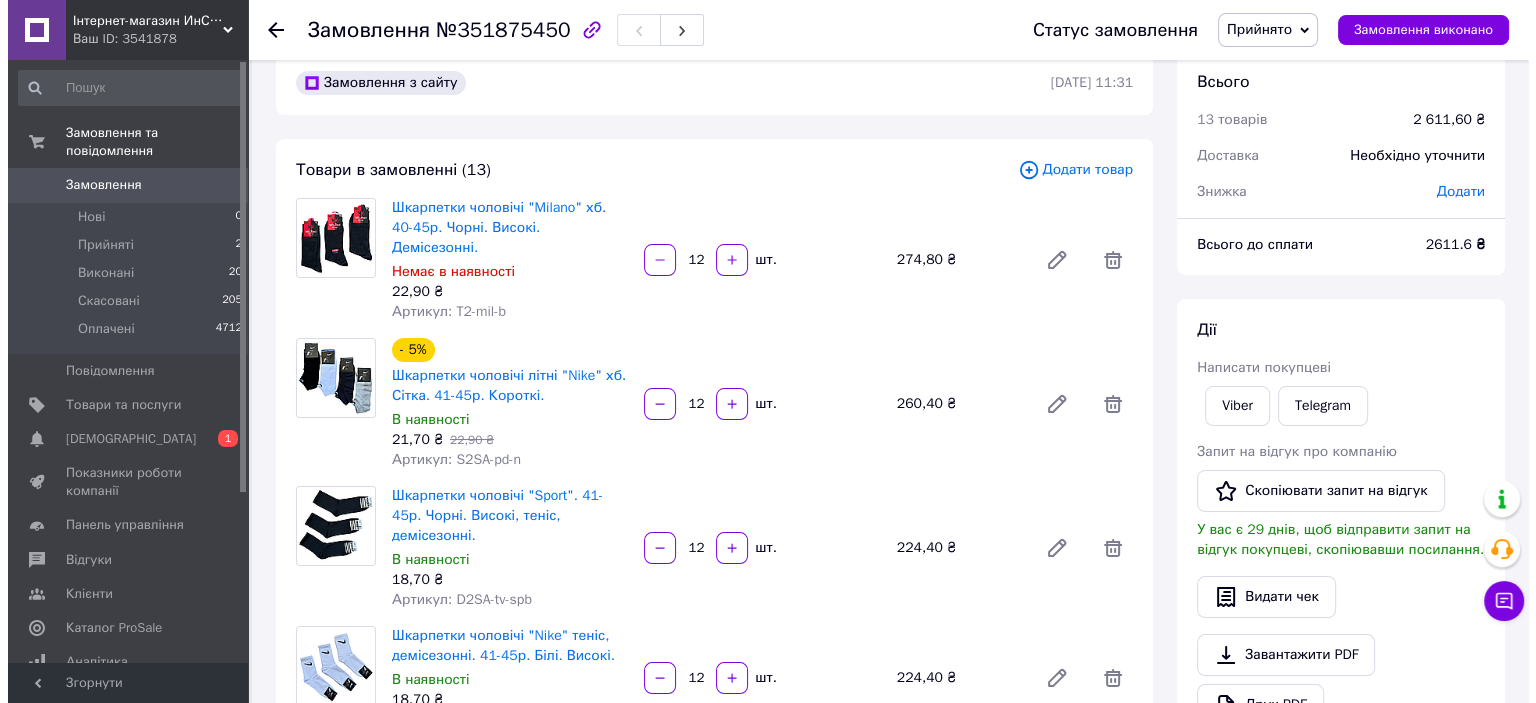 scroll, scrollTop: 0, scrollLeft: 0, axis: both 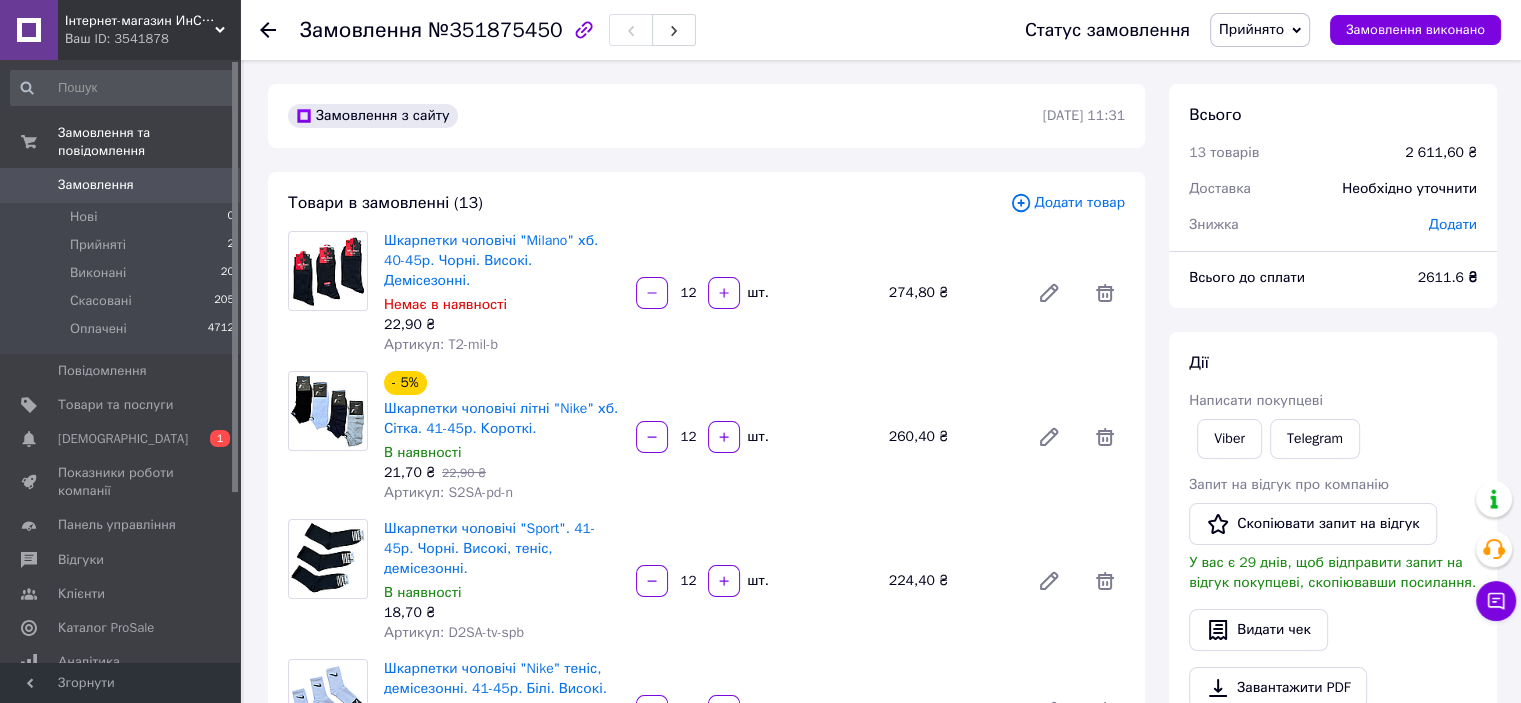 click on "Додати товар" at bounding box center [1067, 203] 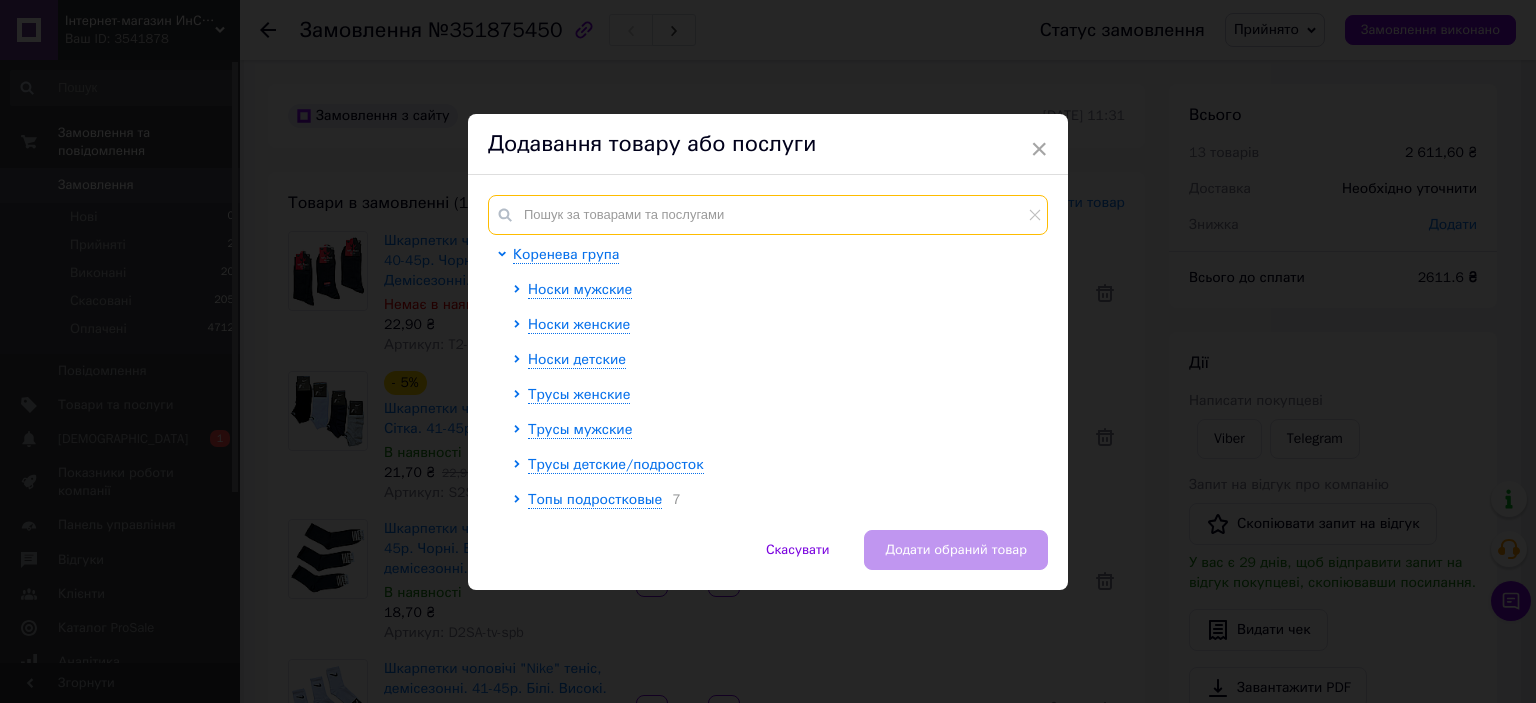 click at bounding box center [768, 215] 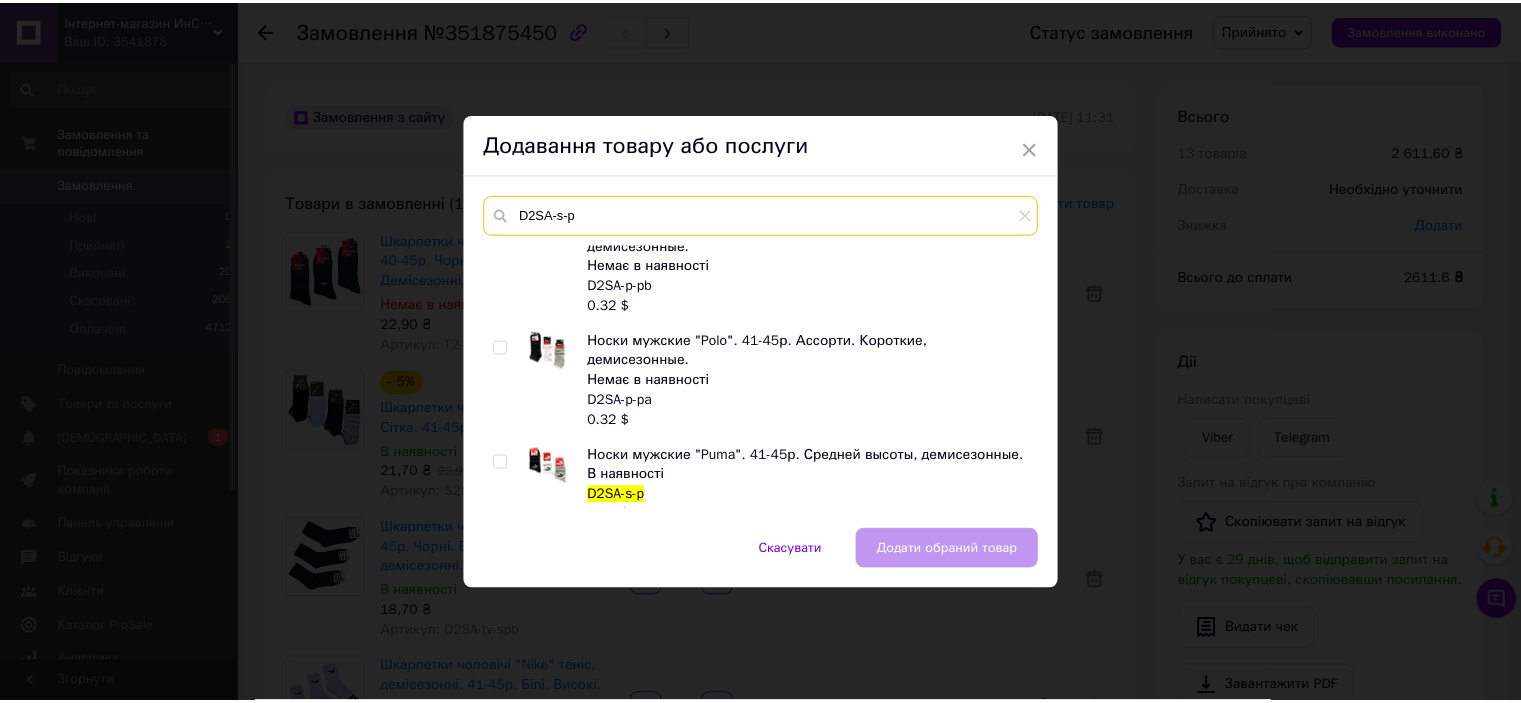 scroll, scrollTop: 949, scrollLeft: 0, axis: vertical 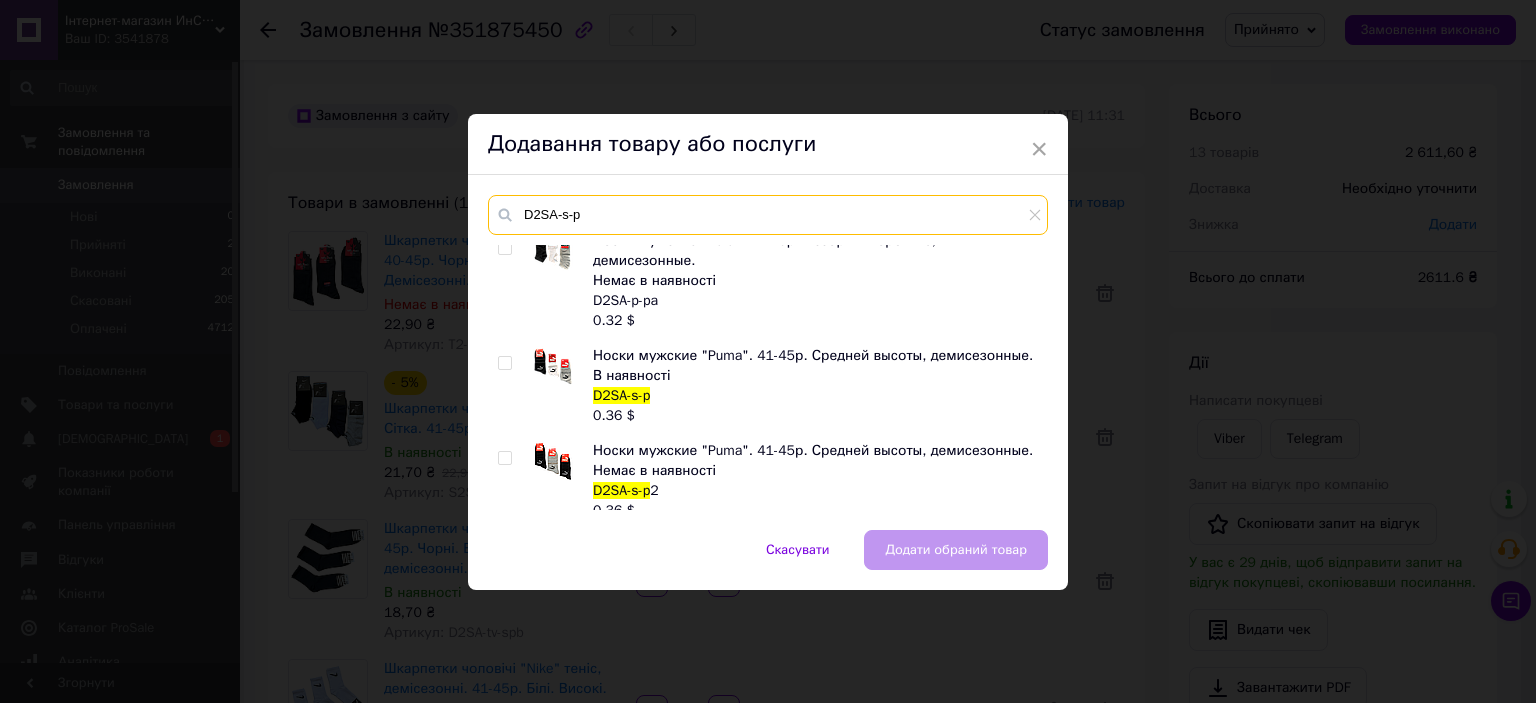 type on "D2SA-s-p" 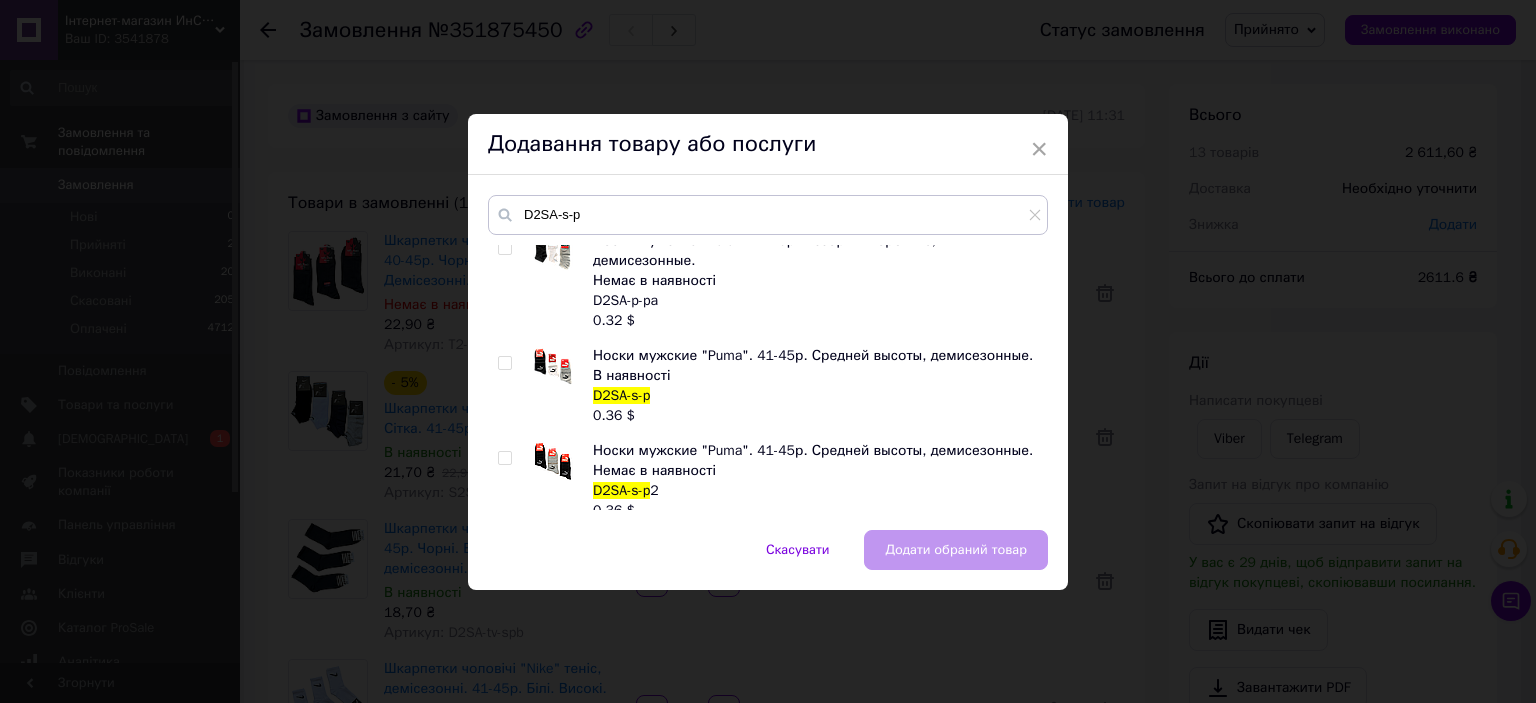 click at bounding box center [504, 363] 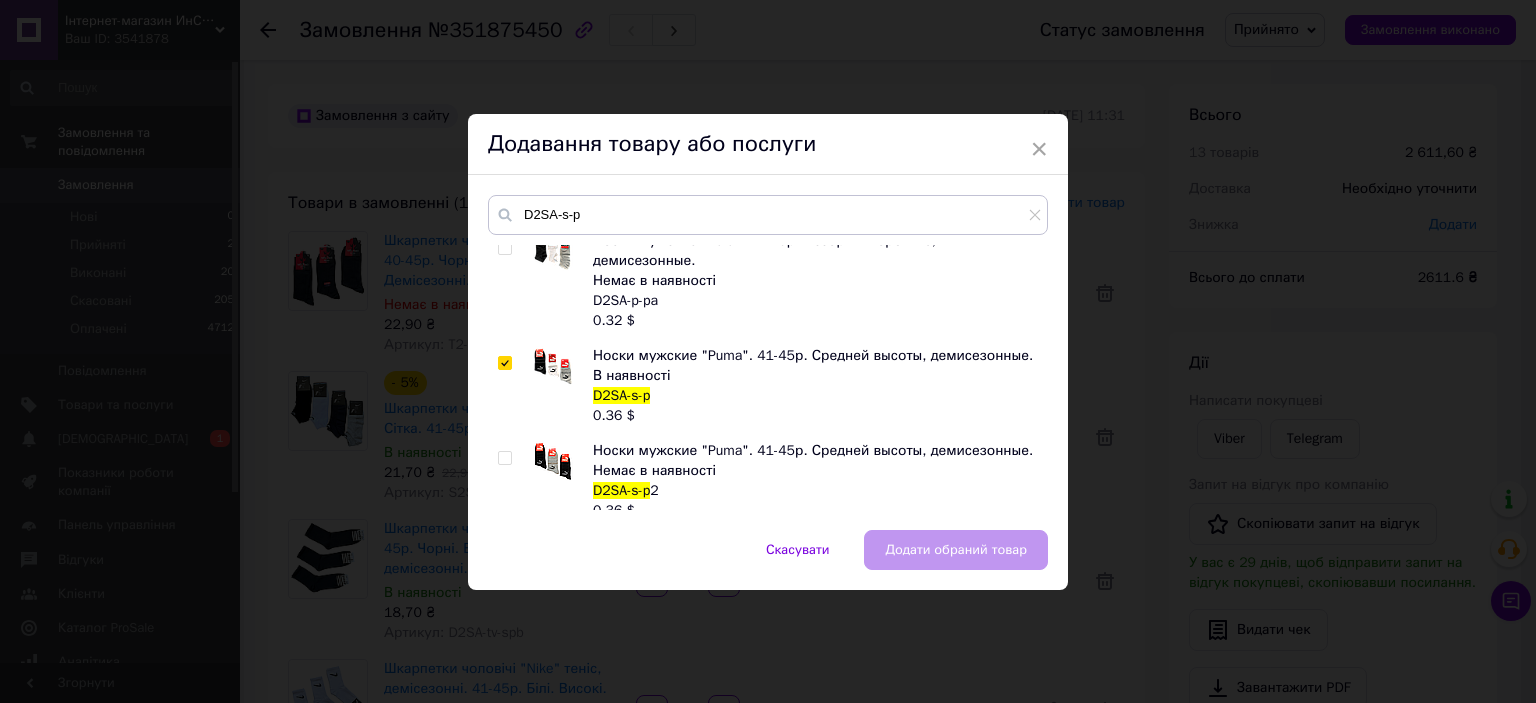 checkbox on "true" 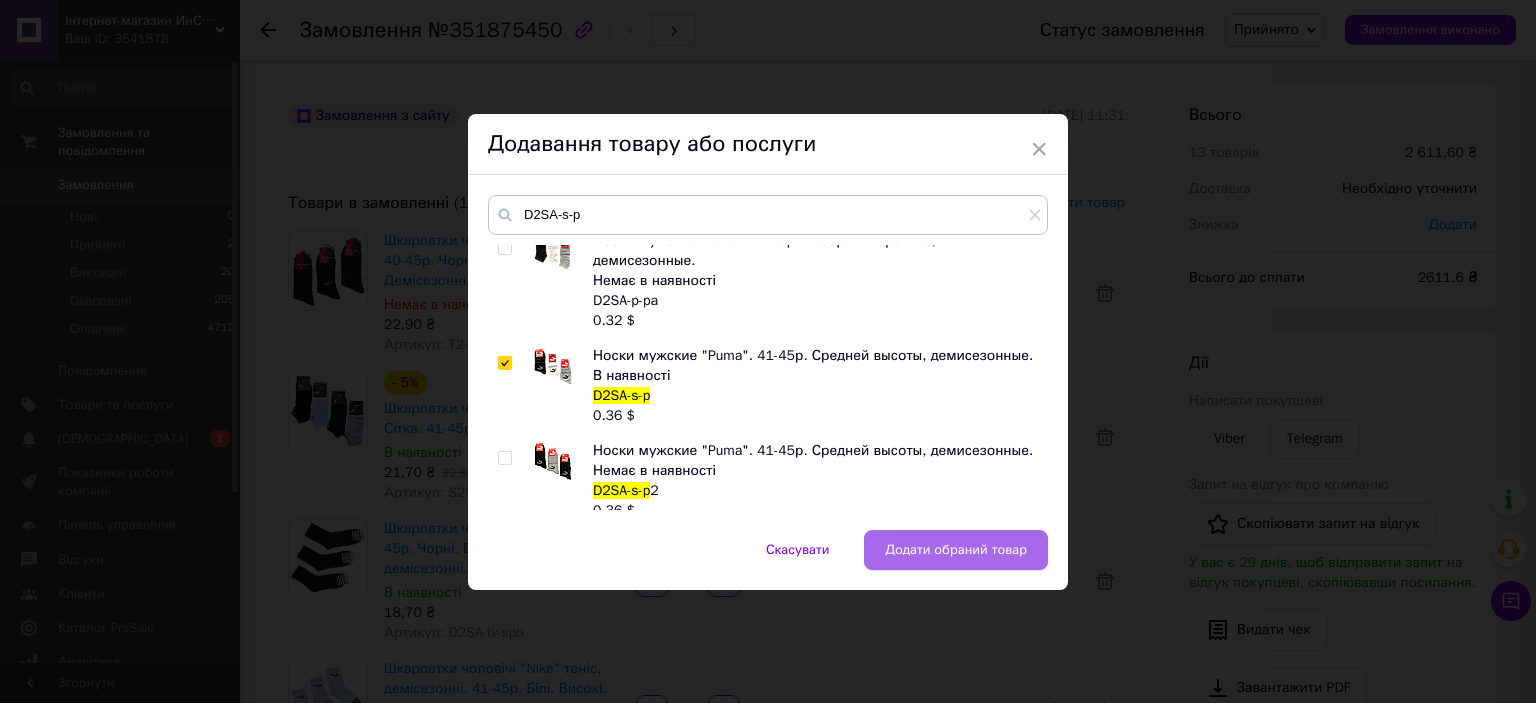 click on "Додати обраний товар" at bounding box center (956, 550) 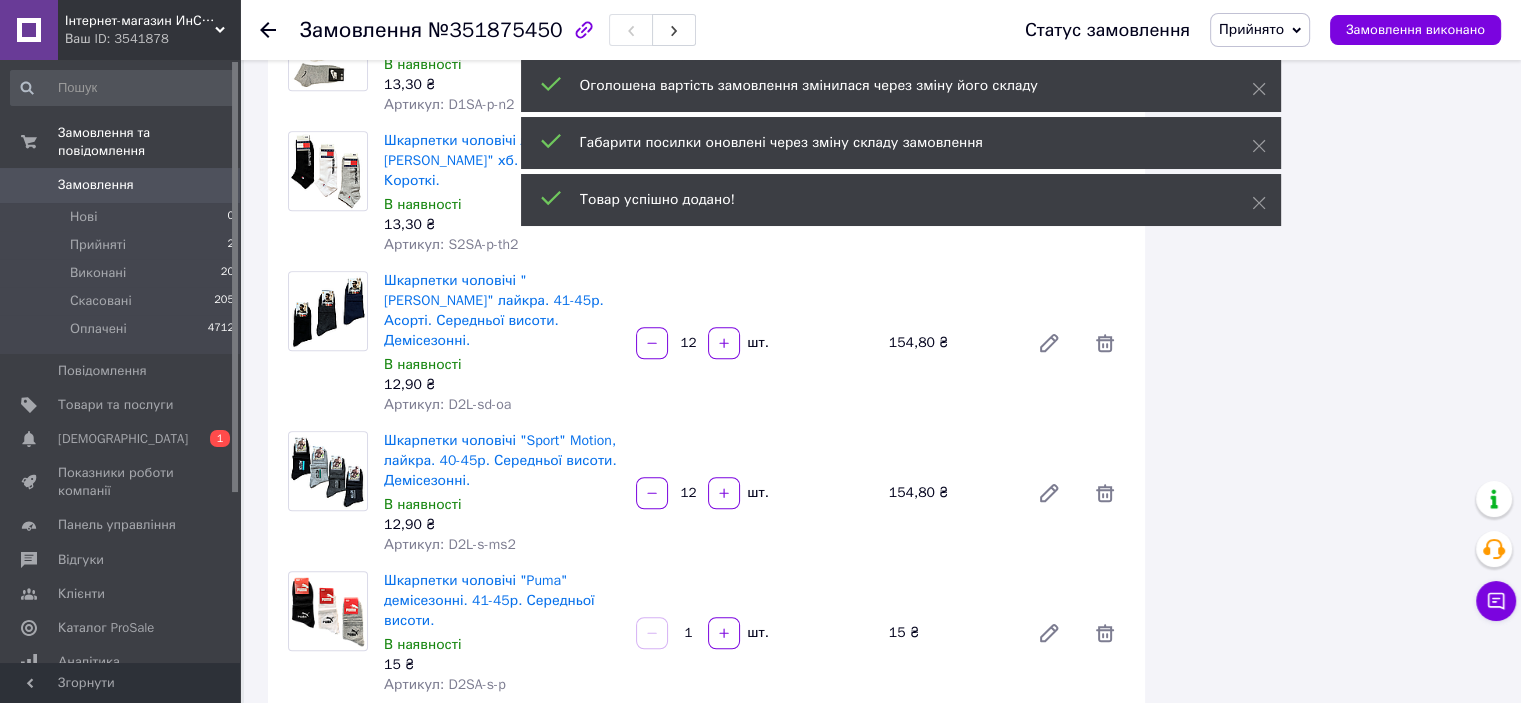 scroll, scrollTop: 1500, scrollLeft: 0, axis: vertical 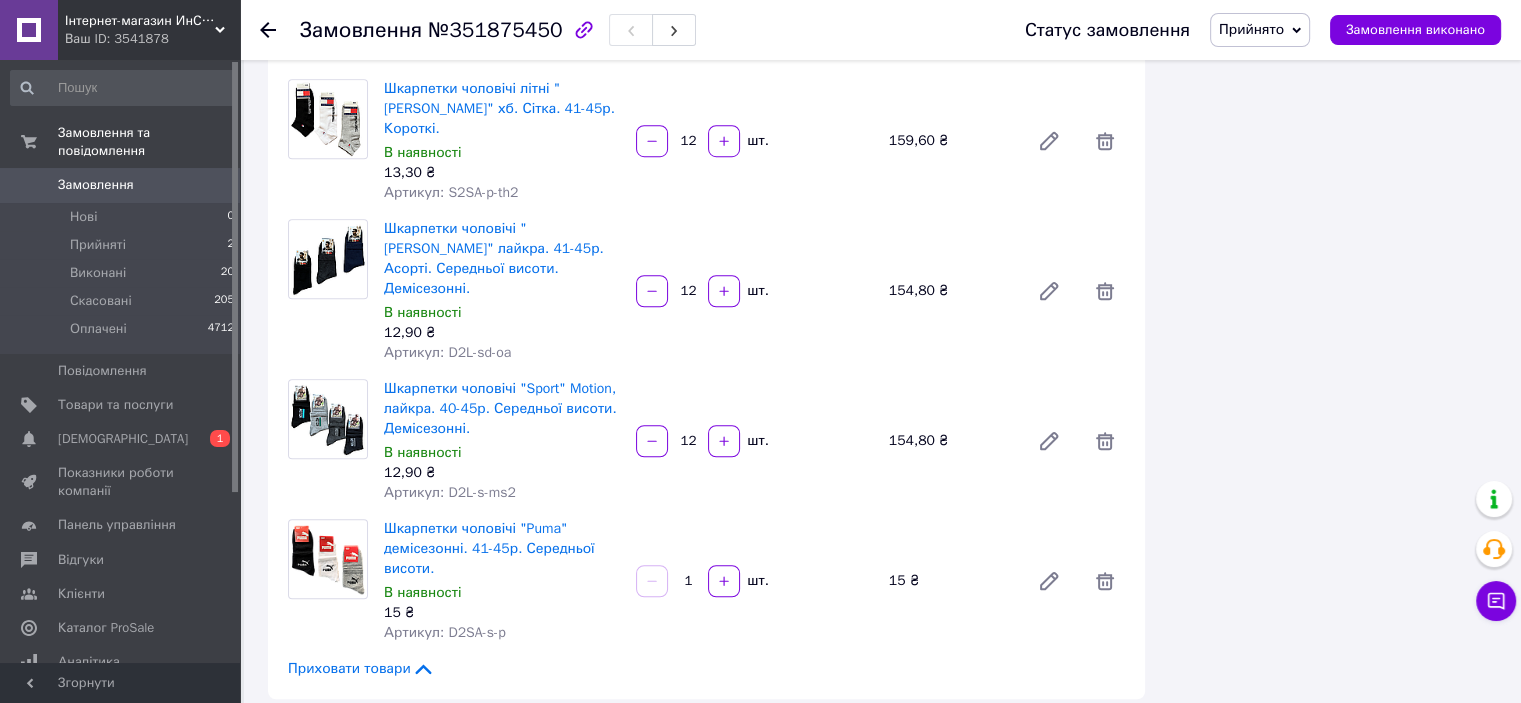 click on "1" at bounding box center [688, 581] 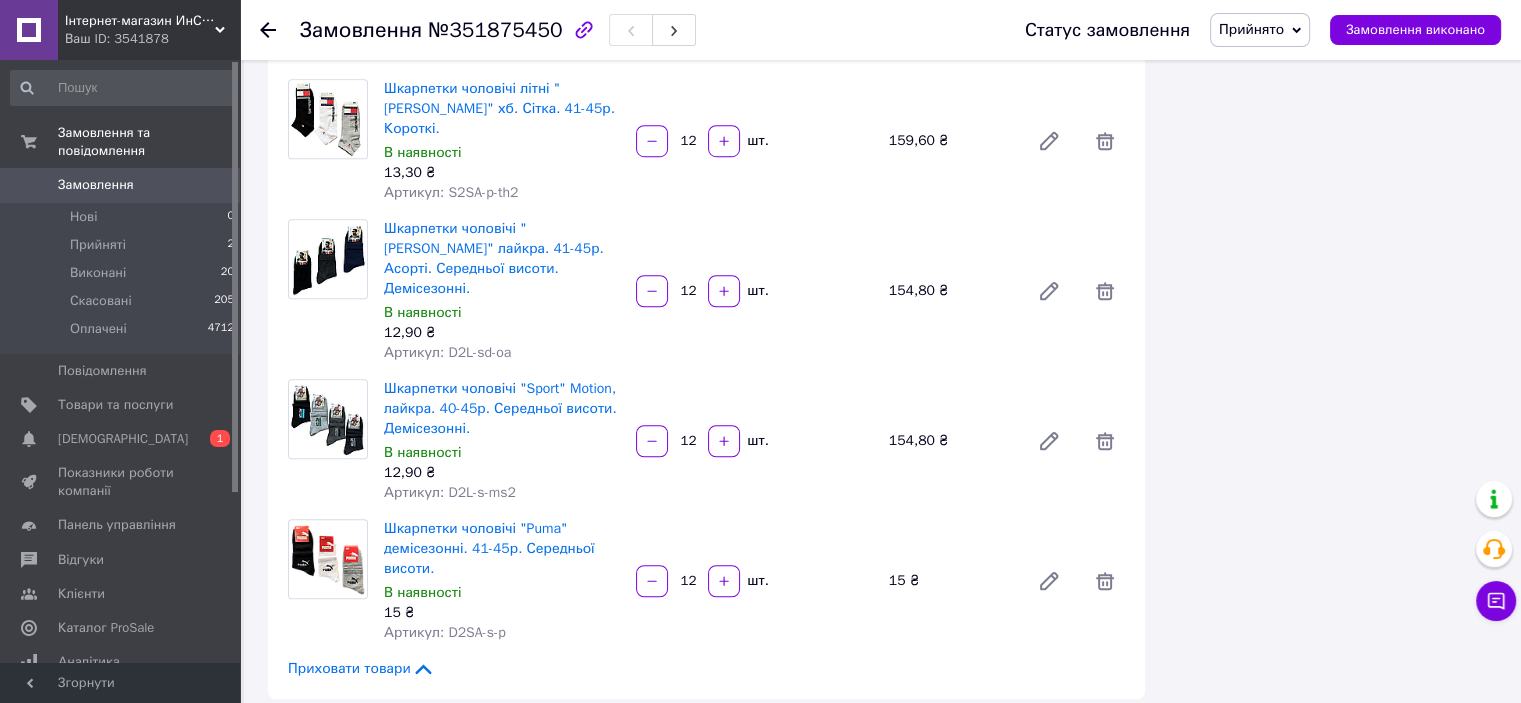 type on "12" 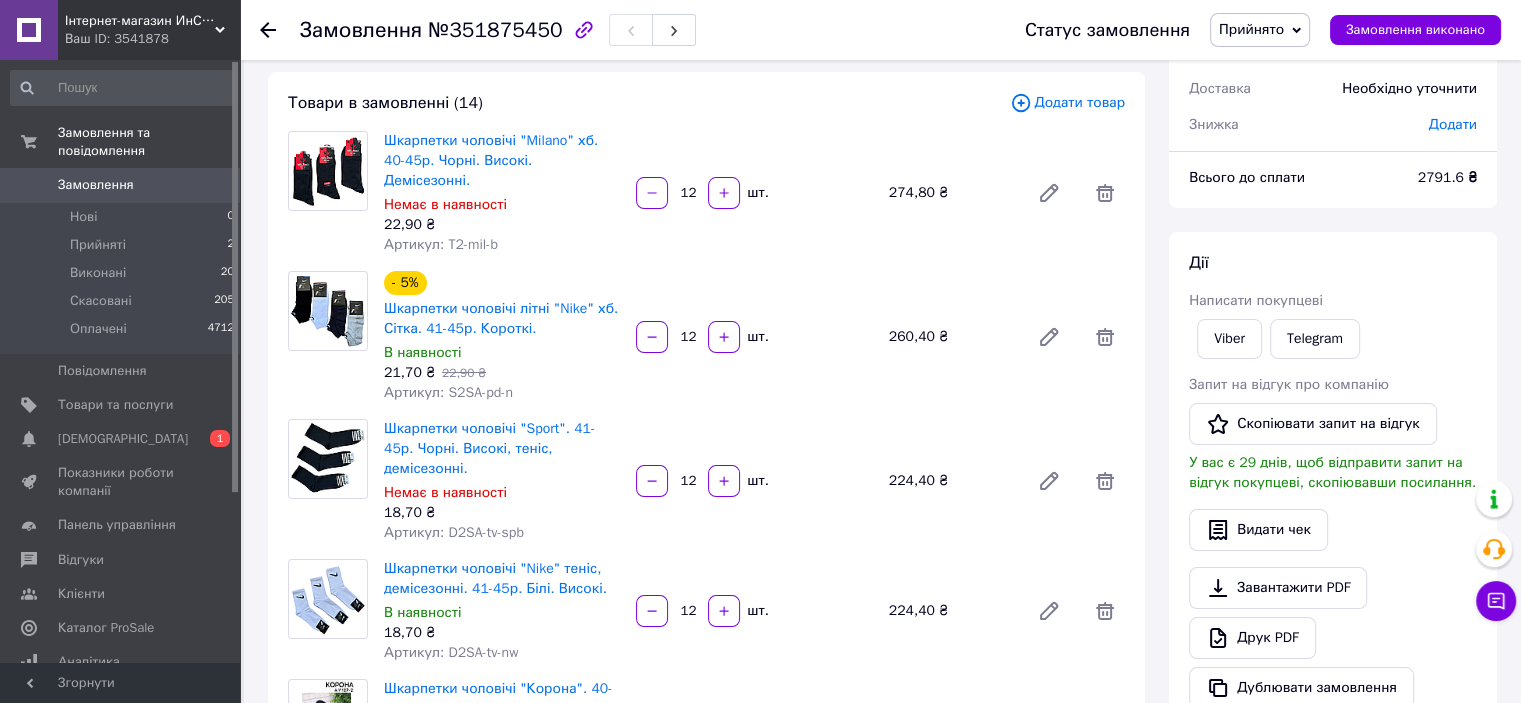 scroll, scrollTop: 0, scrollLeft: 0, axis: both 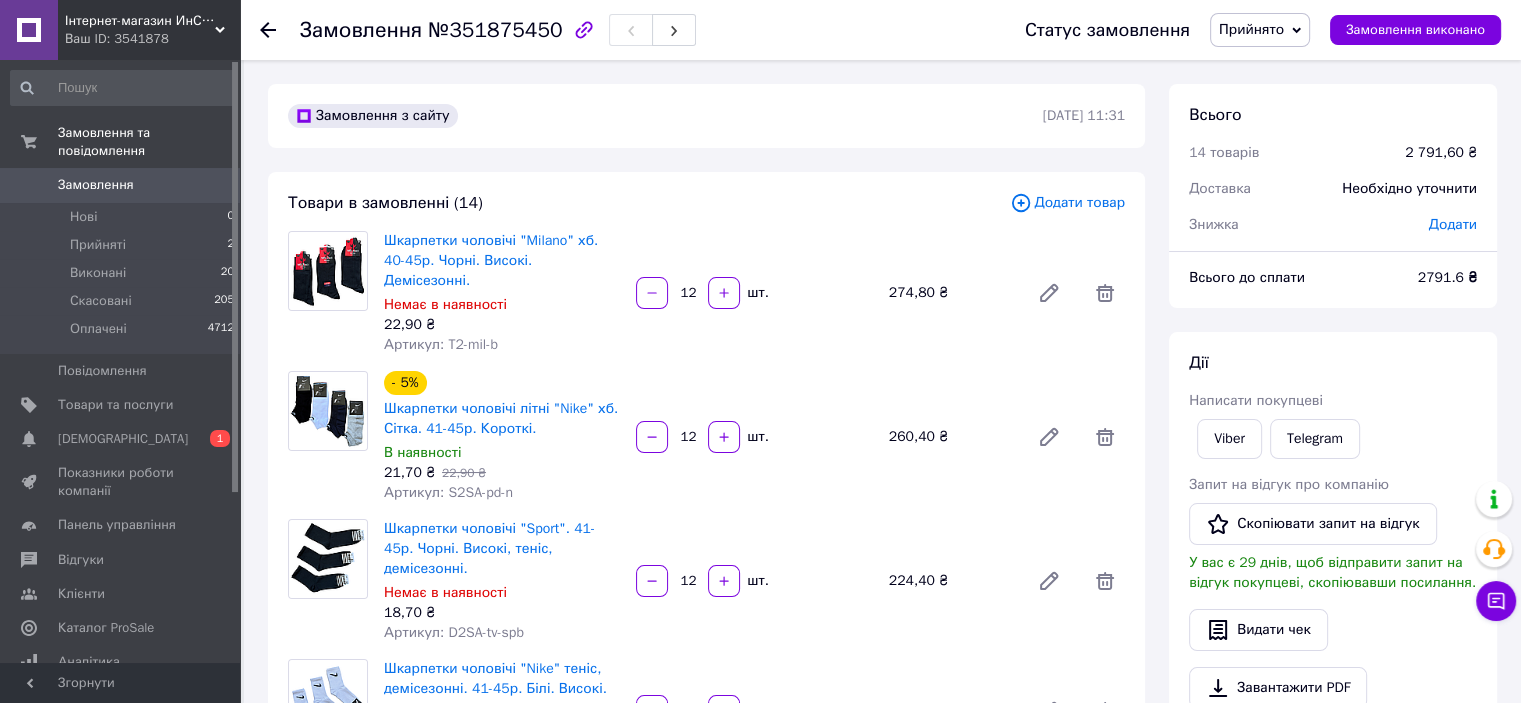 click on "Додати товар" at bounding box center [1067, 203] 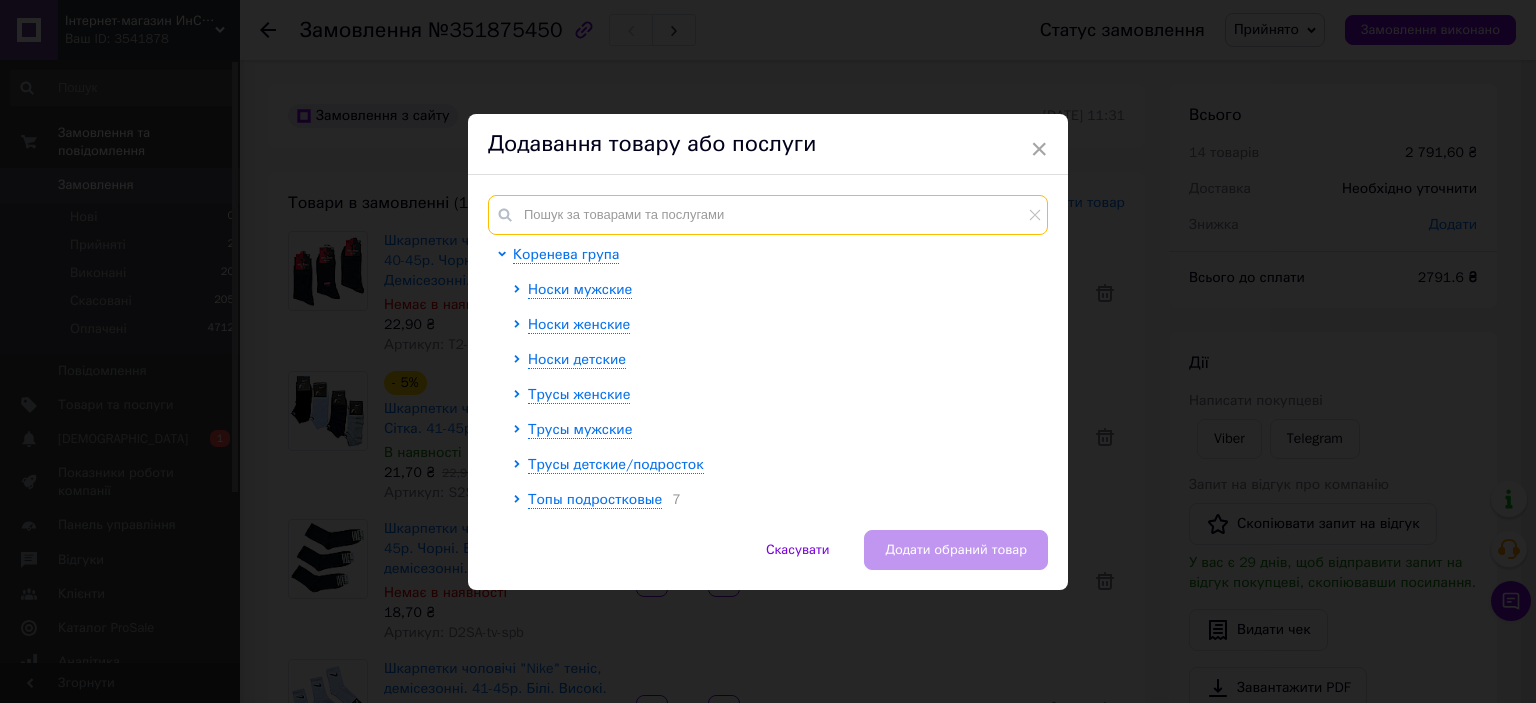 click at bounding box center [768, 215] 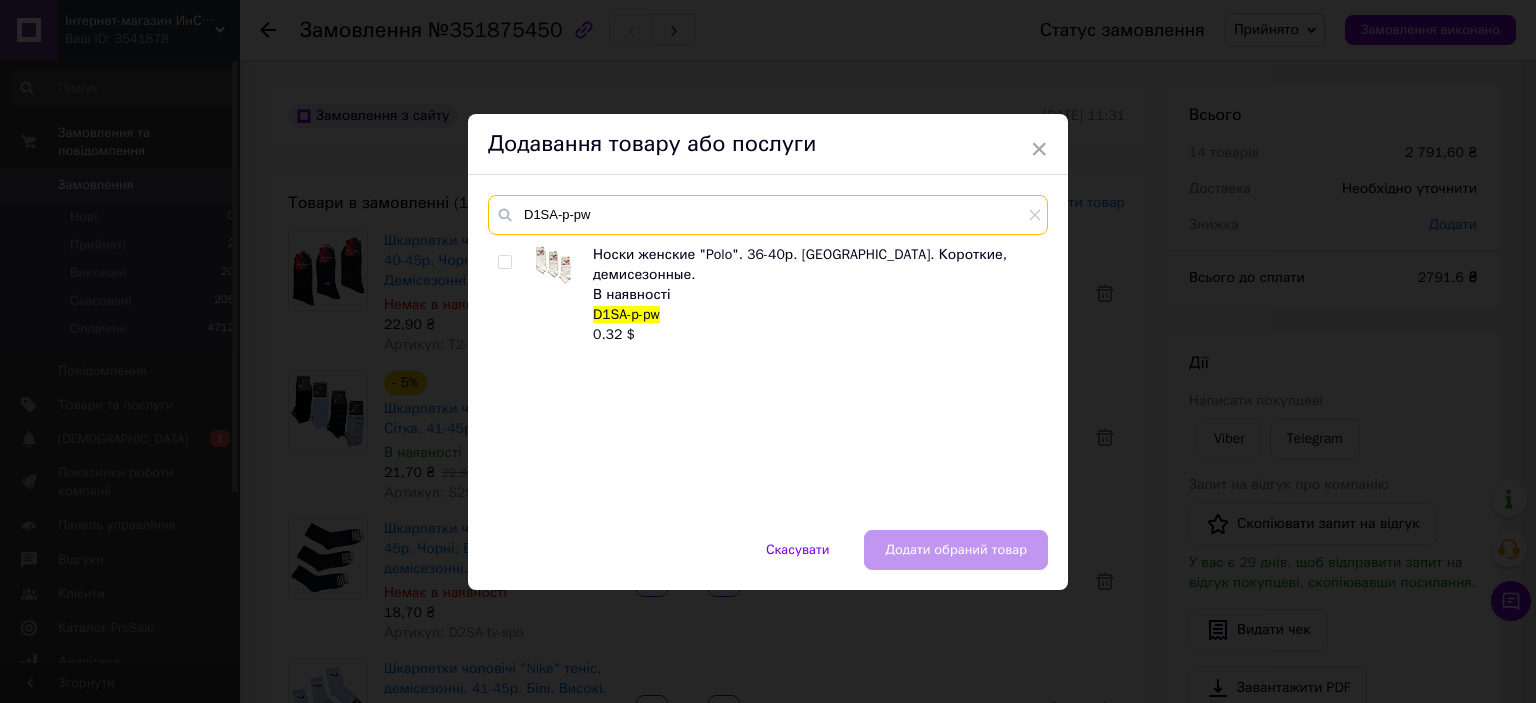 type on "D1SA-p-pw" 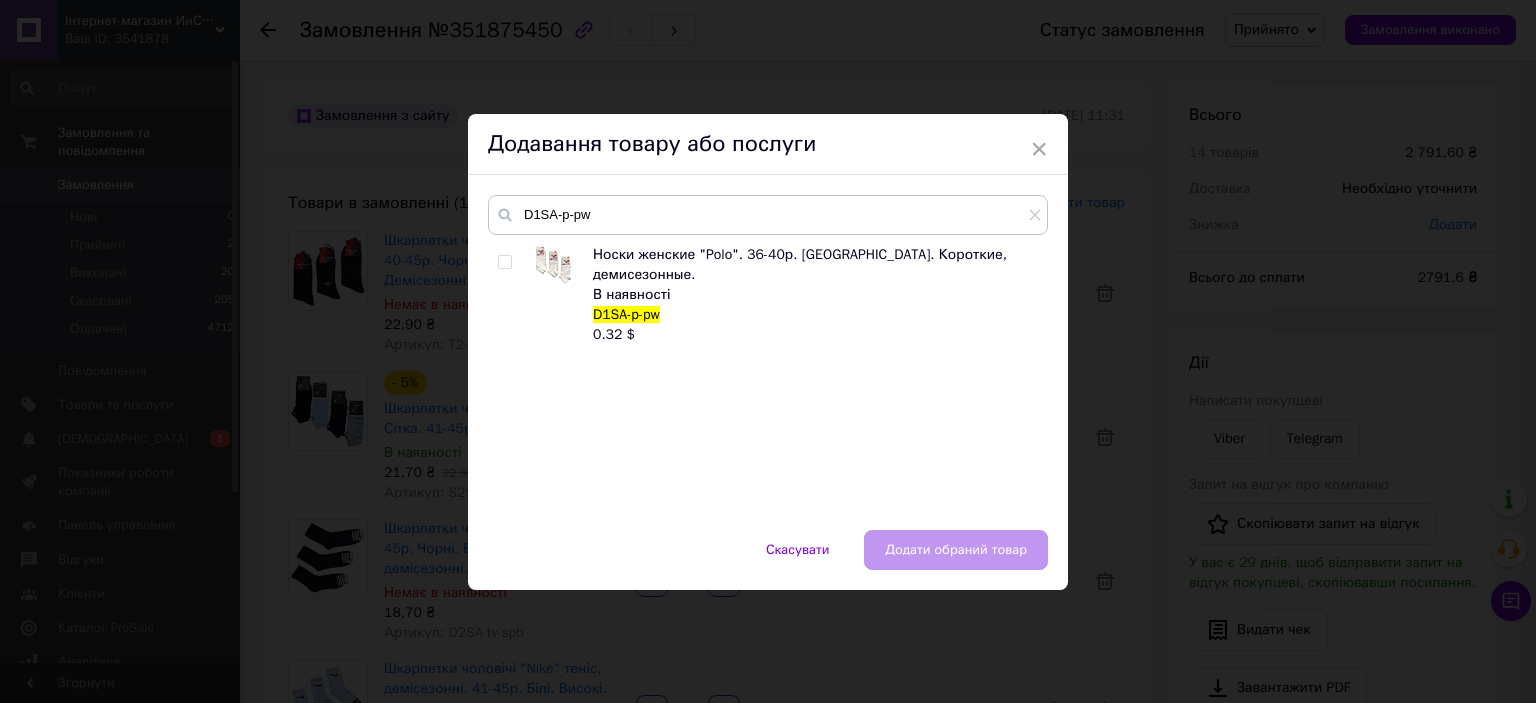 click at bounding box center [505, 262] 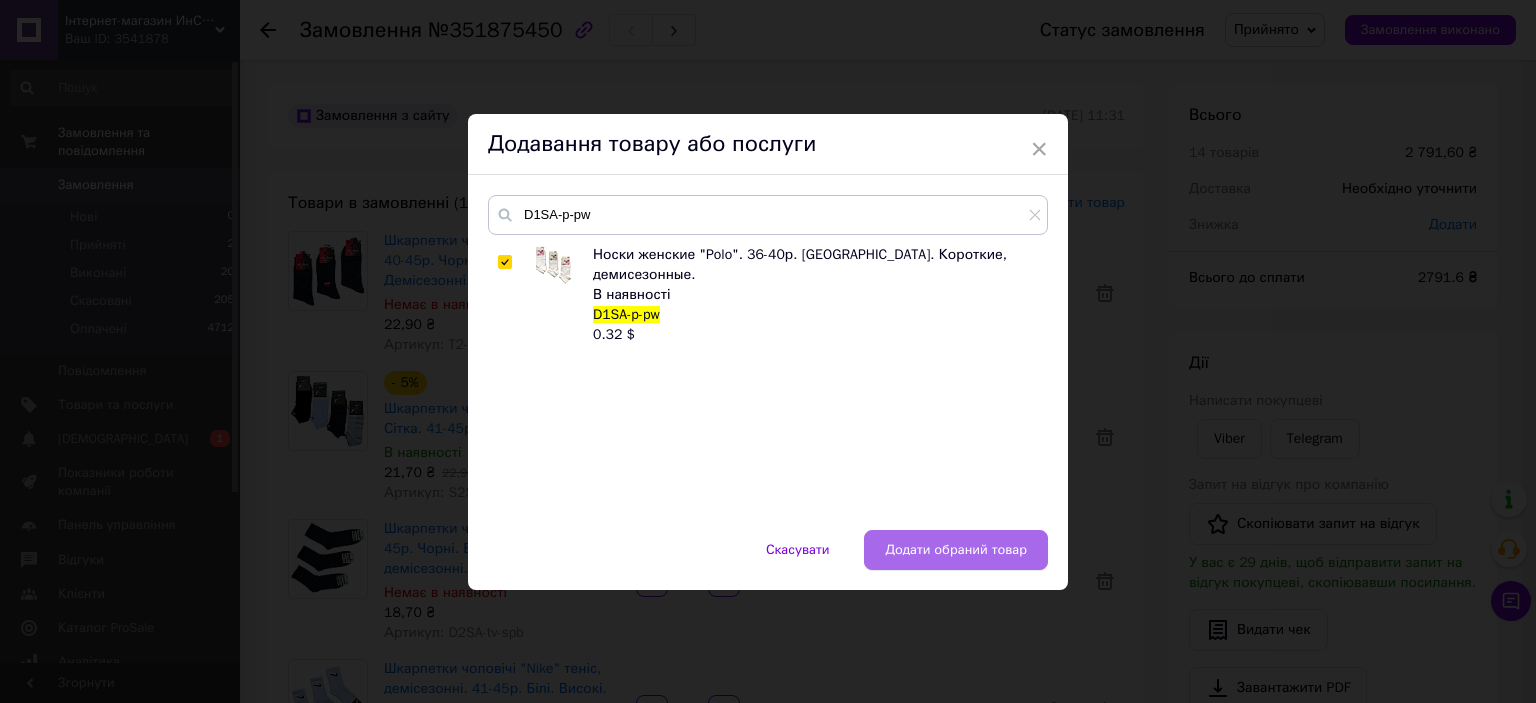 click on "Додати обраний товар" at bounding box center (956, 550) 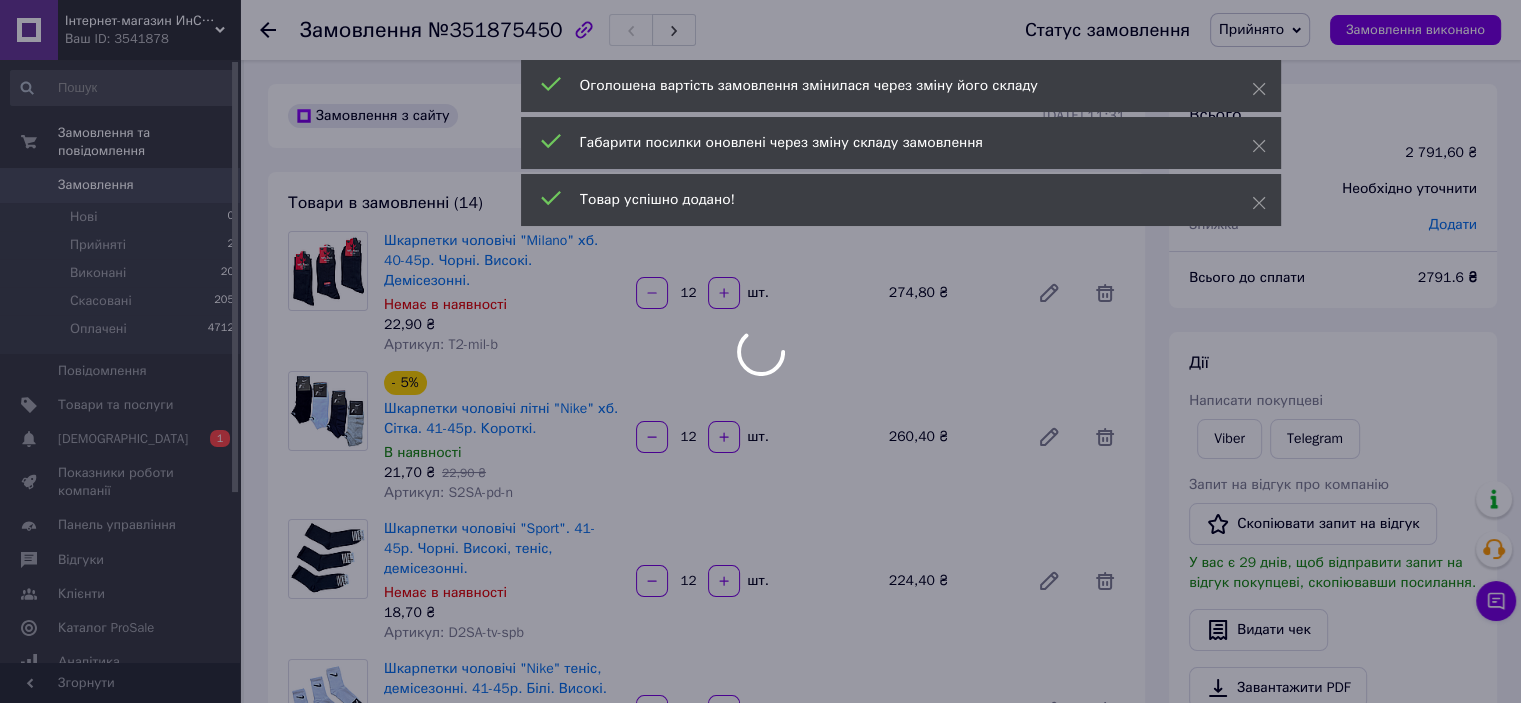 scroll, scrollTop: 20, scrollLeft: 0, axis: vertical 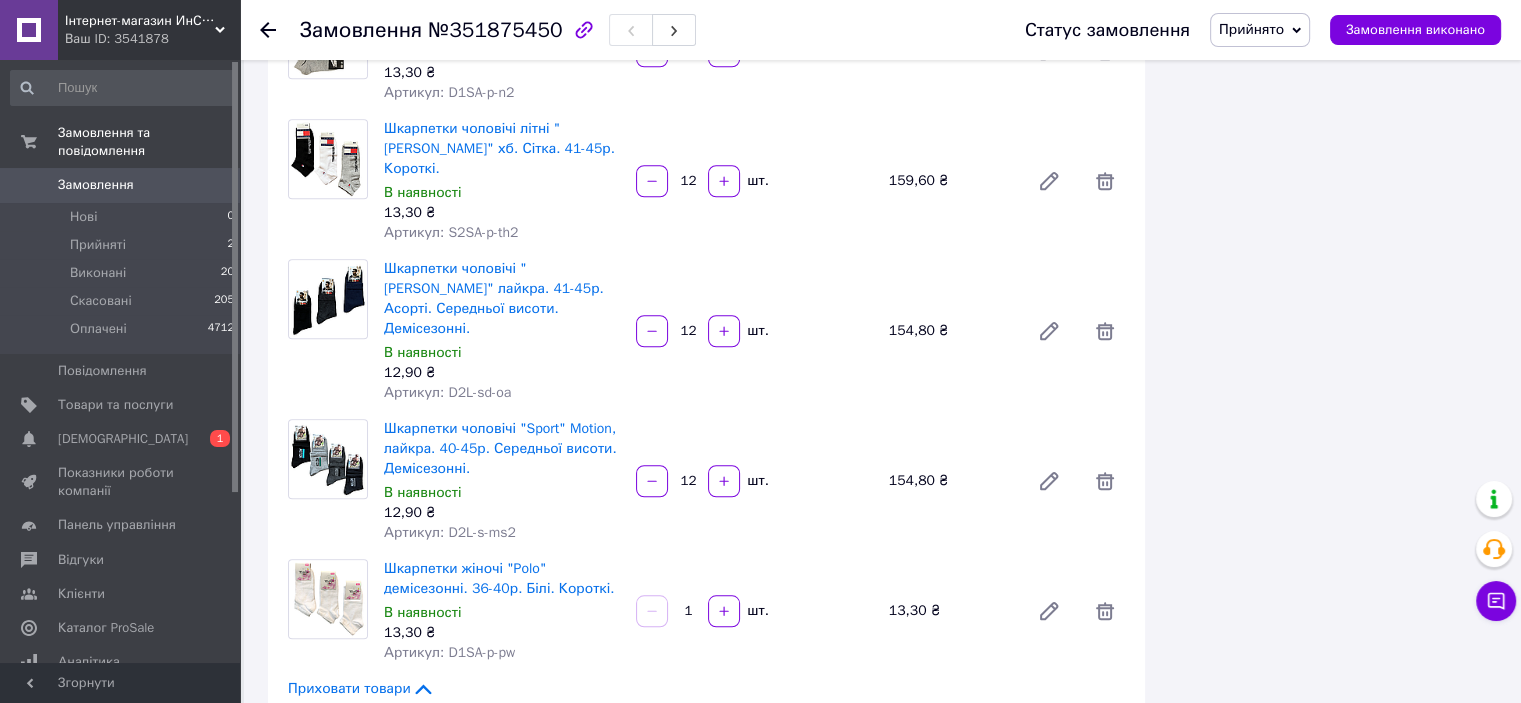 click on "1" at bounding box center [688, 611] 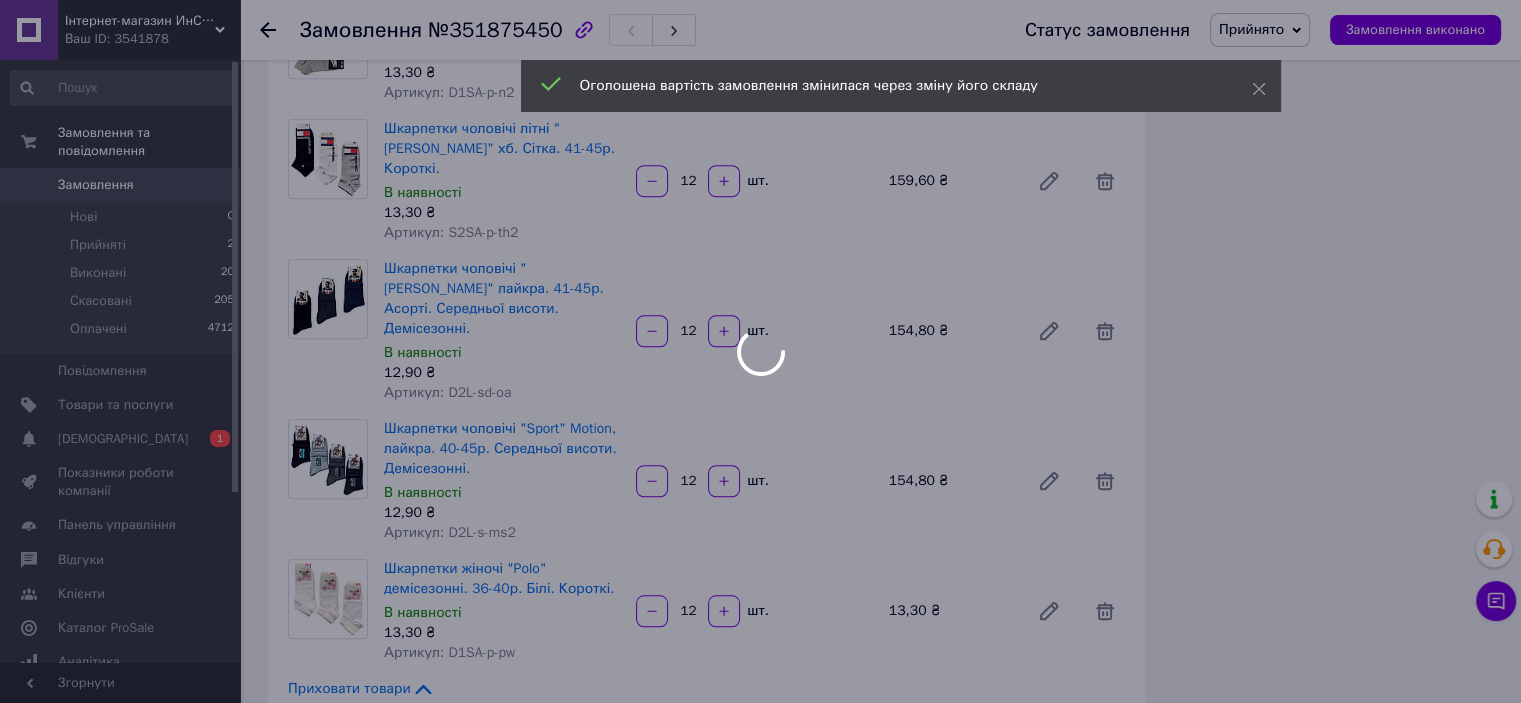 scroll, scrollTop: 68, scrollLeft: 0, axis: vertical 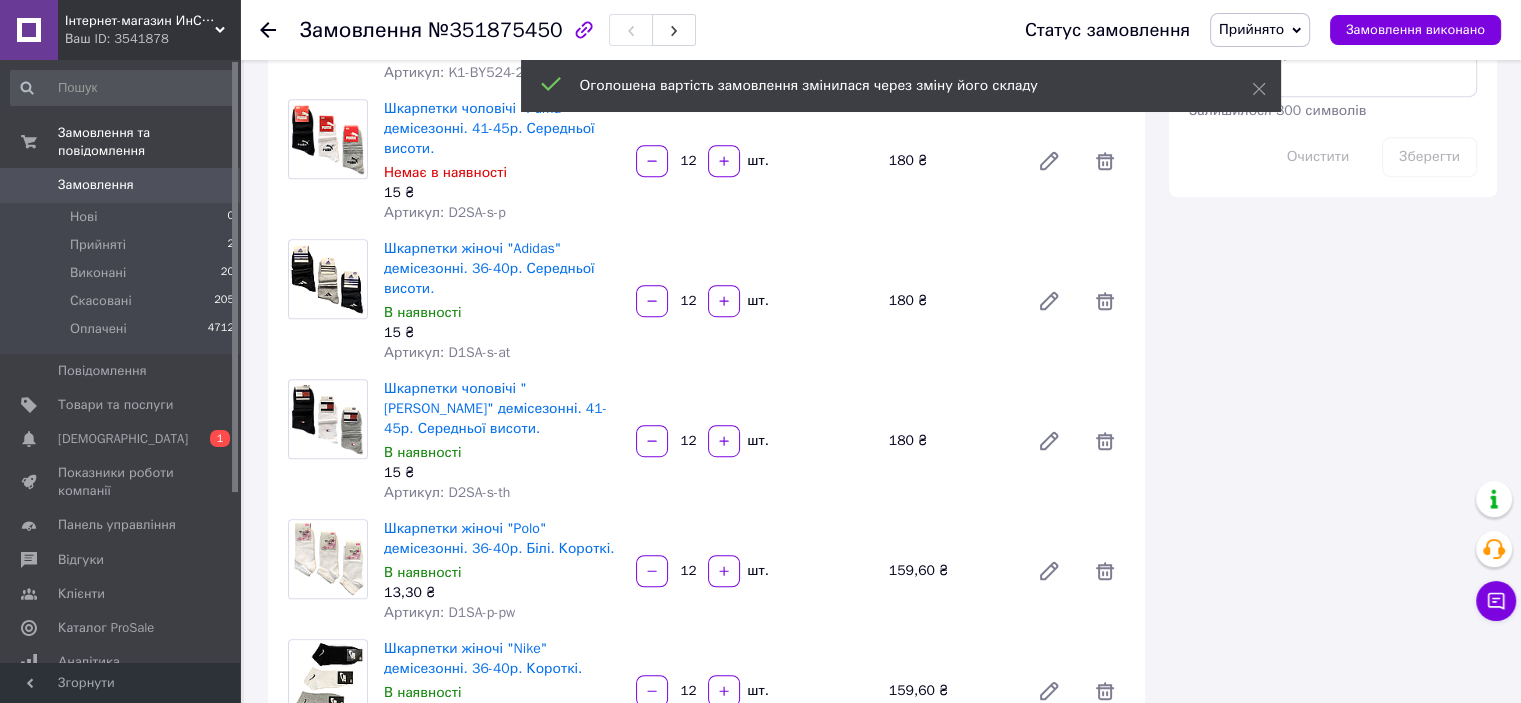 type on "12" 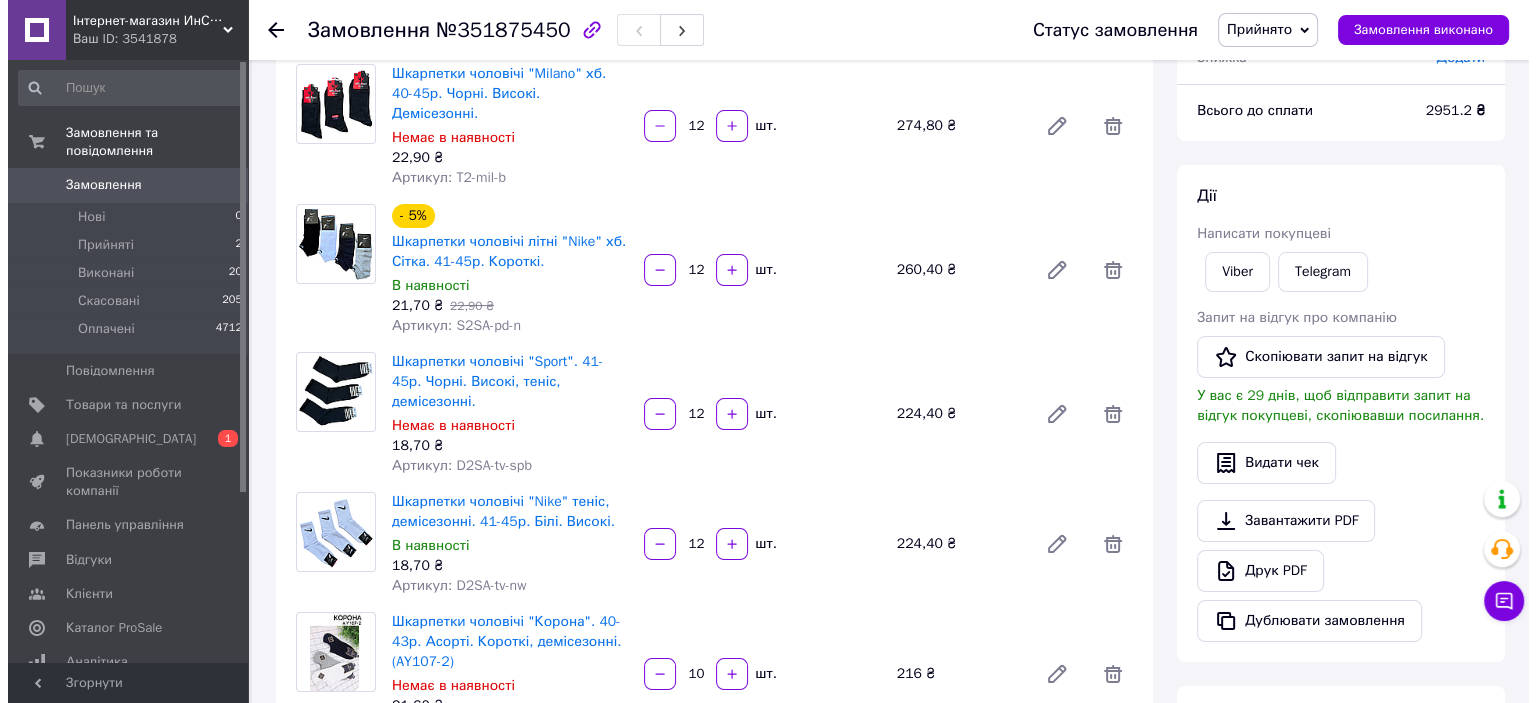 scroll, scrollTop: 0, scrollLeft: 0, axis: both 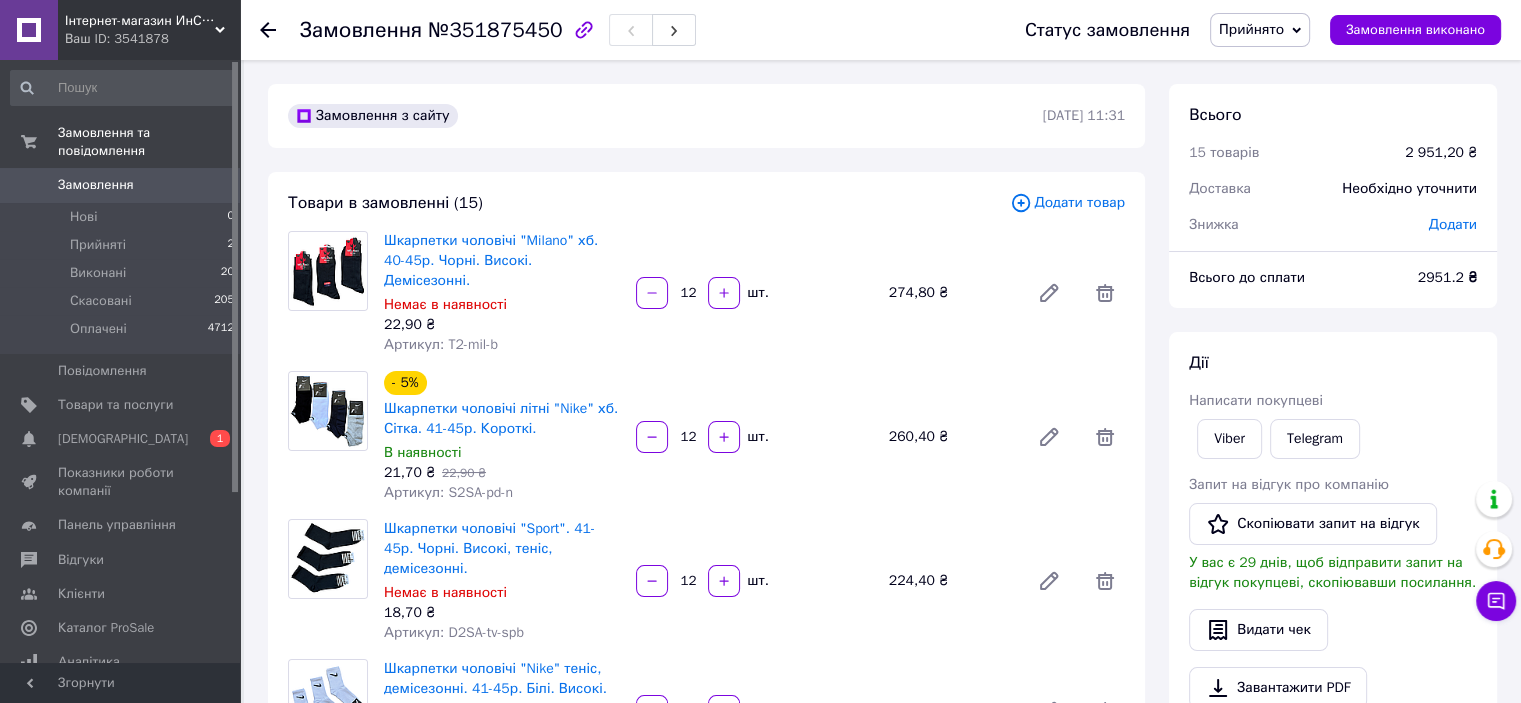 click on "Додати товар" at bounding box center (1067, 203) 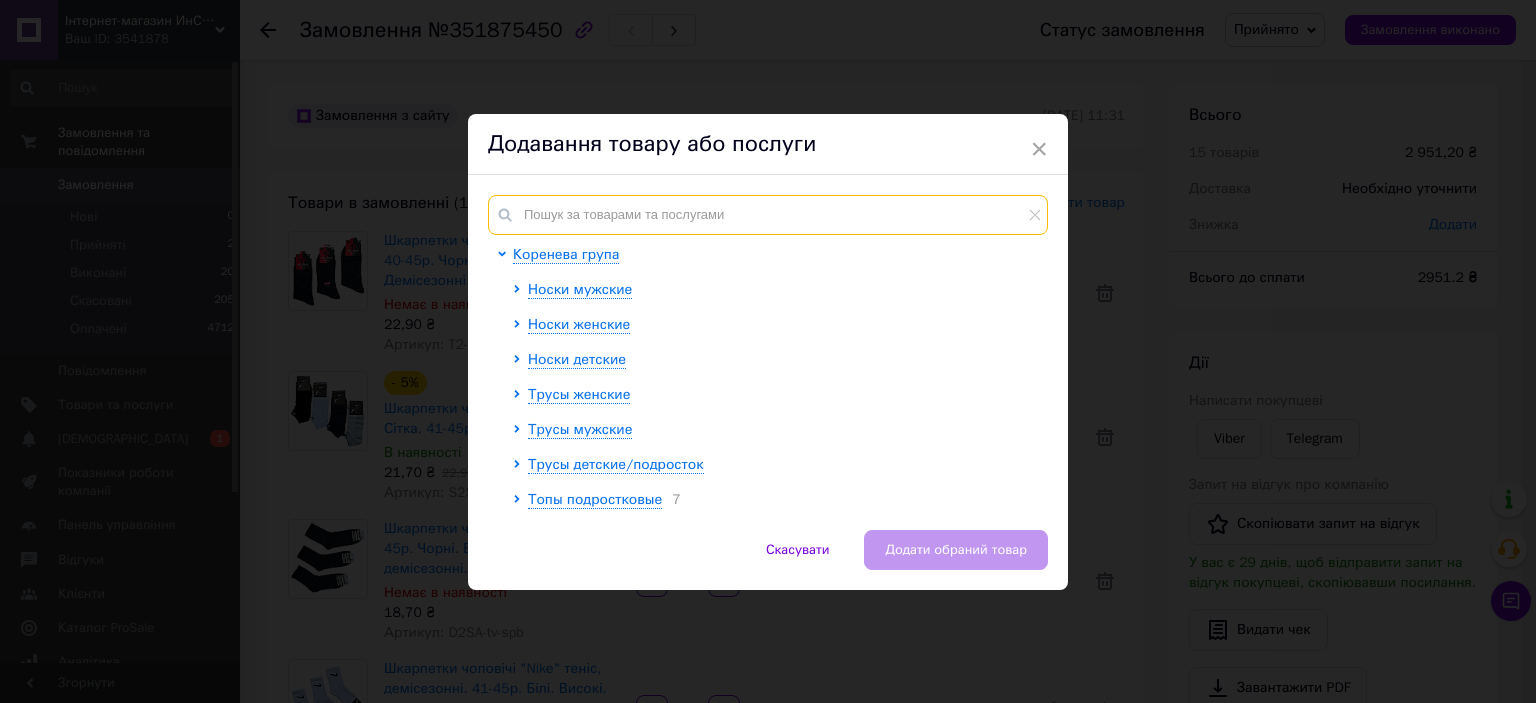 click at bounding box center (768, 215) 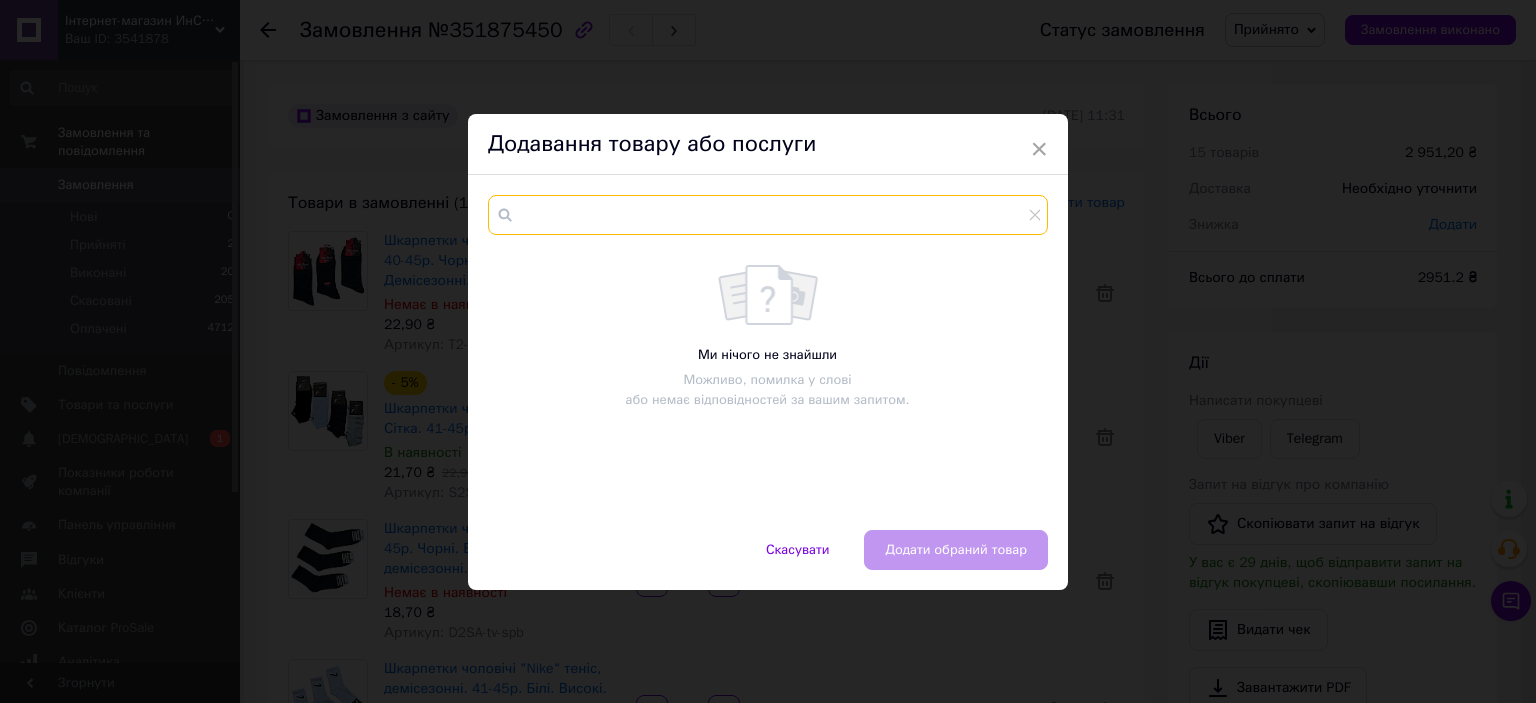 paste on "S2L-s-g3" 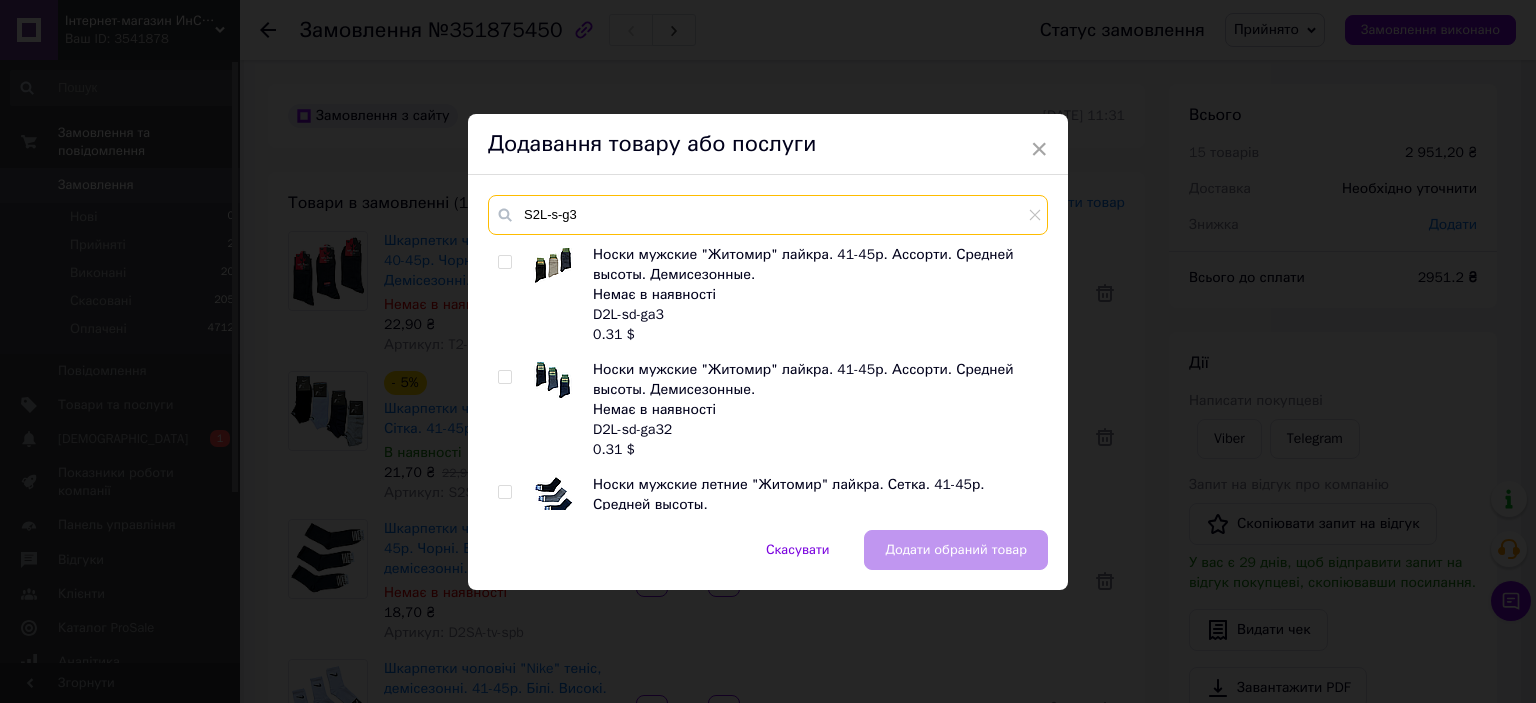 click on "S2L-s-g3" at bounding box center (768, 215) 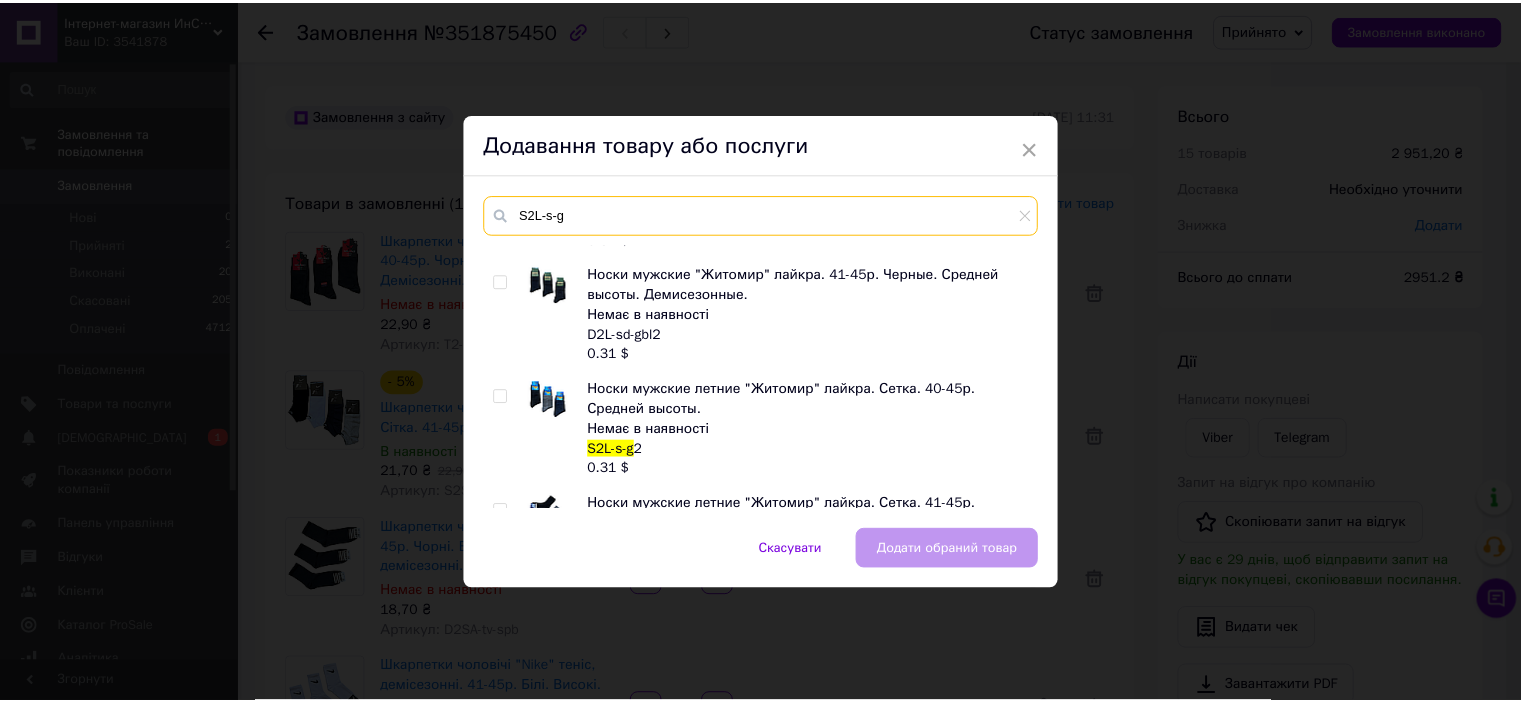 scroll, scrollTop: 1154, scrollLeft: 0, axis: vertical 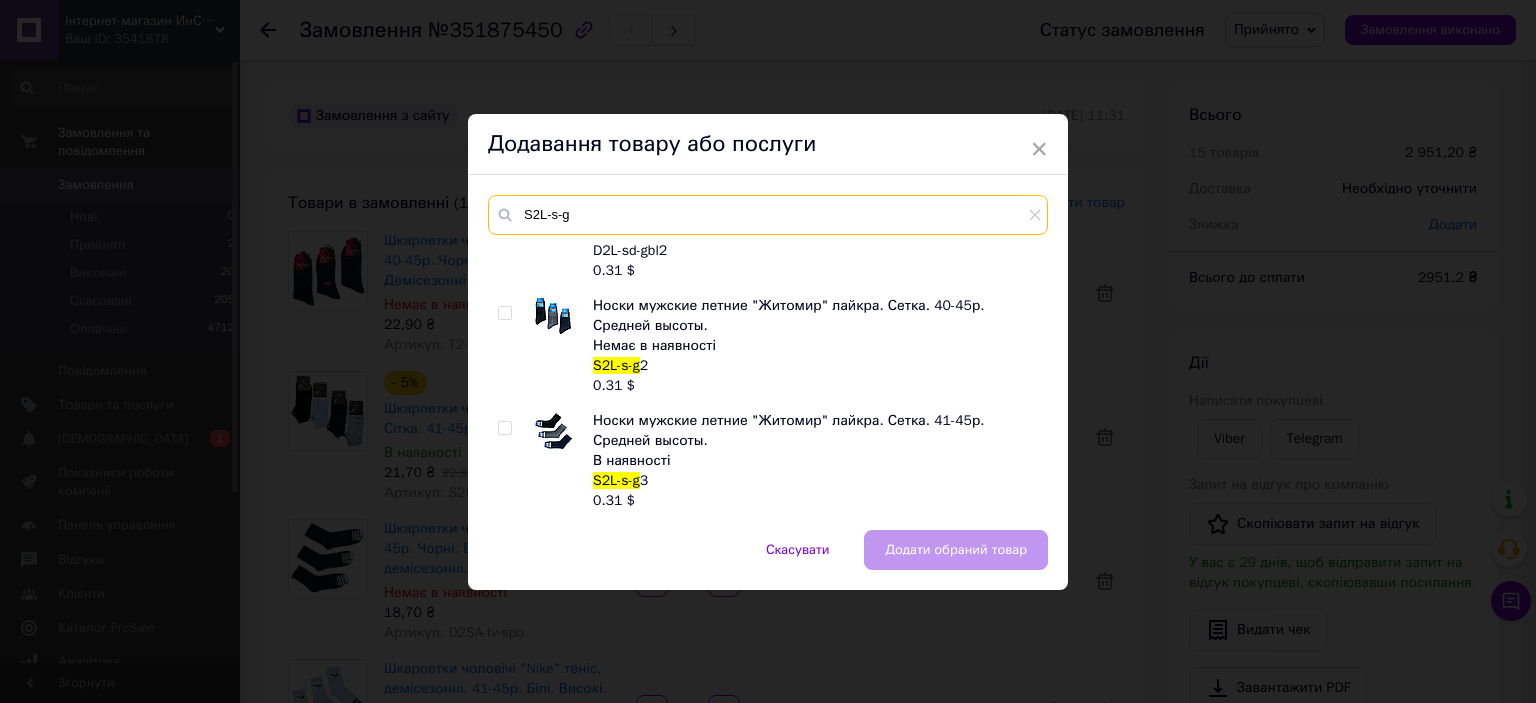 type on "S2L-s-g" 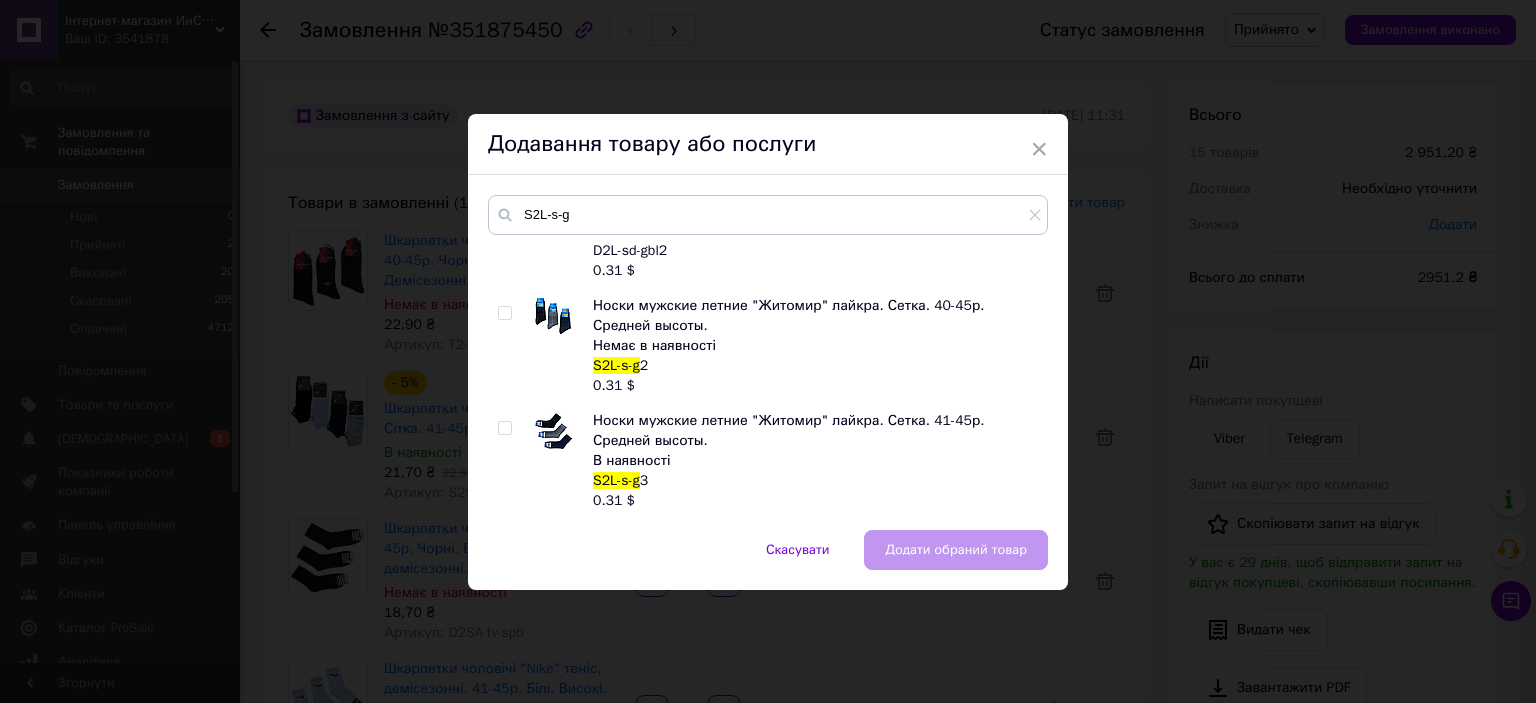 click at bounding box center [504, 428] 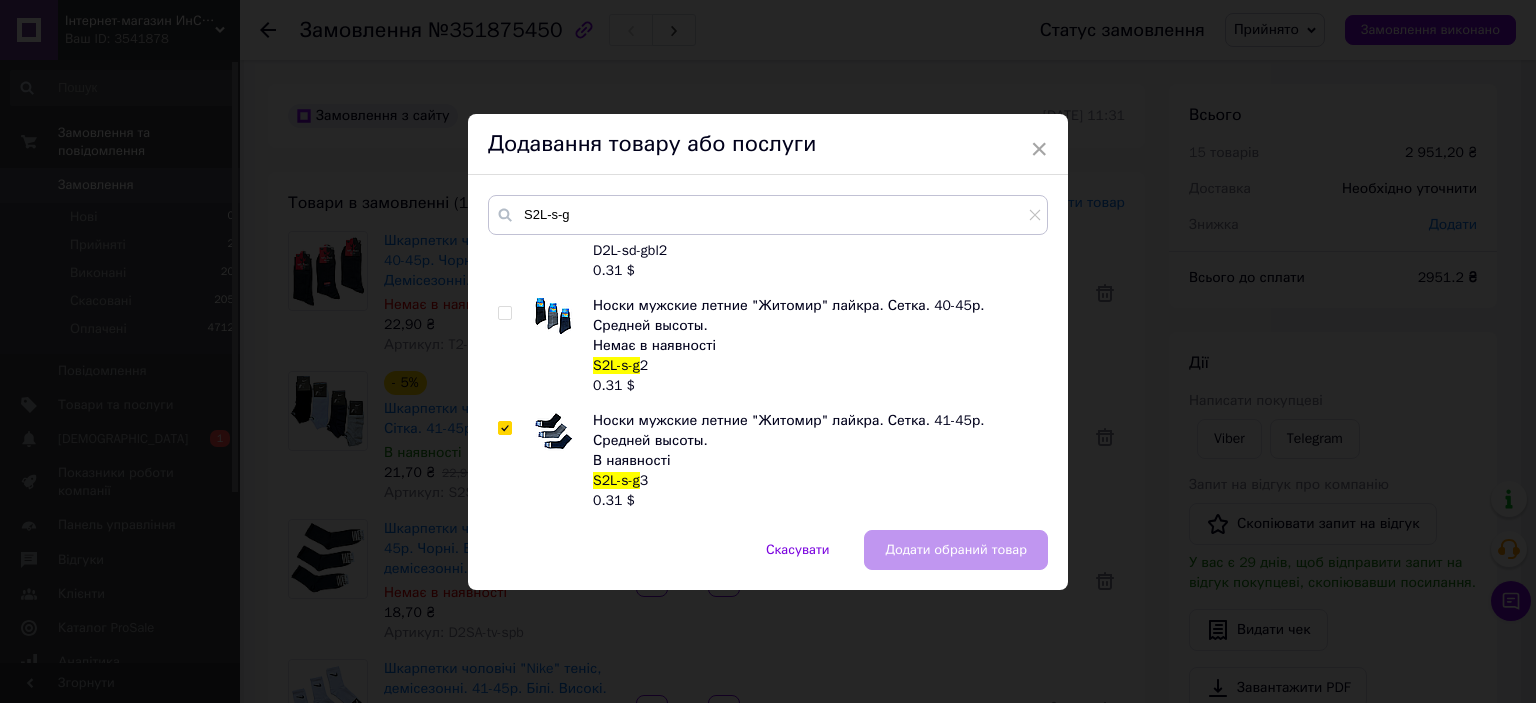checkbox on "true" 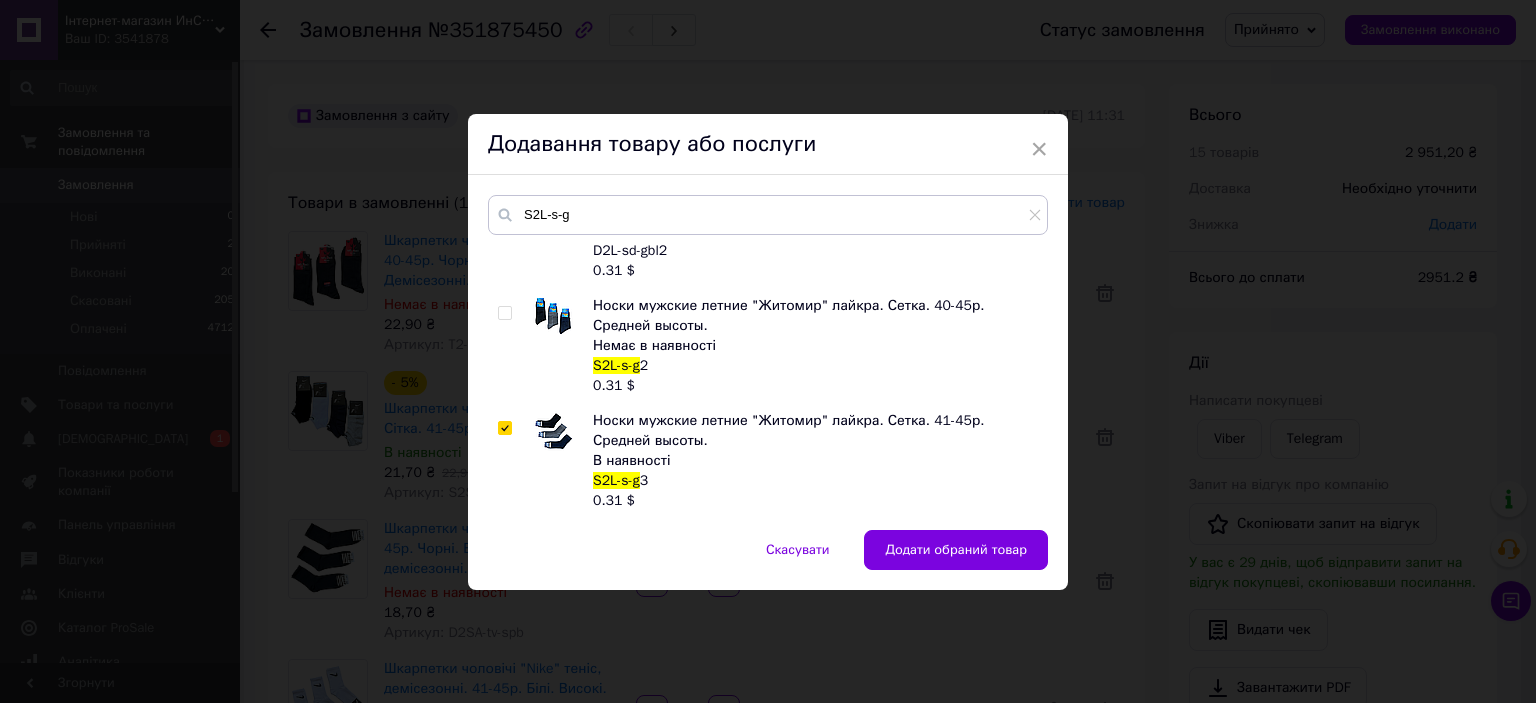 click on "Скасувати   Додати обраний товар" at bounding box center [768, 560] 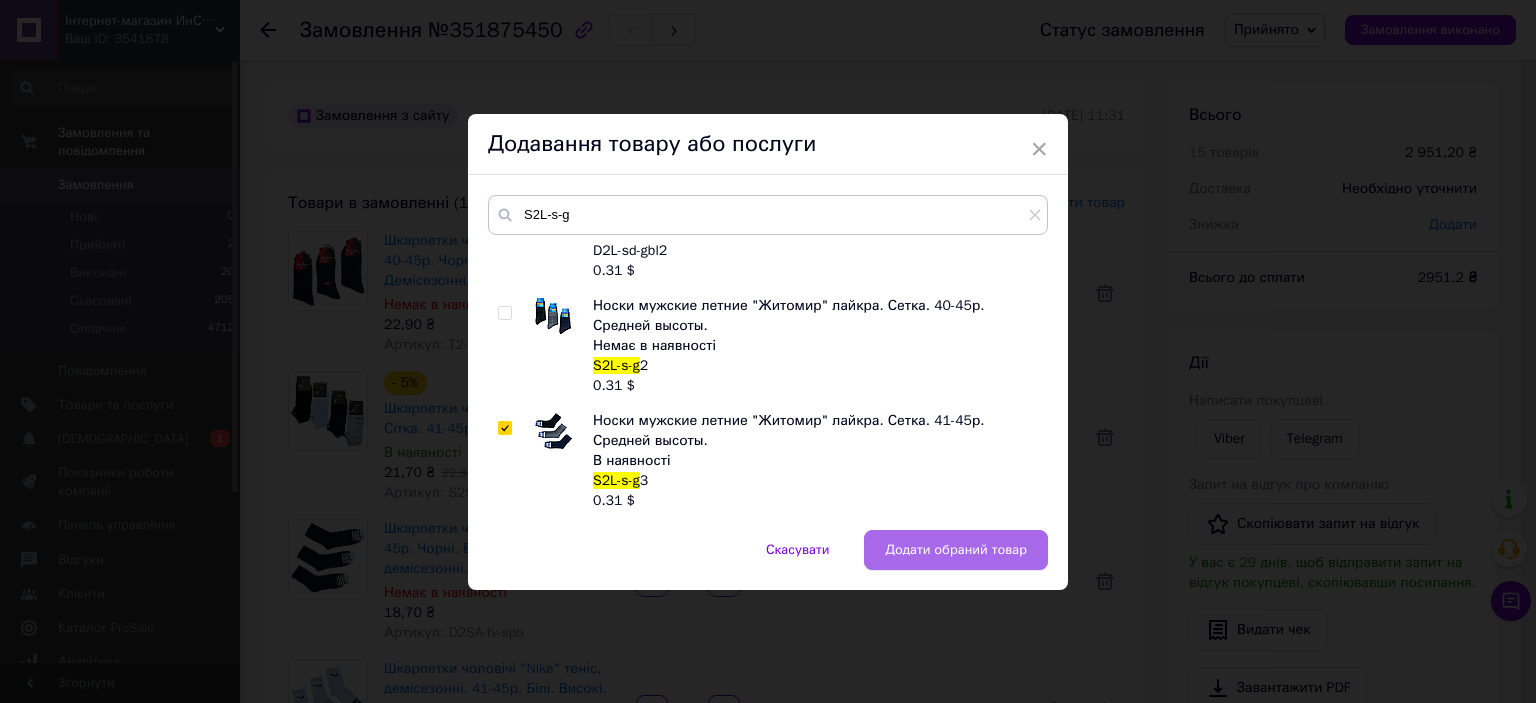 click on "Додати обраний товар" at bounding box center (956, 550) 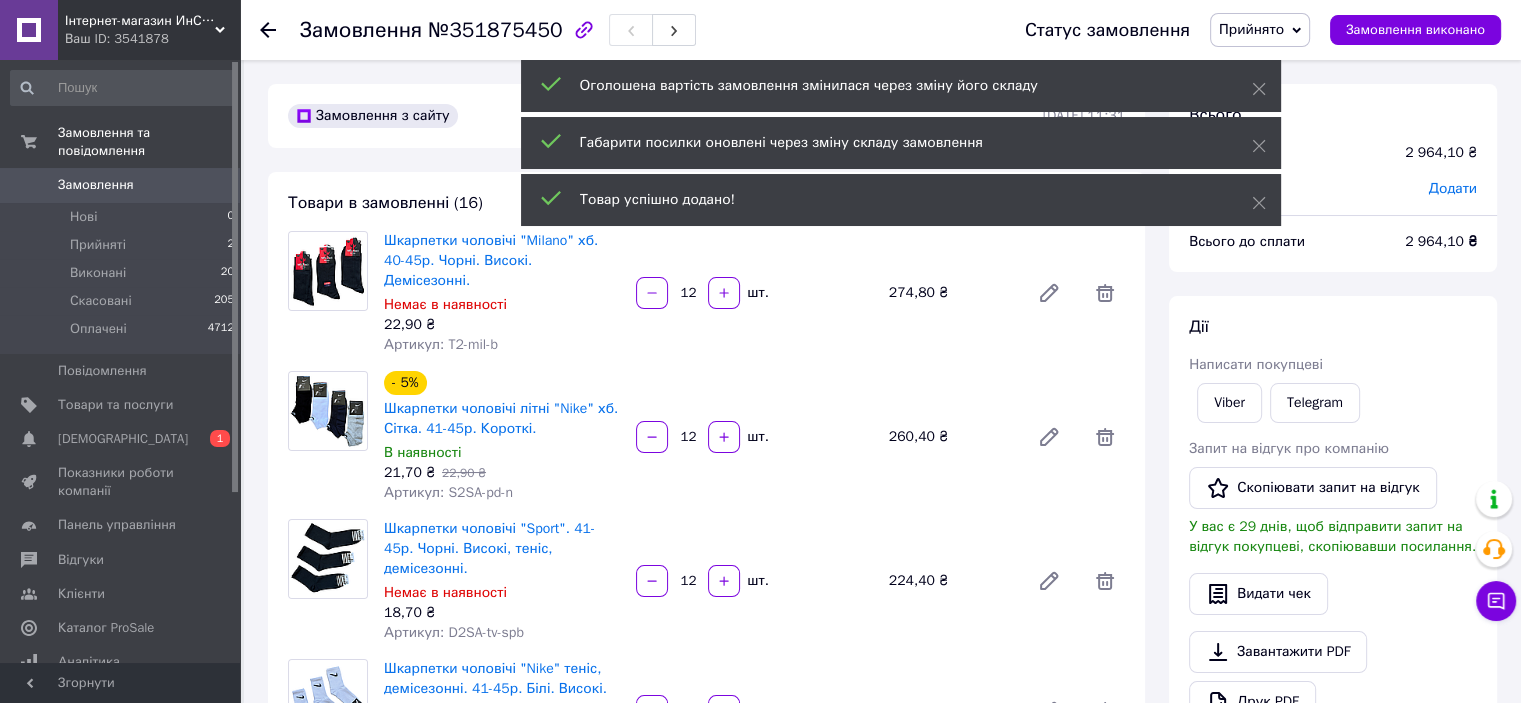 scroll, scrollTop: 117, scrollLeft: 0, axis: vertical 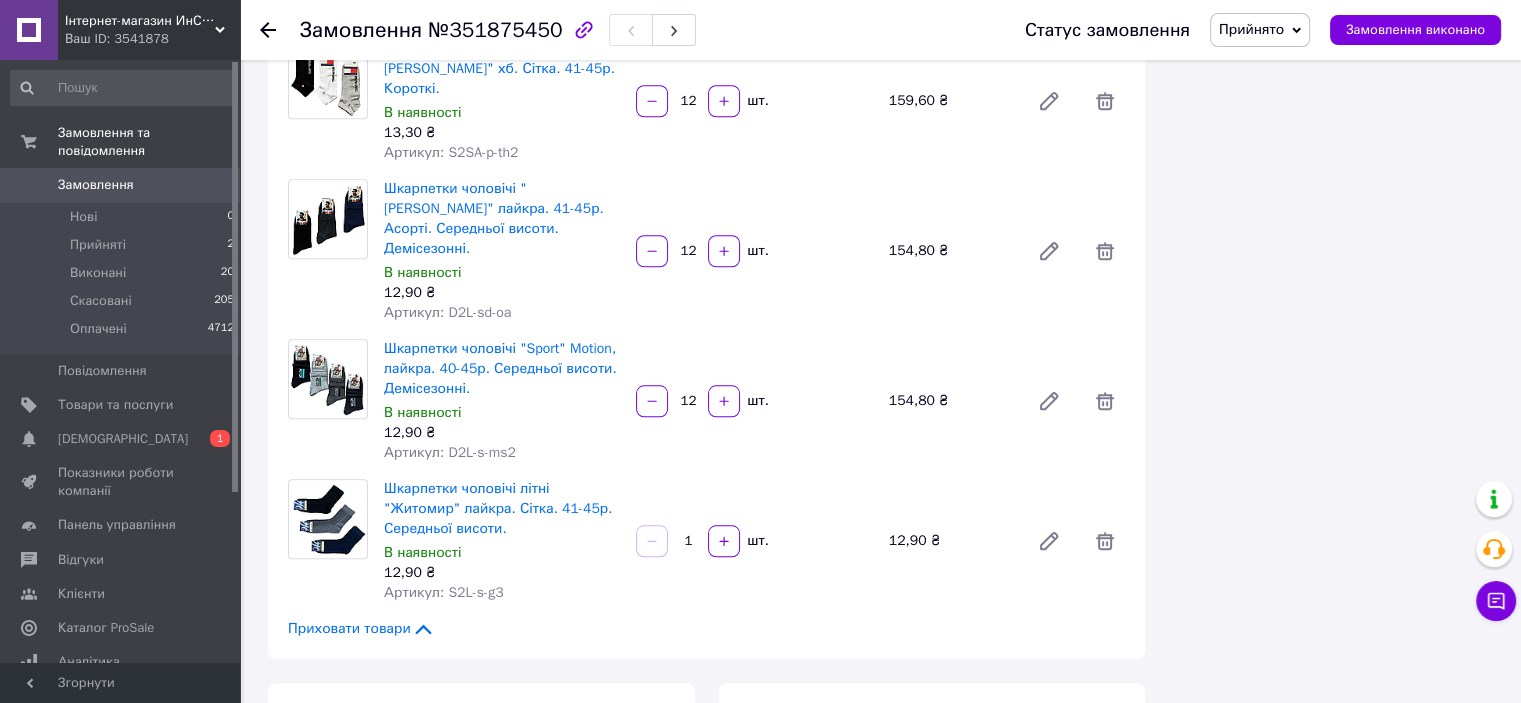 click on "1" at bounding box center (688, 541) 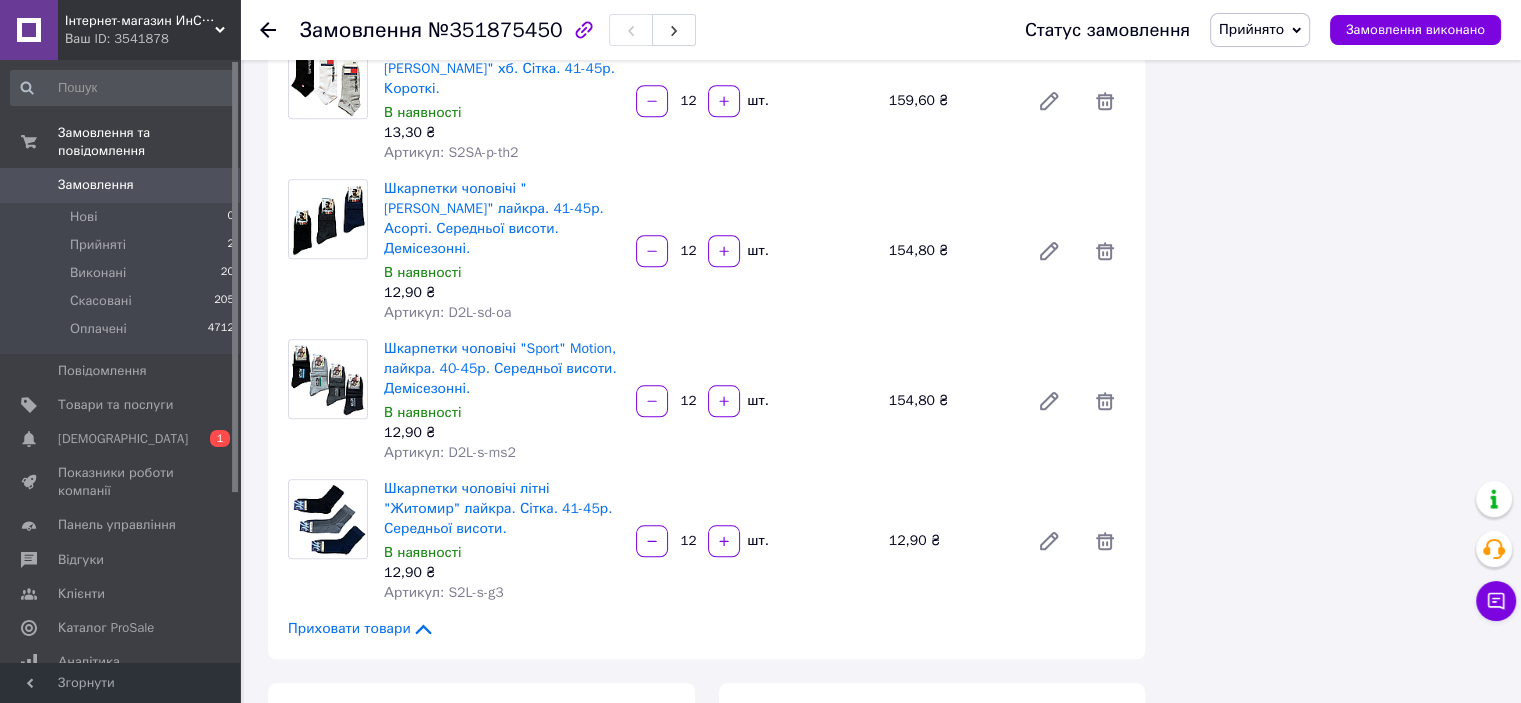 type on "12" 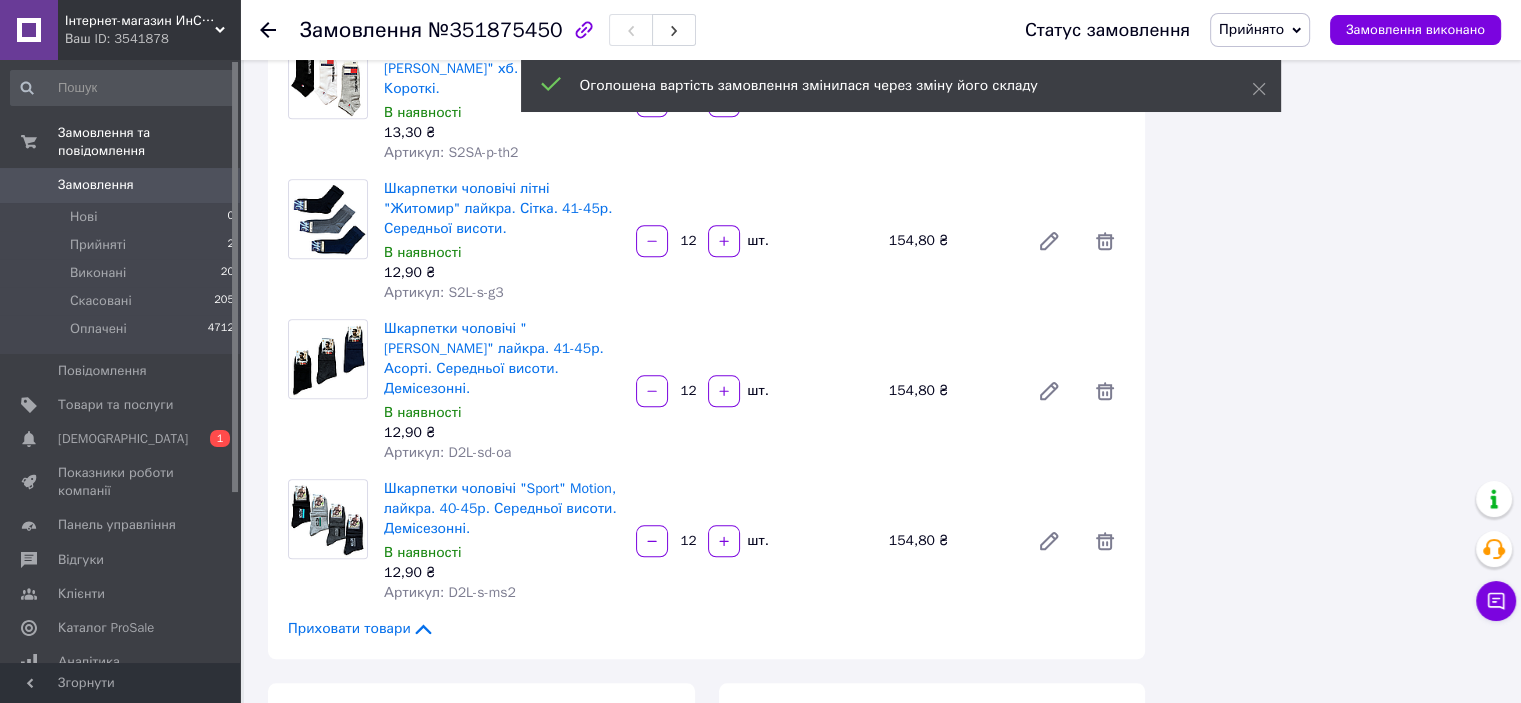 scroll, scrollTop: 165, scrollLeft: 0, axis: vertical 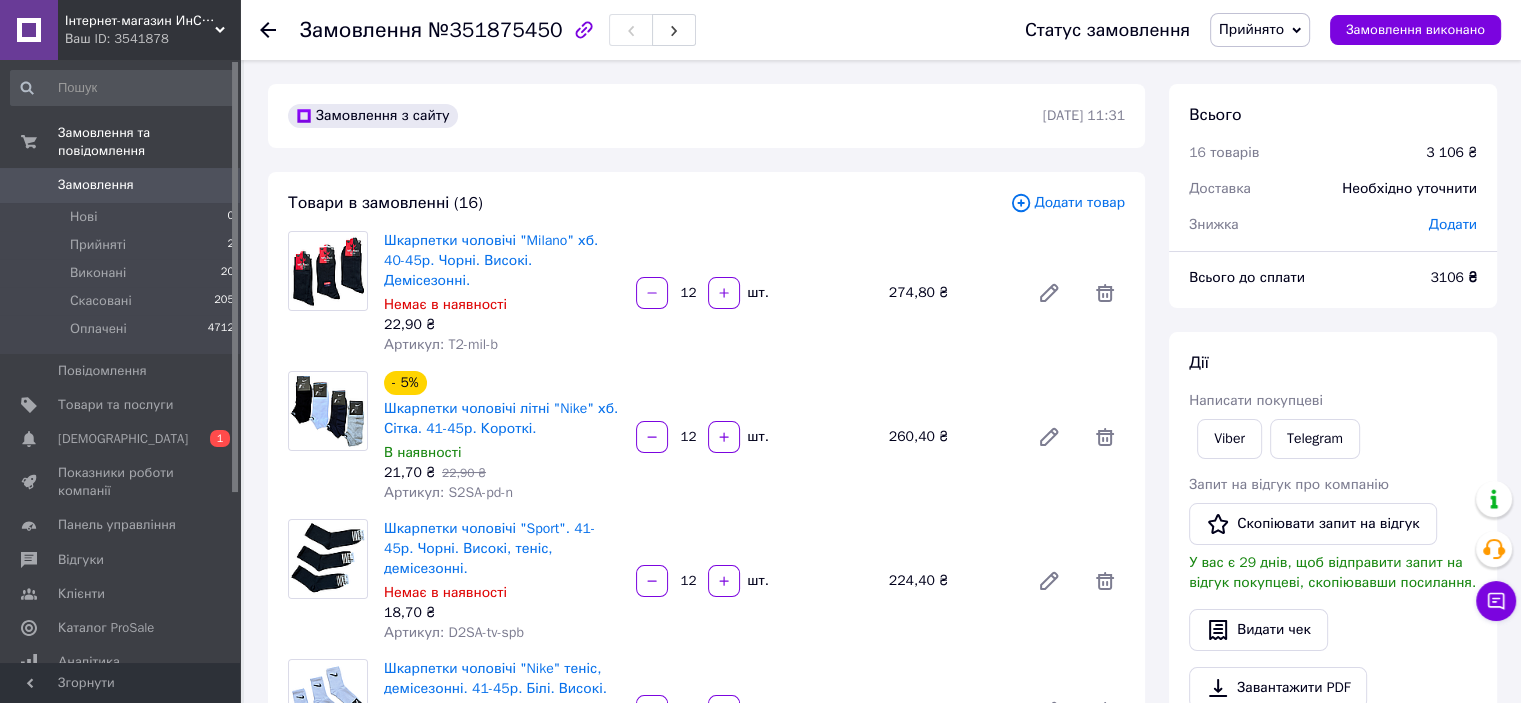 click on "Додати товар" at bounding box center [1067, 203] 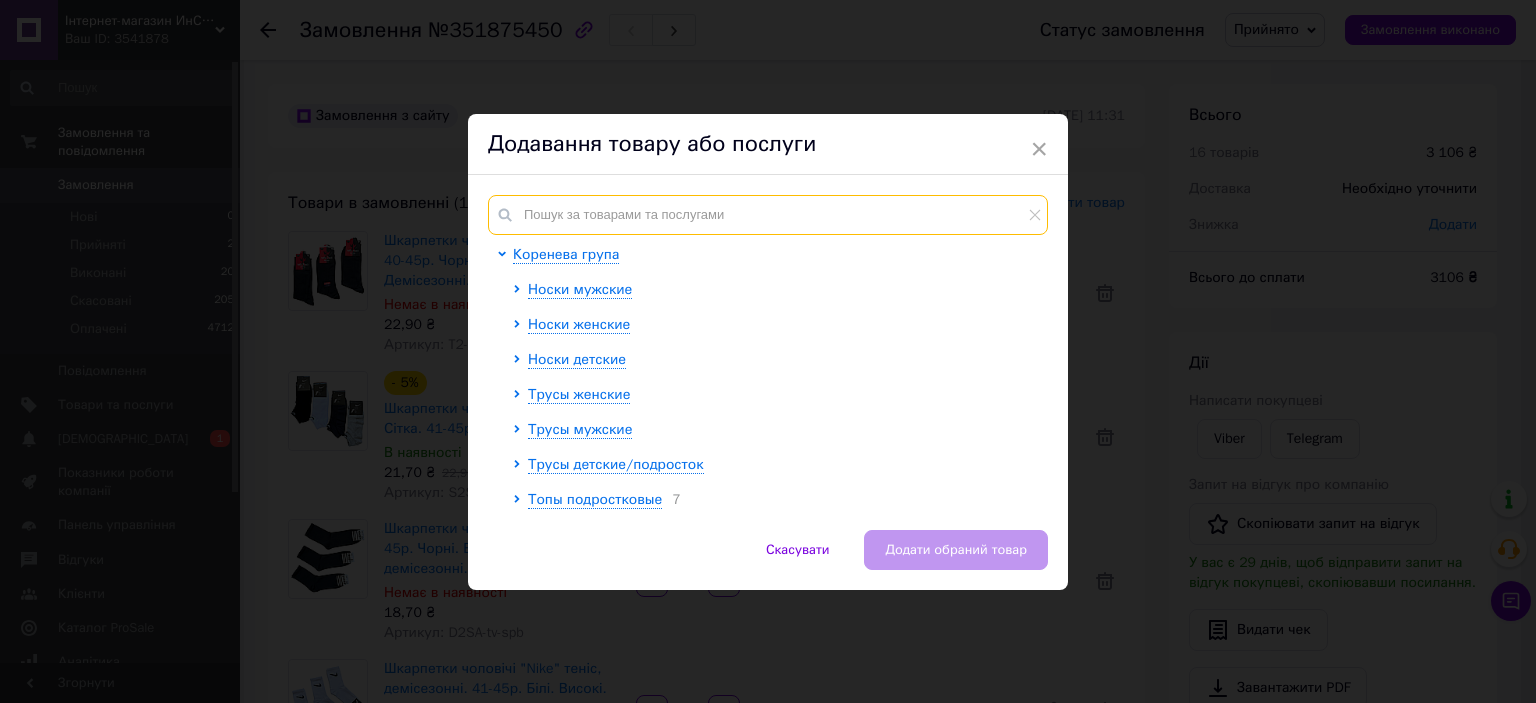 click at bounding box center (768, 215) 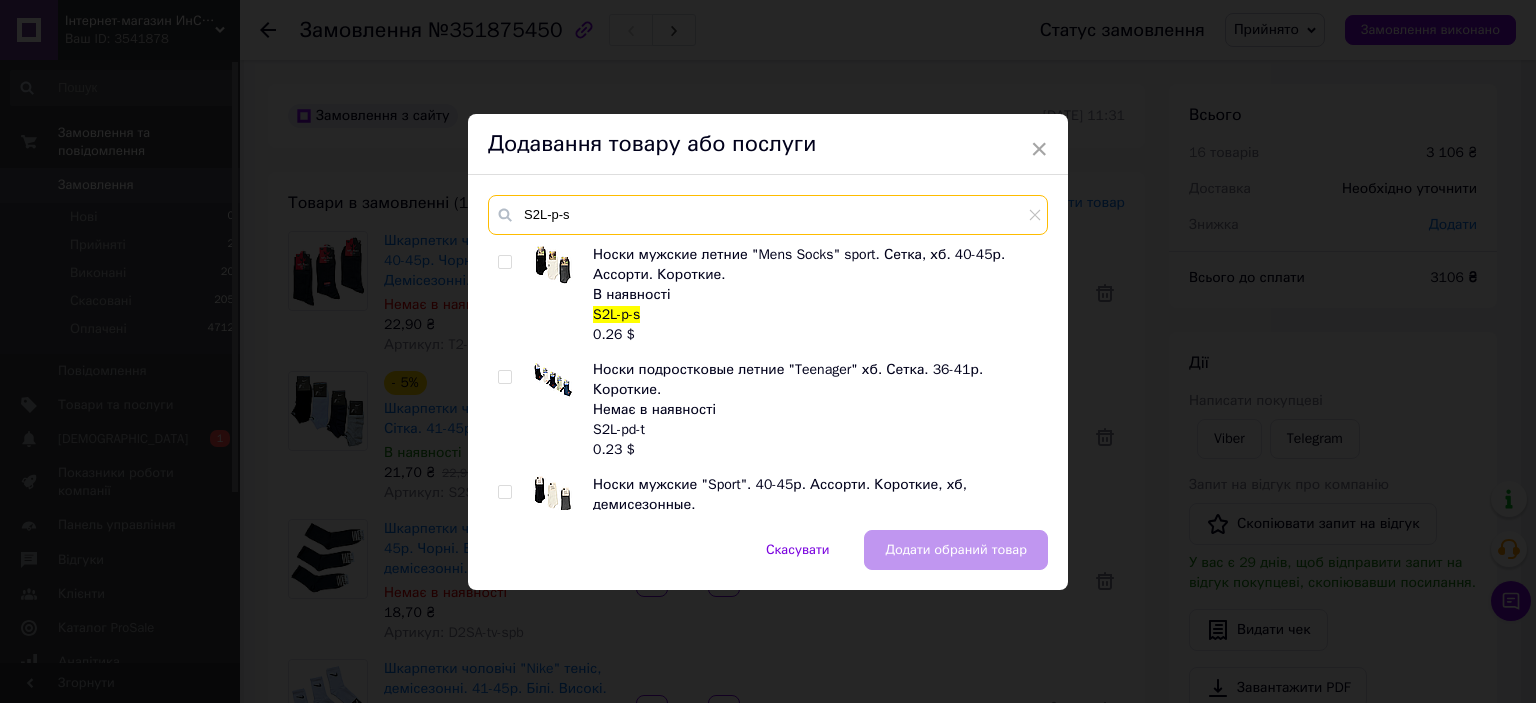 type on "S2L-p-s" 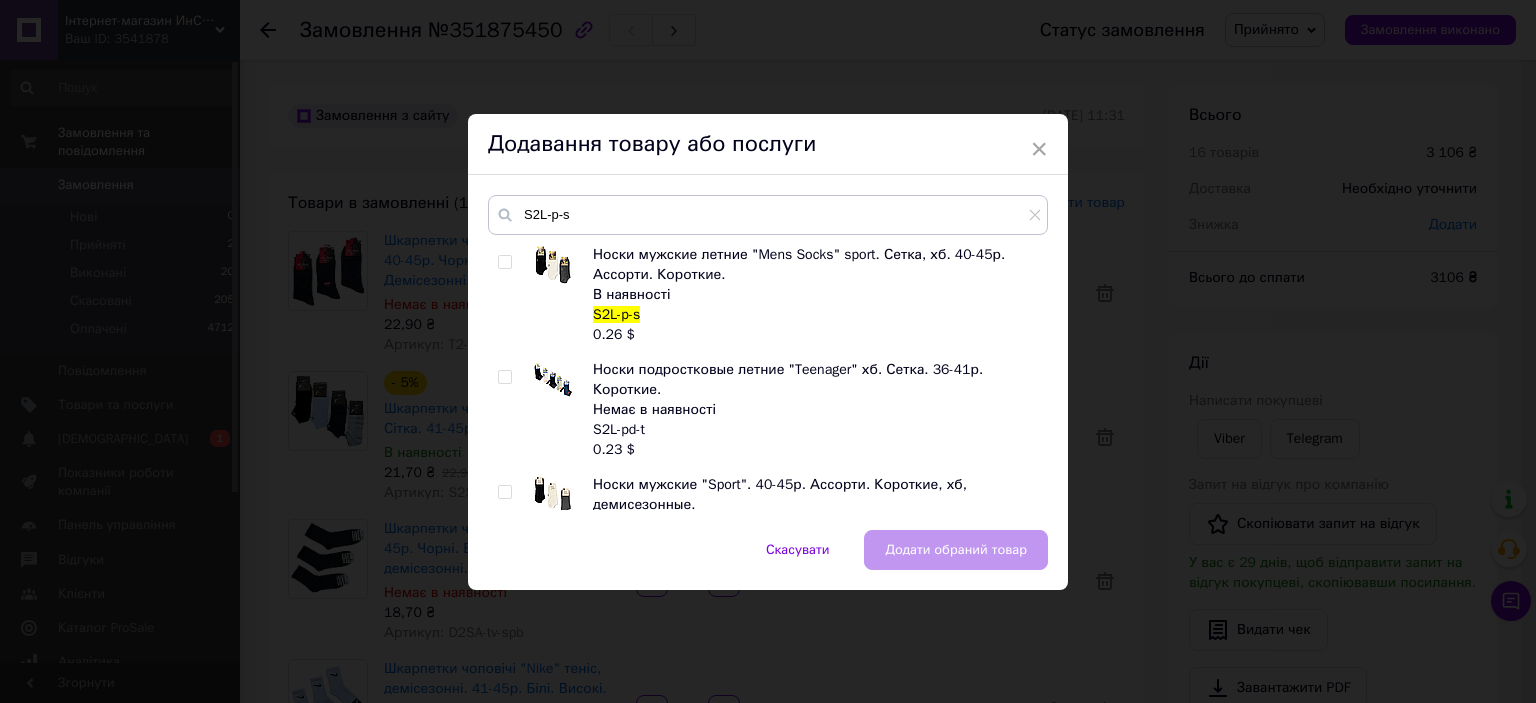 click at bounding box center (504, 262) 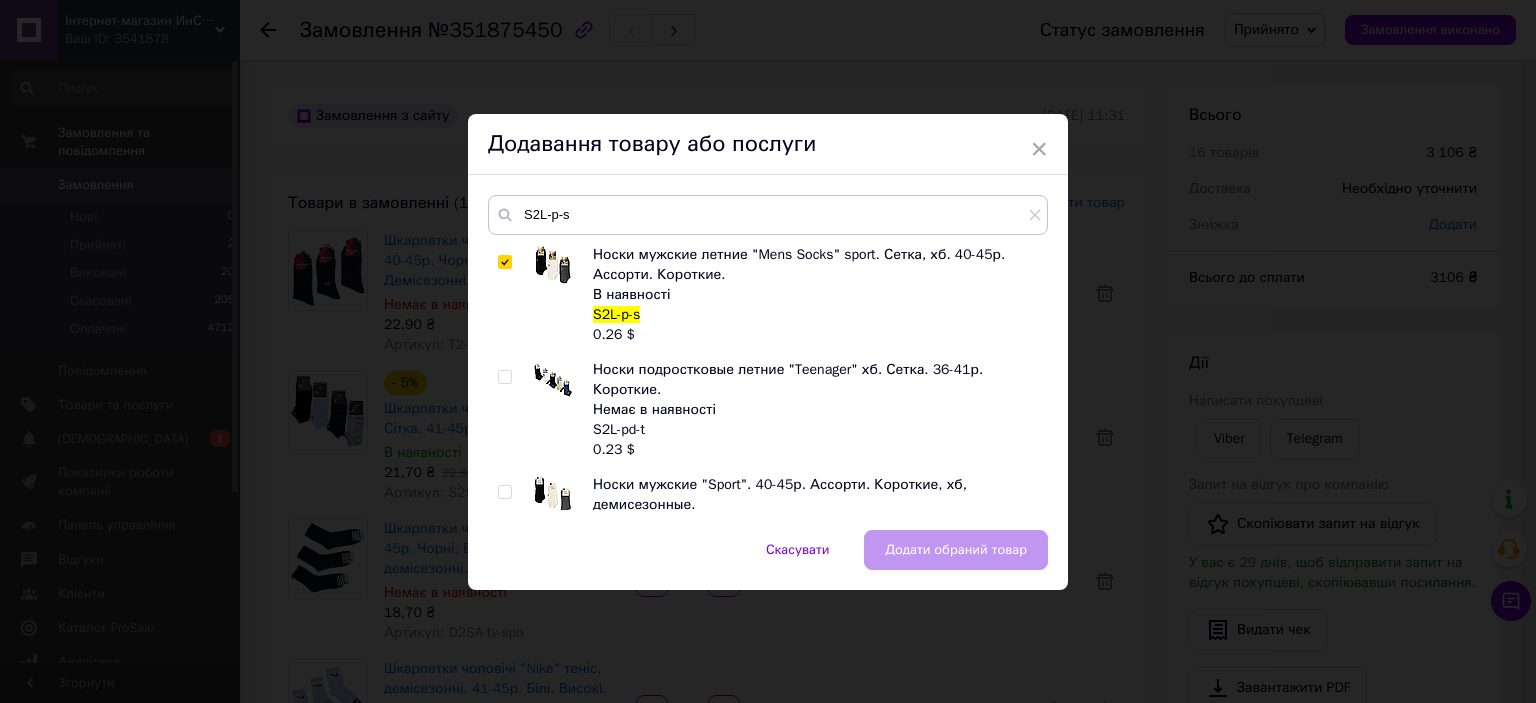 checkbox on "true" 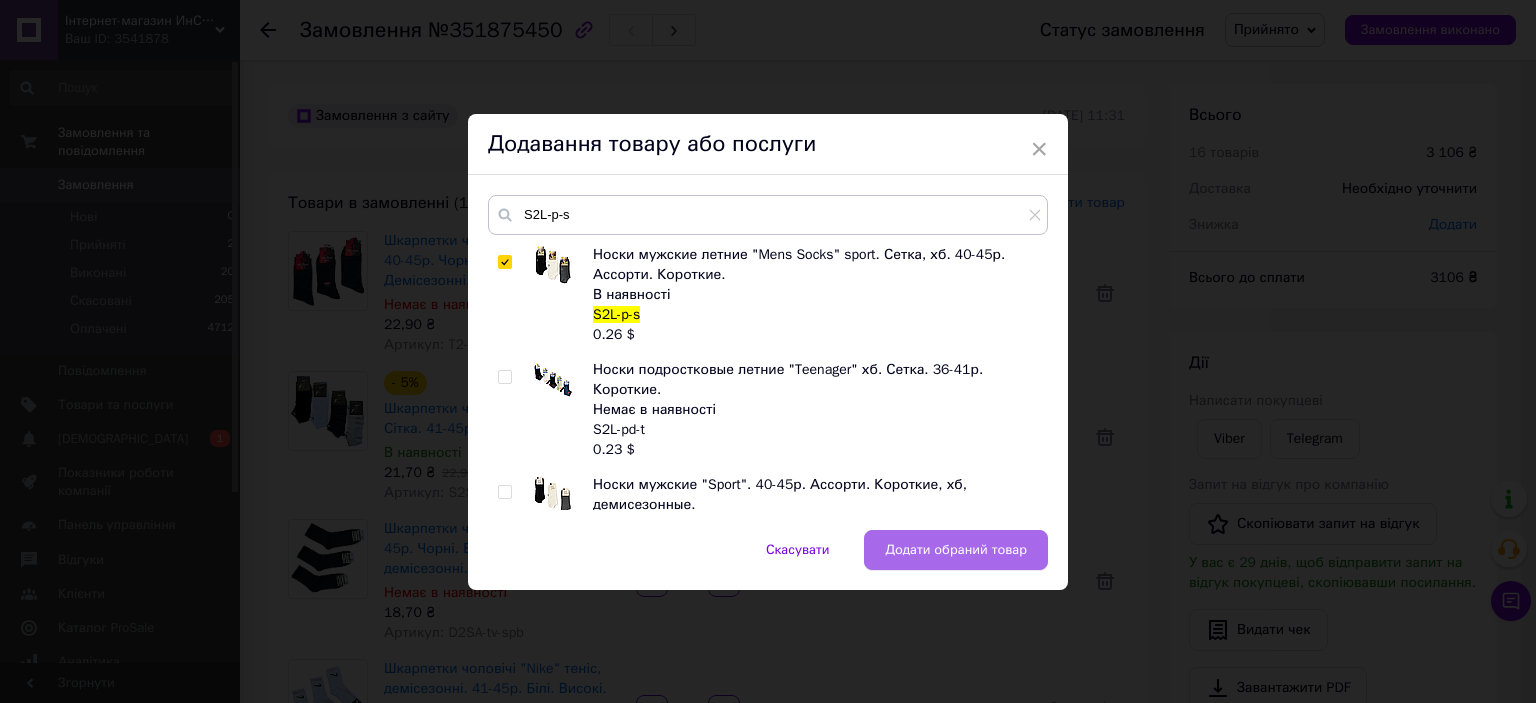click on "Додати обраний товар" at bounding box center (956, 550) 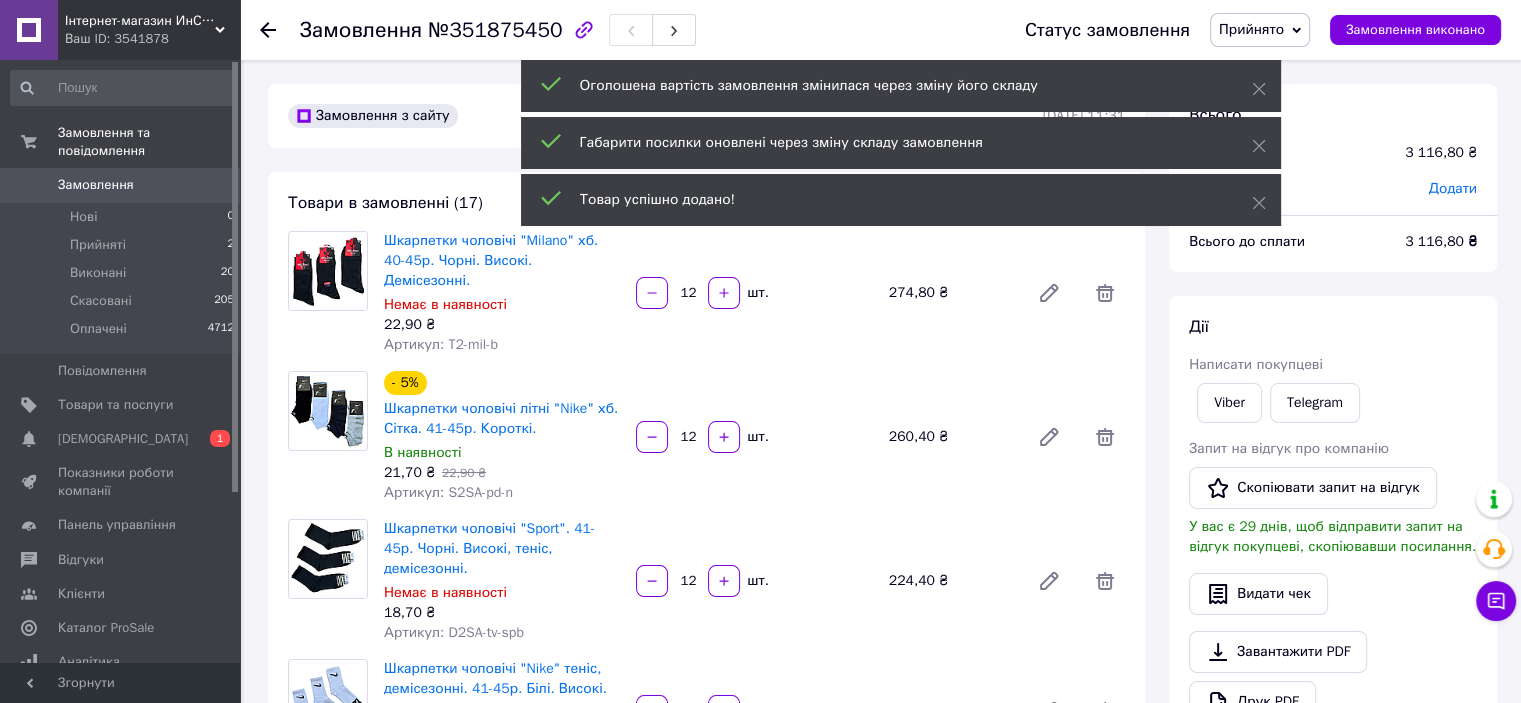 scroll, scrollTop: 213, scrollLeft: 0, axis: vertical 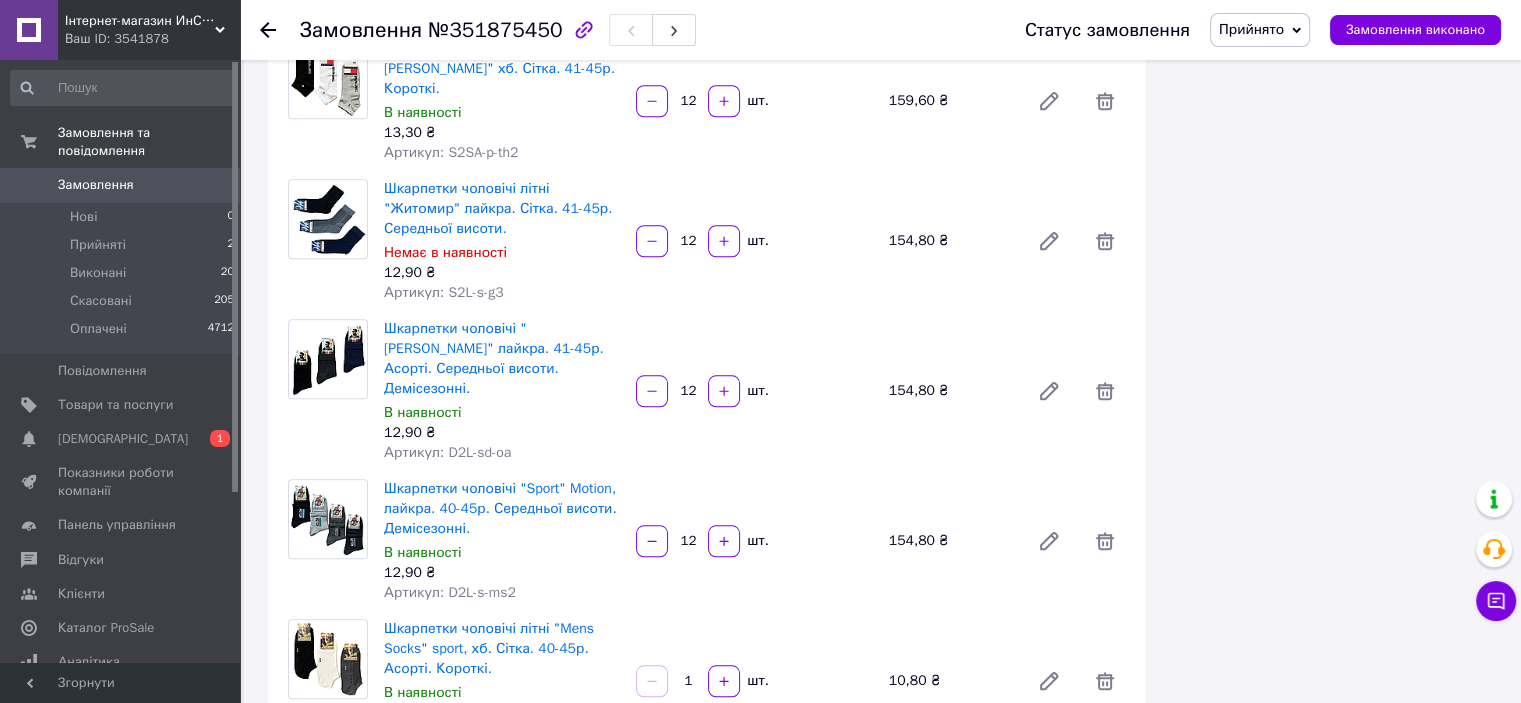 click on "1" at bounding box center [688, 681] 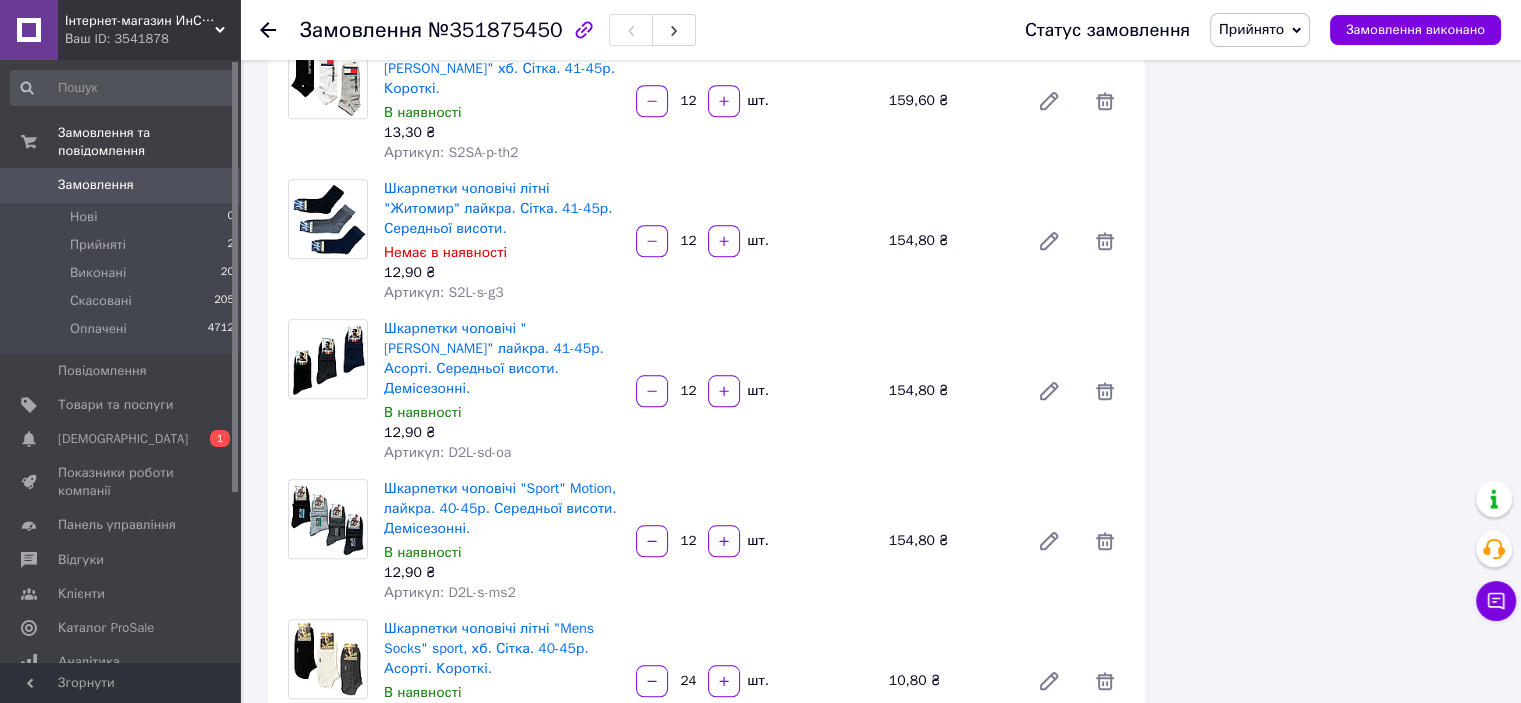 type on "24" 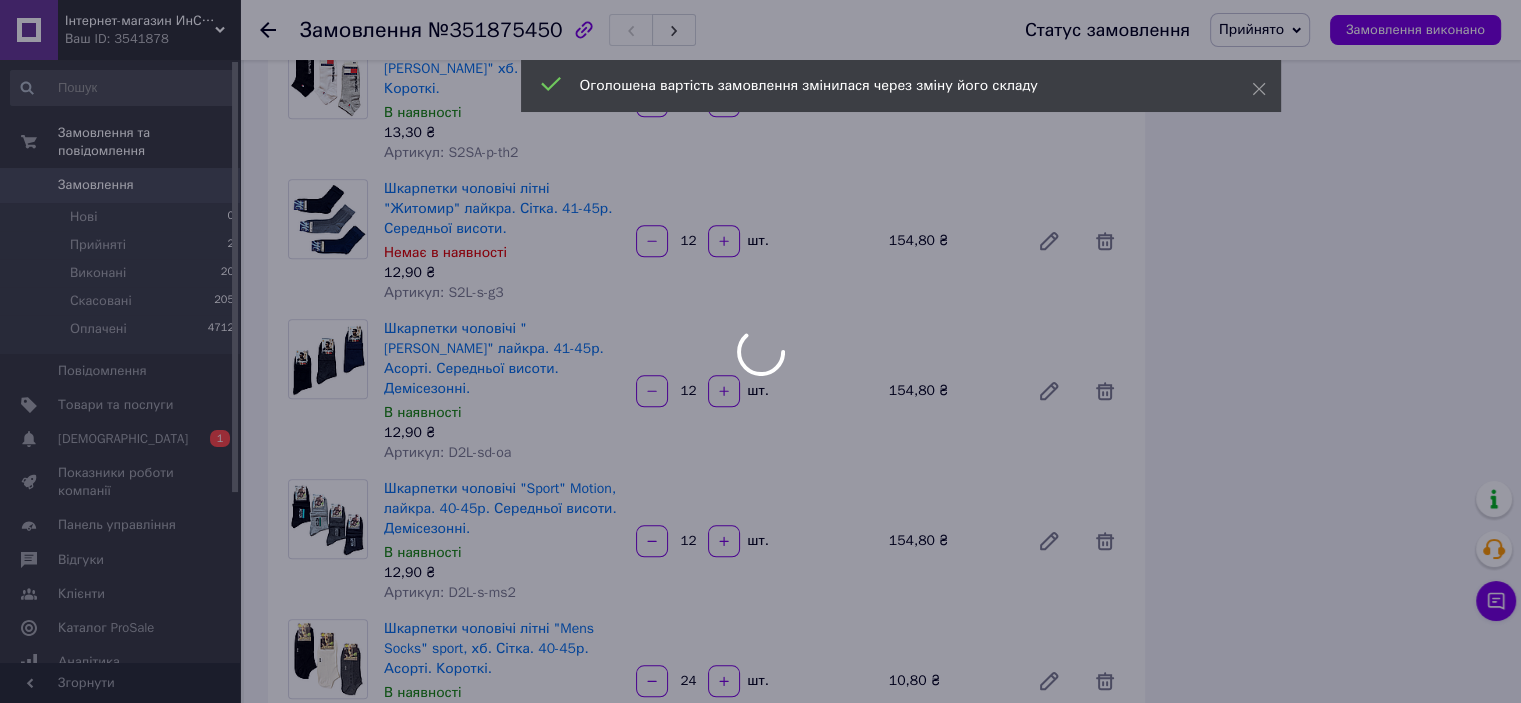 scroll, scrollTop: 262, scrollLeft: 0, axis: vertical 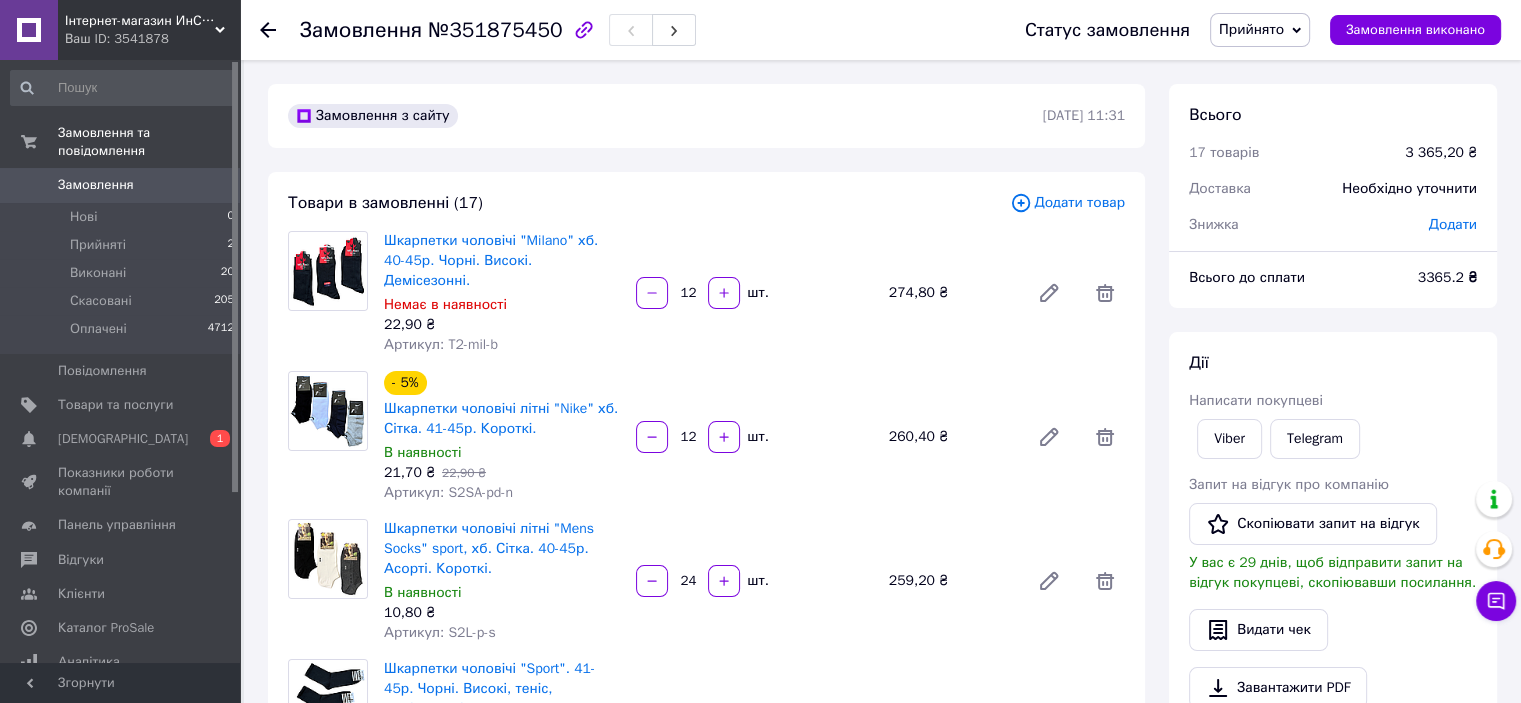 click on "Додати товар" at bounding box center [1067, 203] 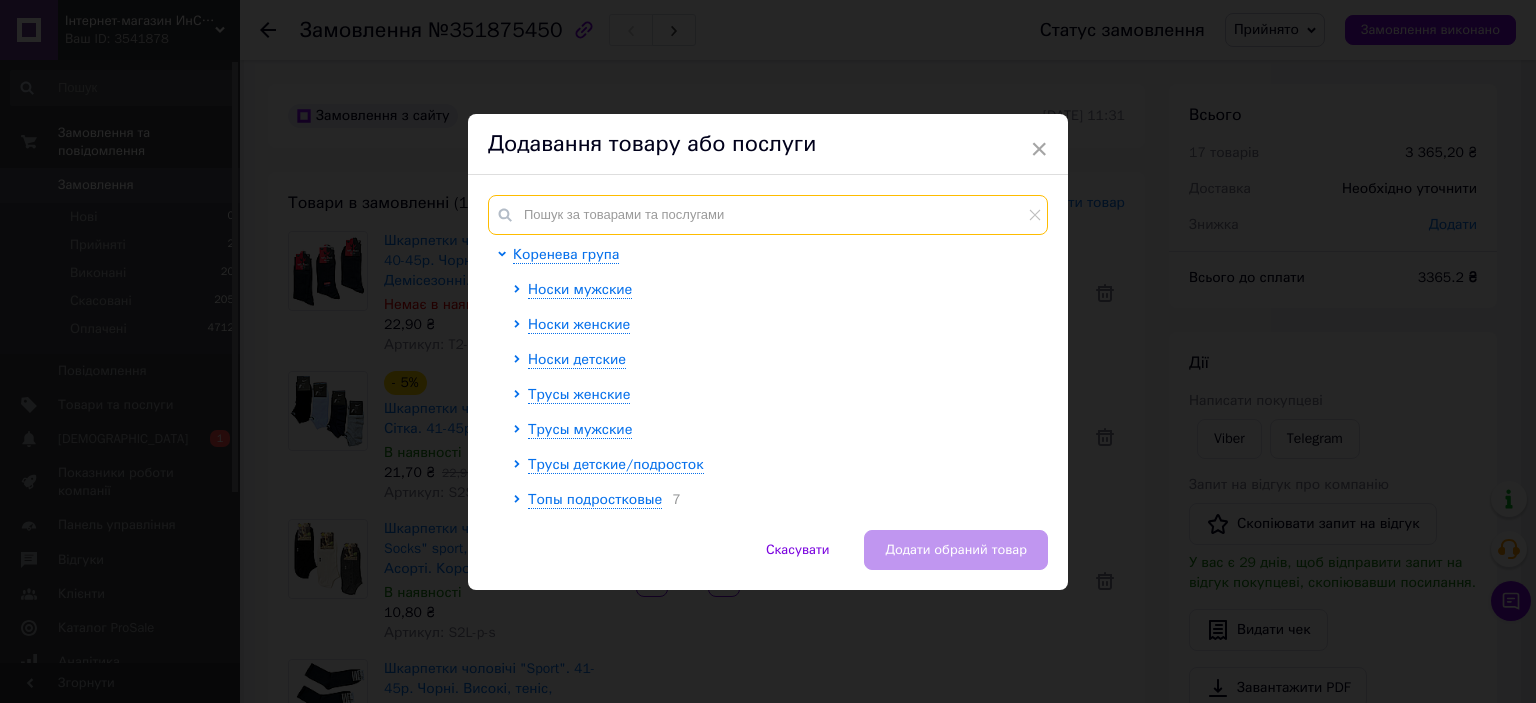 click at bounding box center (768, 215) 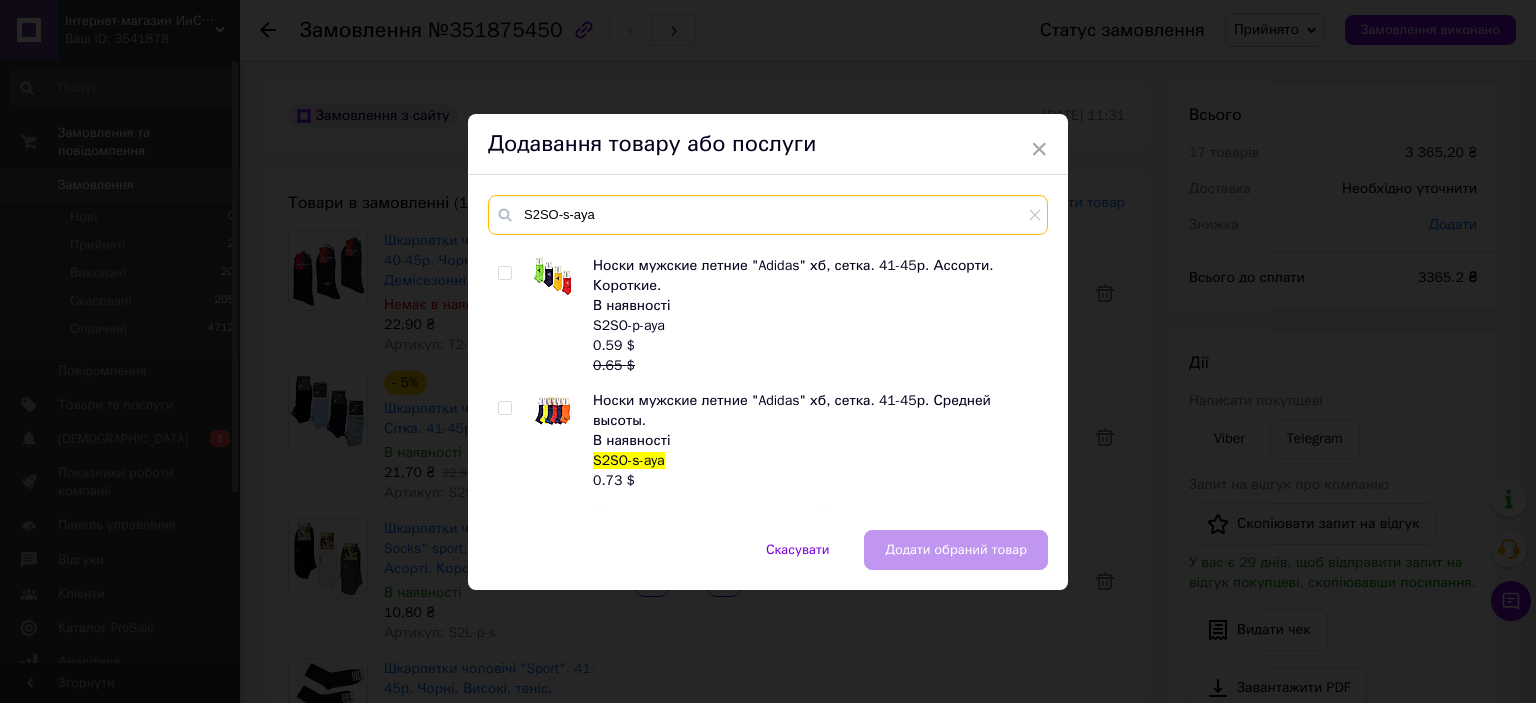 scroll, scrollTop: 274, scrollLeft: 0, axis: vertical 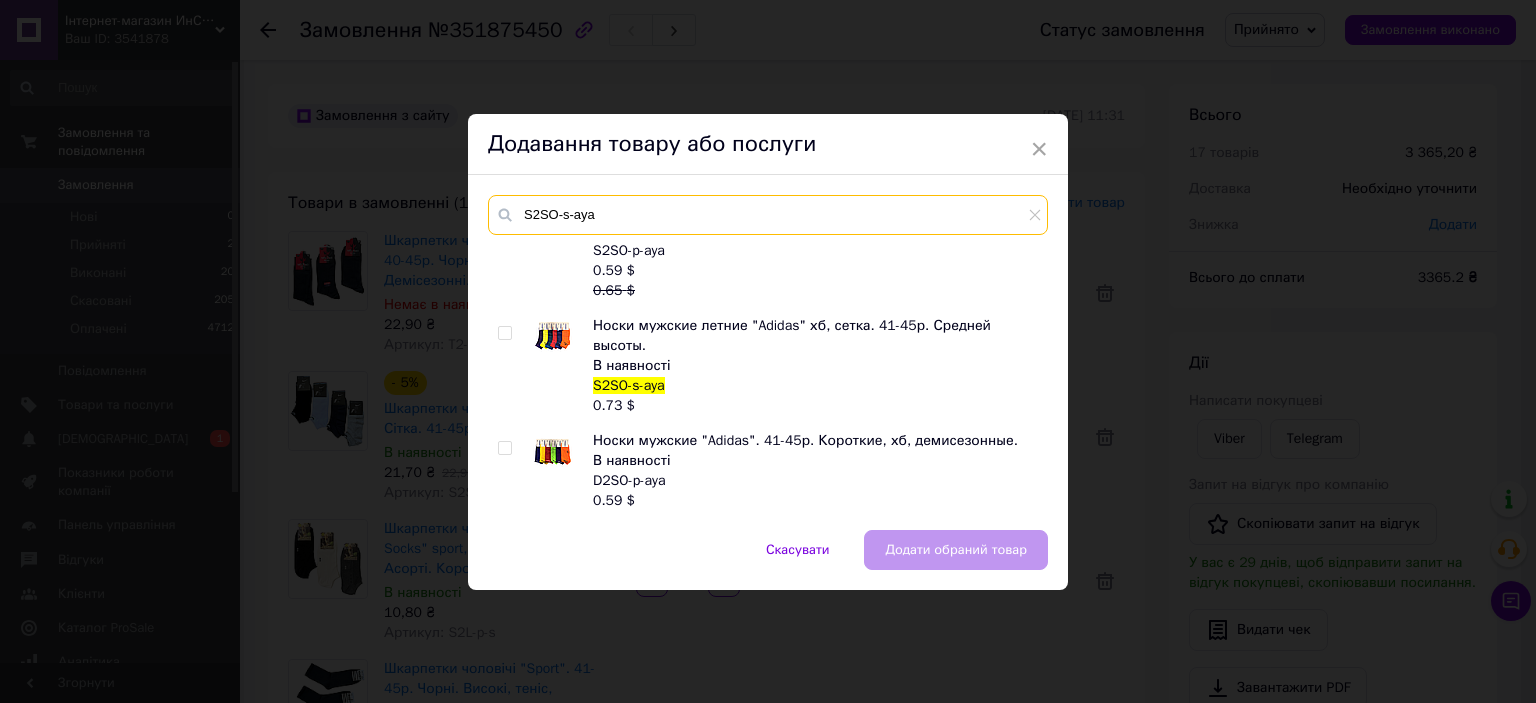 type on "S2SO-s-aya" 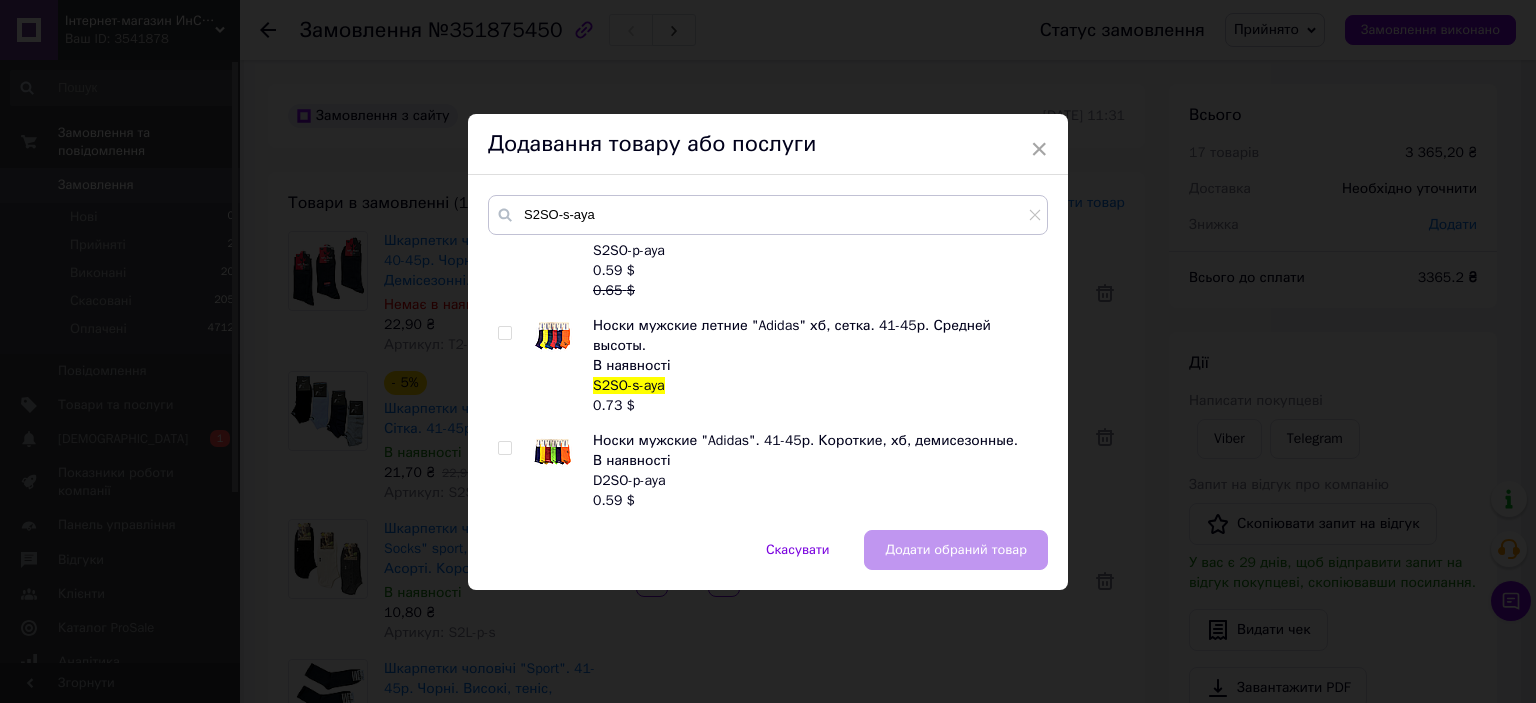 click at bounding box center (504, 333) 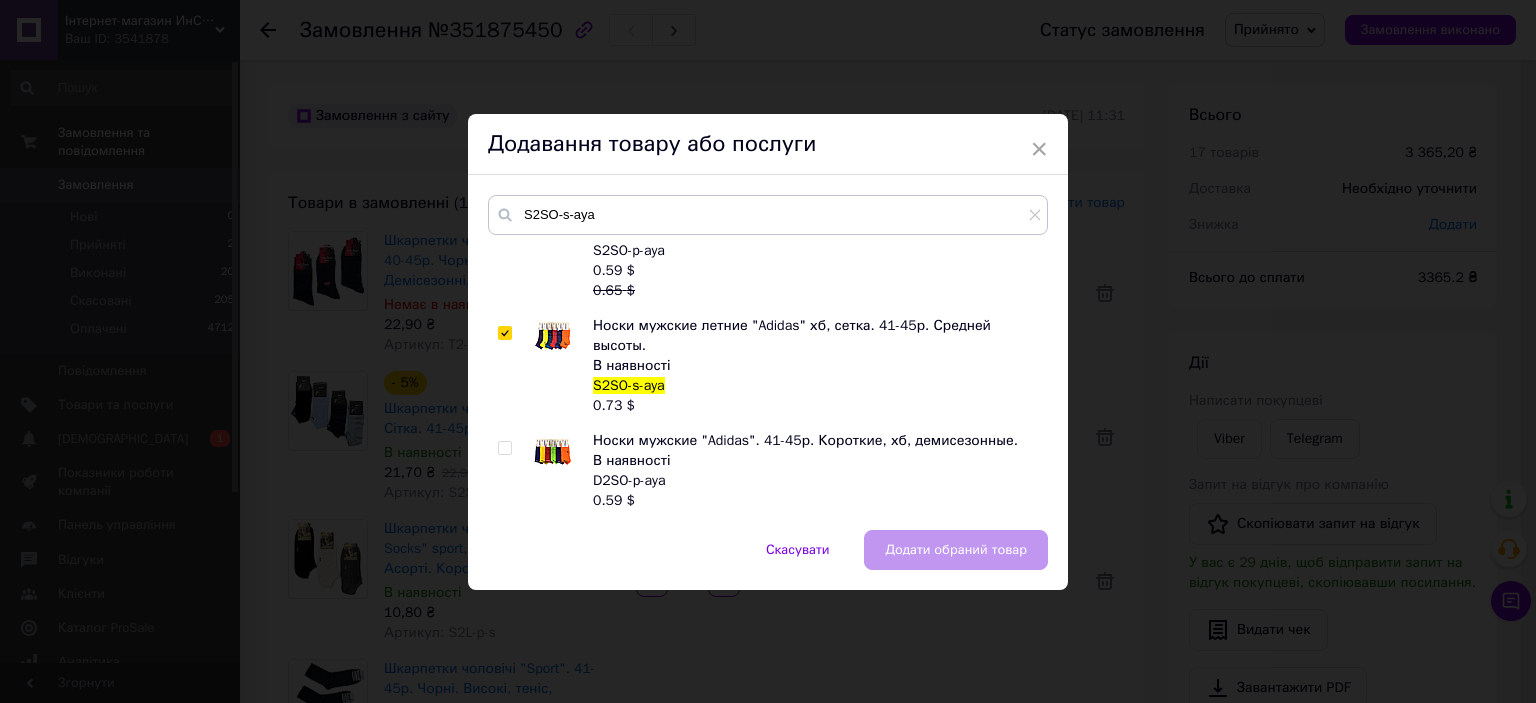 checkbox on "true" 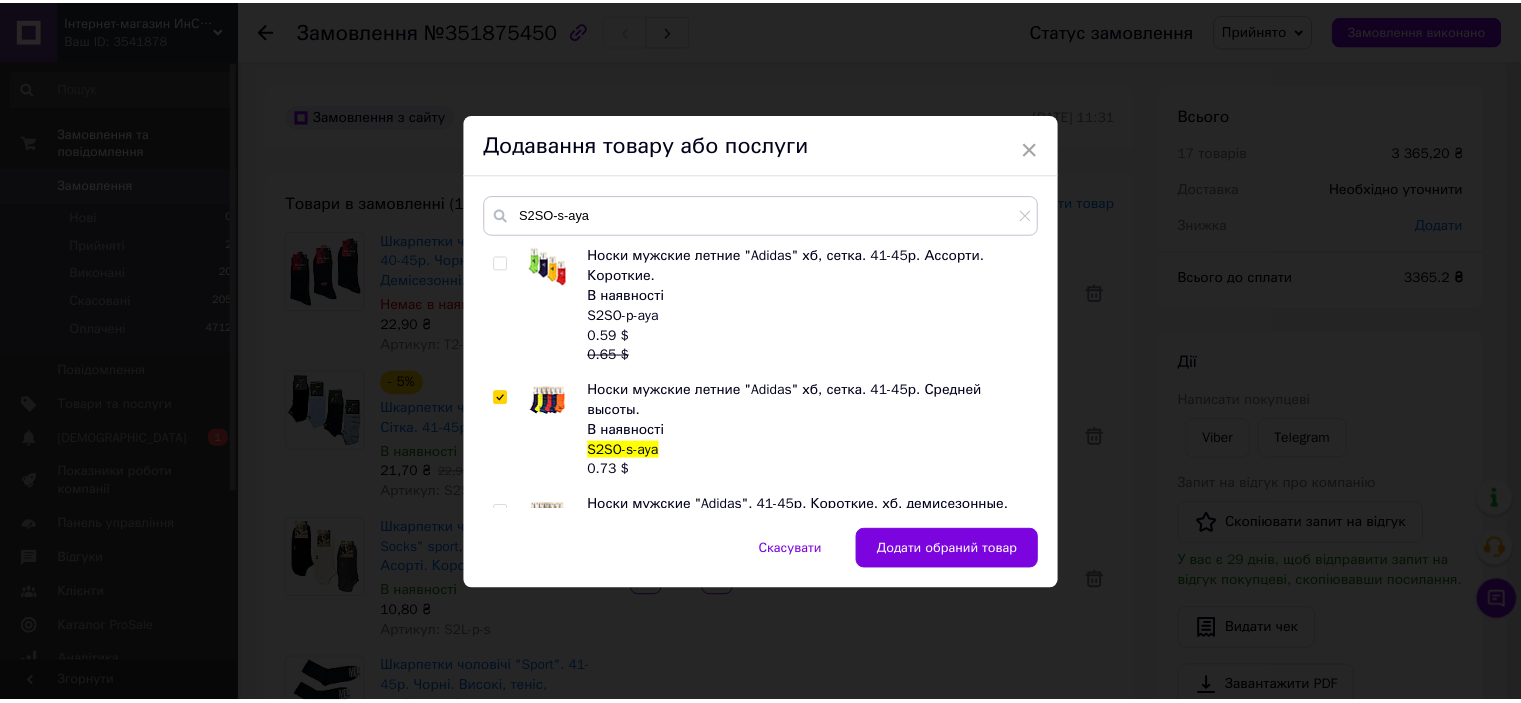 scroll, scrollTop: 174, scrollLeft: 0, axis: vertical 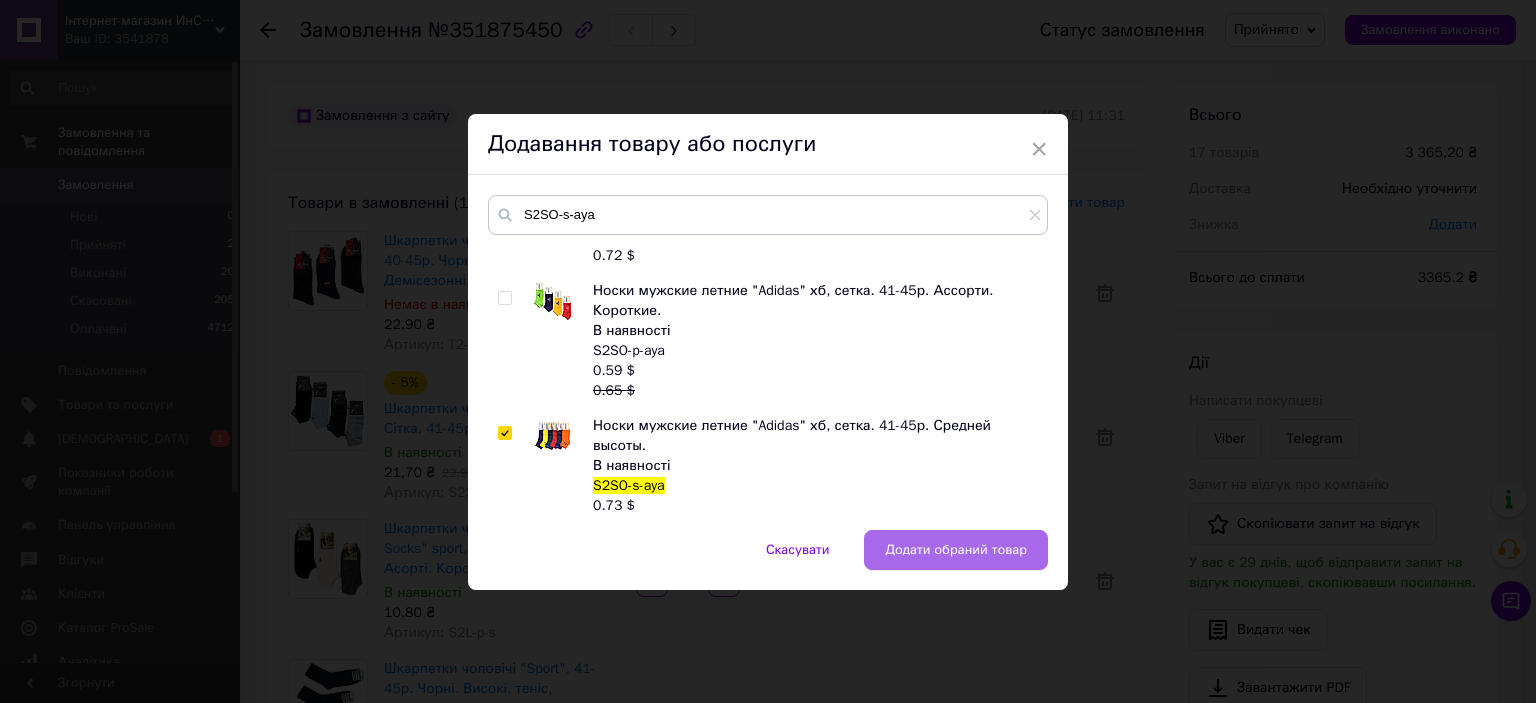 click on "Додати обраний товар" at bounding box center [956, 550] 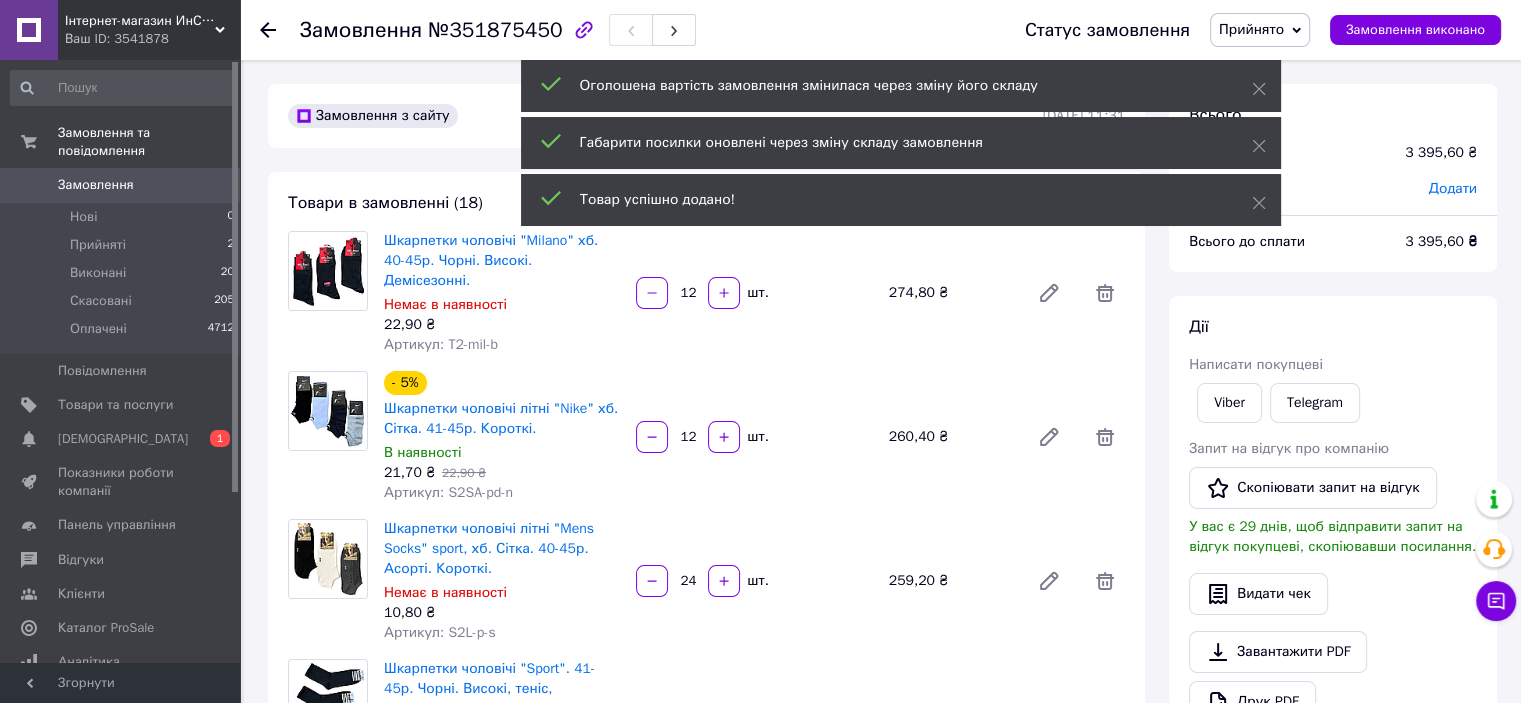 scroll, scrollTop: 310, scrollLeft: 0, axis: vertical 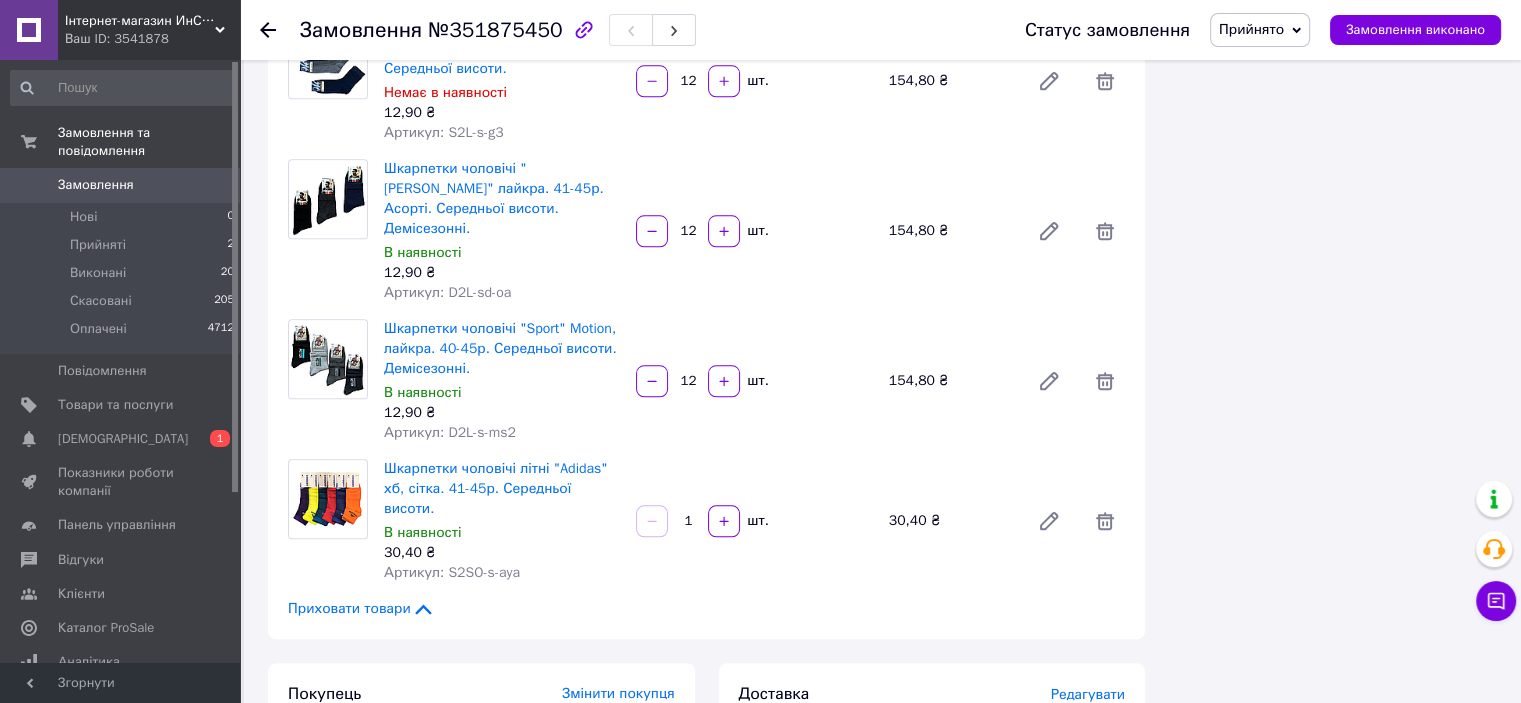click on "1" at bounding box center [688, 521] 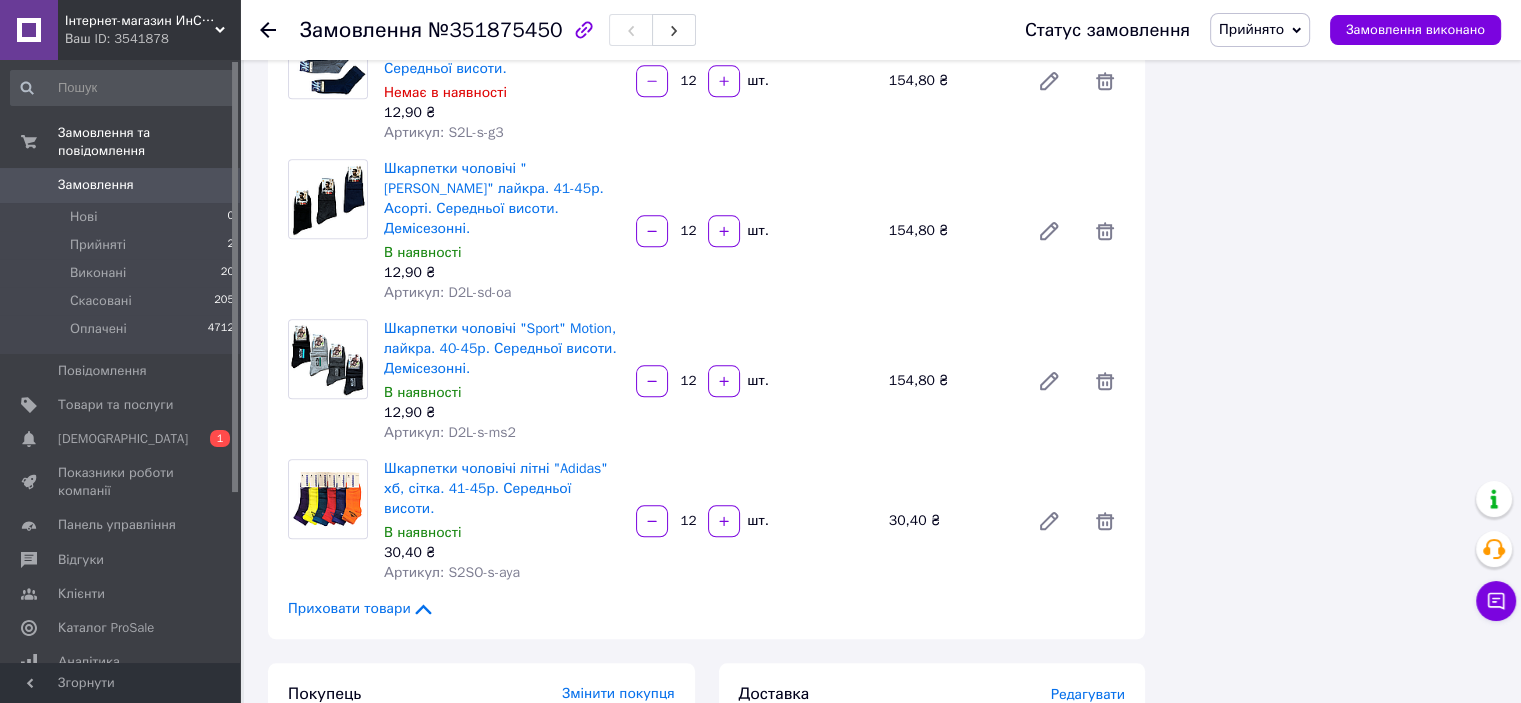 type on "12" 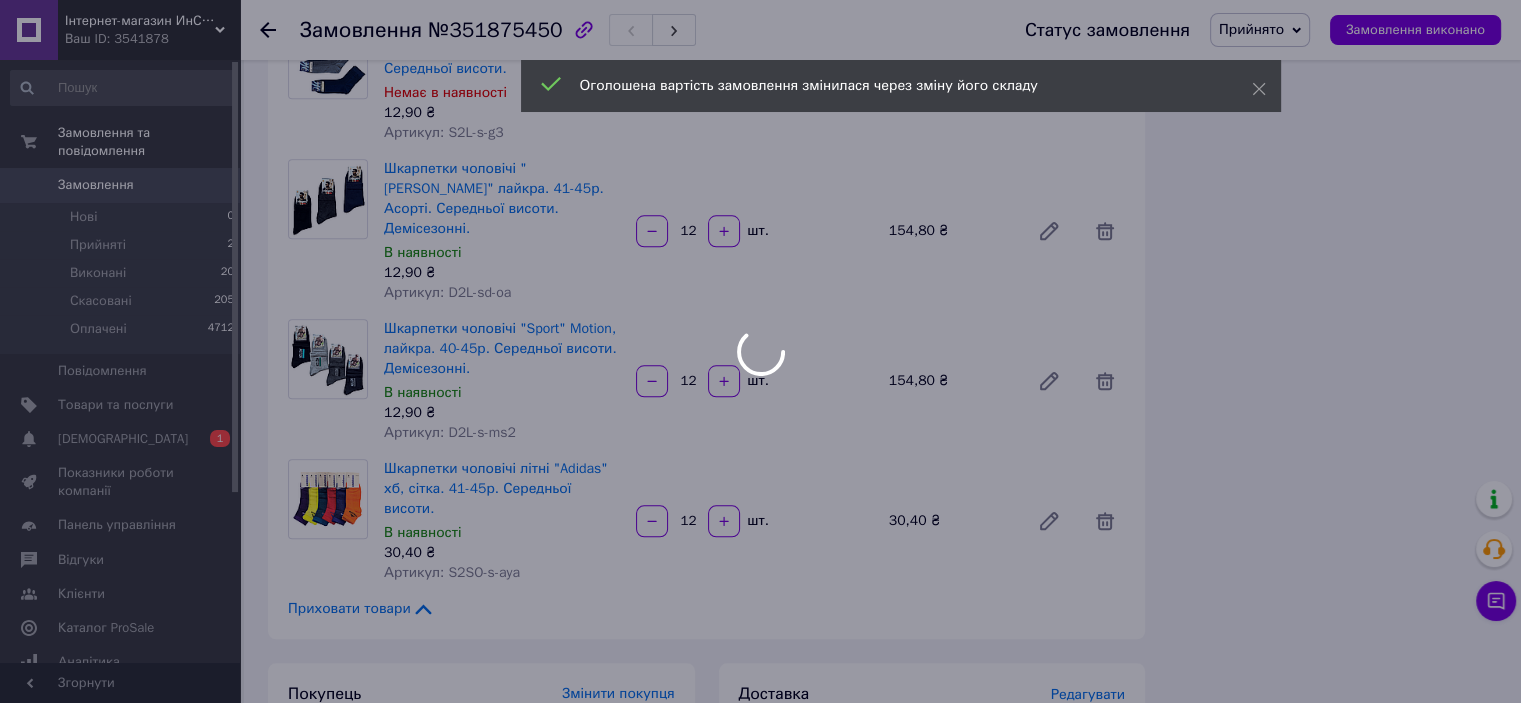 scroll, scrollTop: 359, scrollLeft: 0, axis: vertical 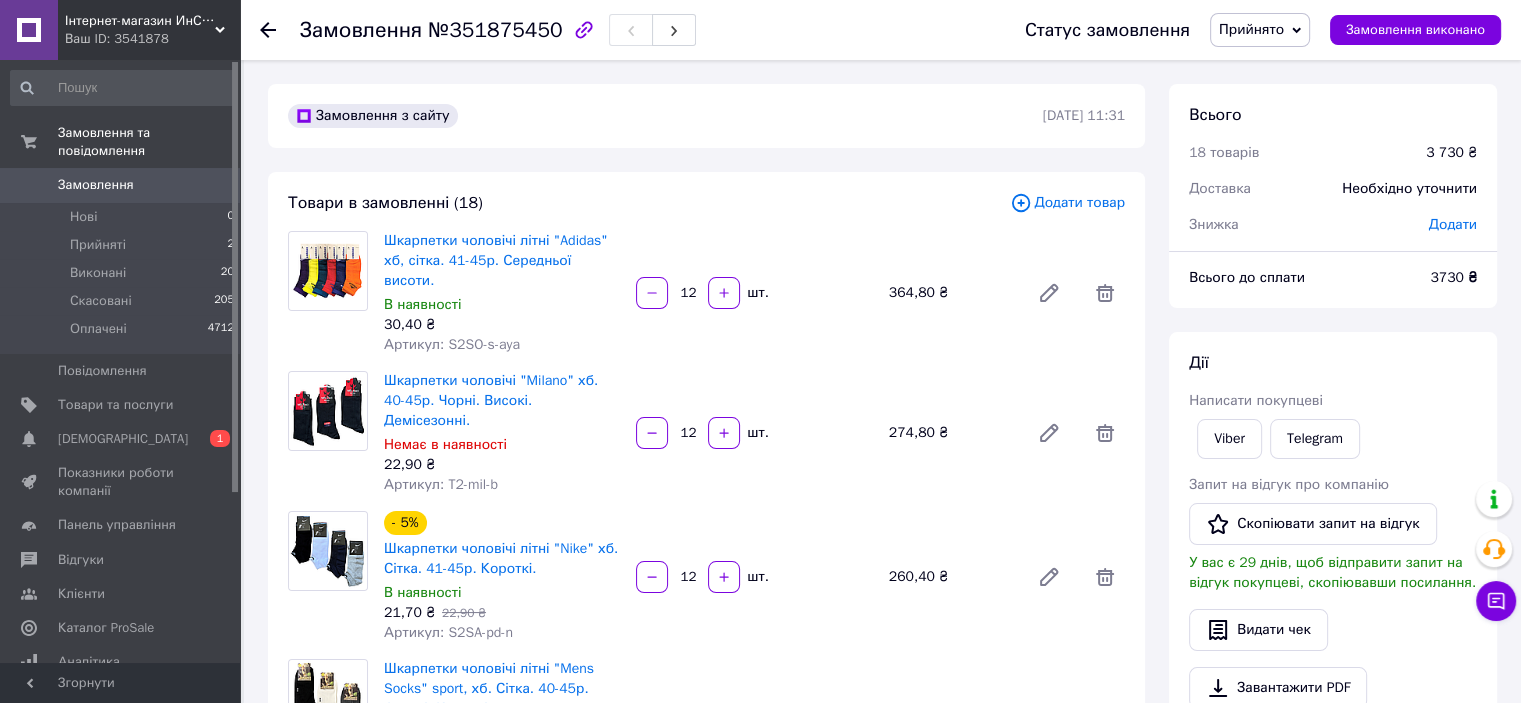 click on "Додати товар" at bounding box center [1067, 203] 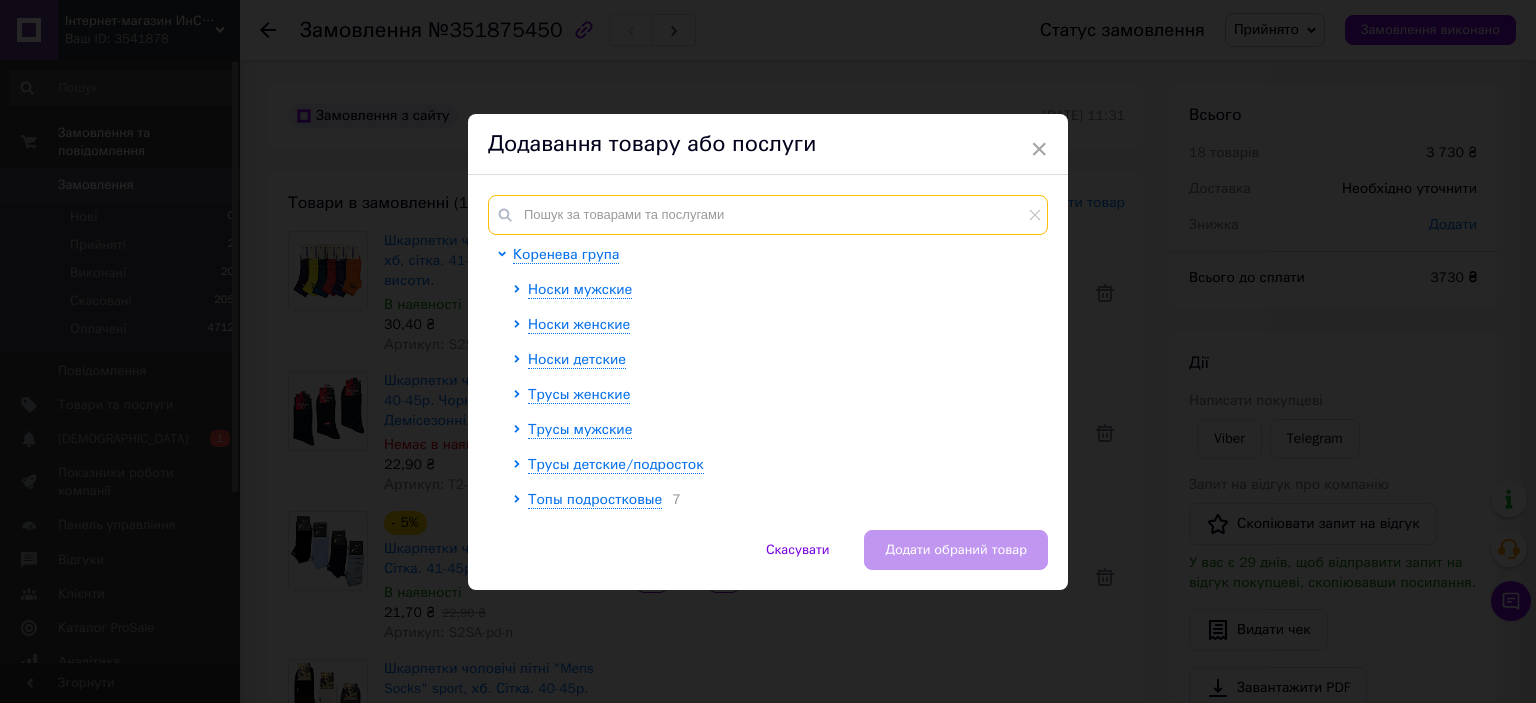 click at bounding box center [768, 215] 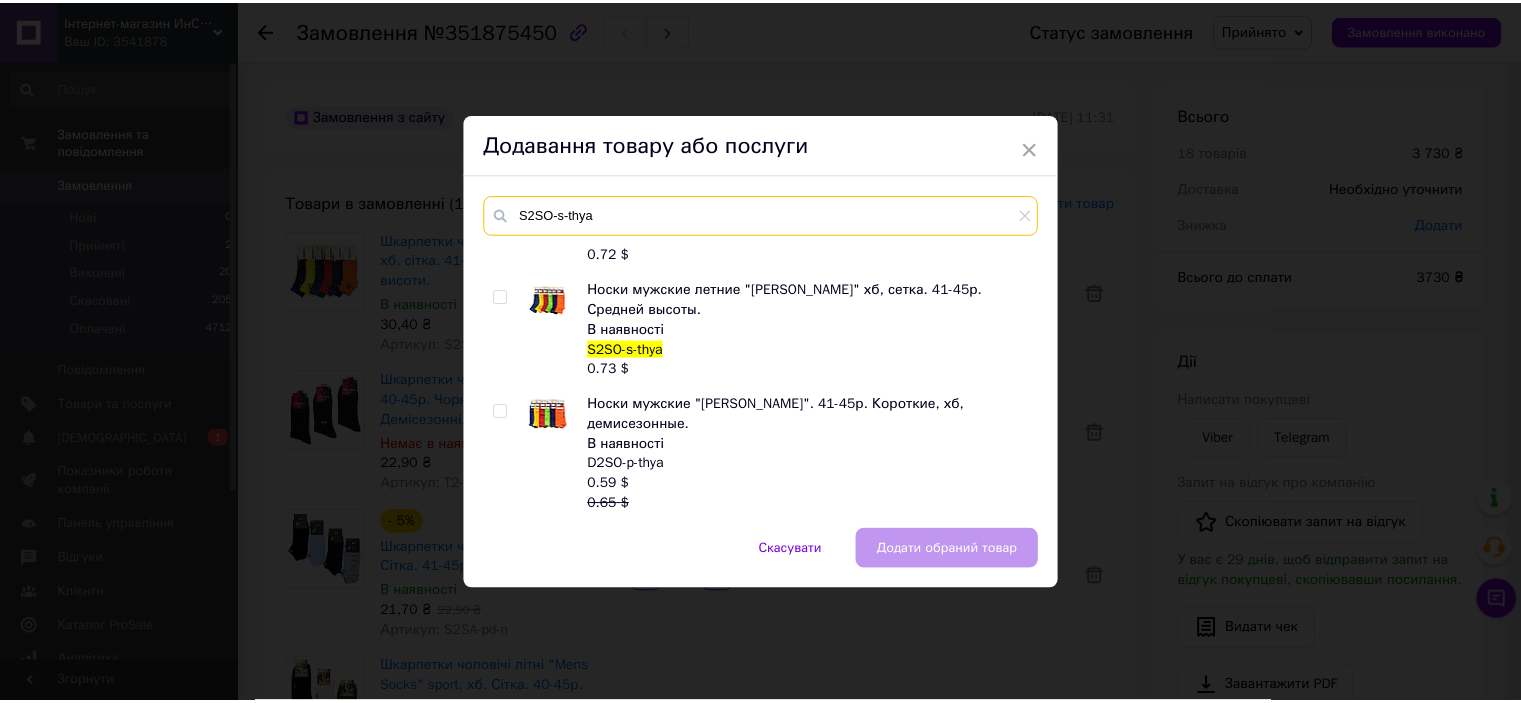 scroll, scrollTop: 220, scrollLeft: 0, axis: vertical 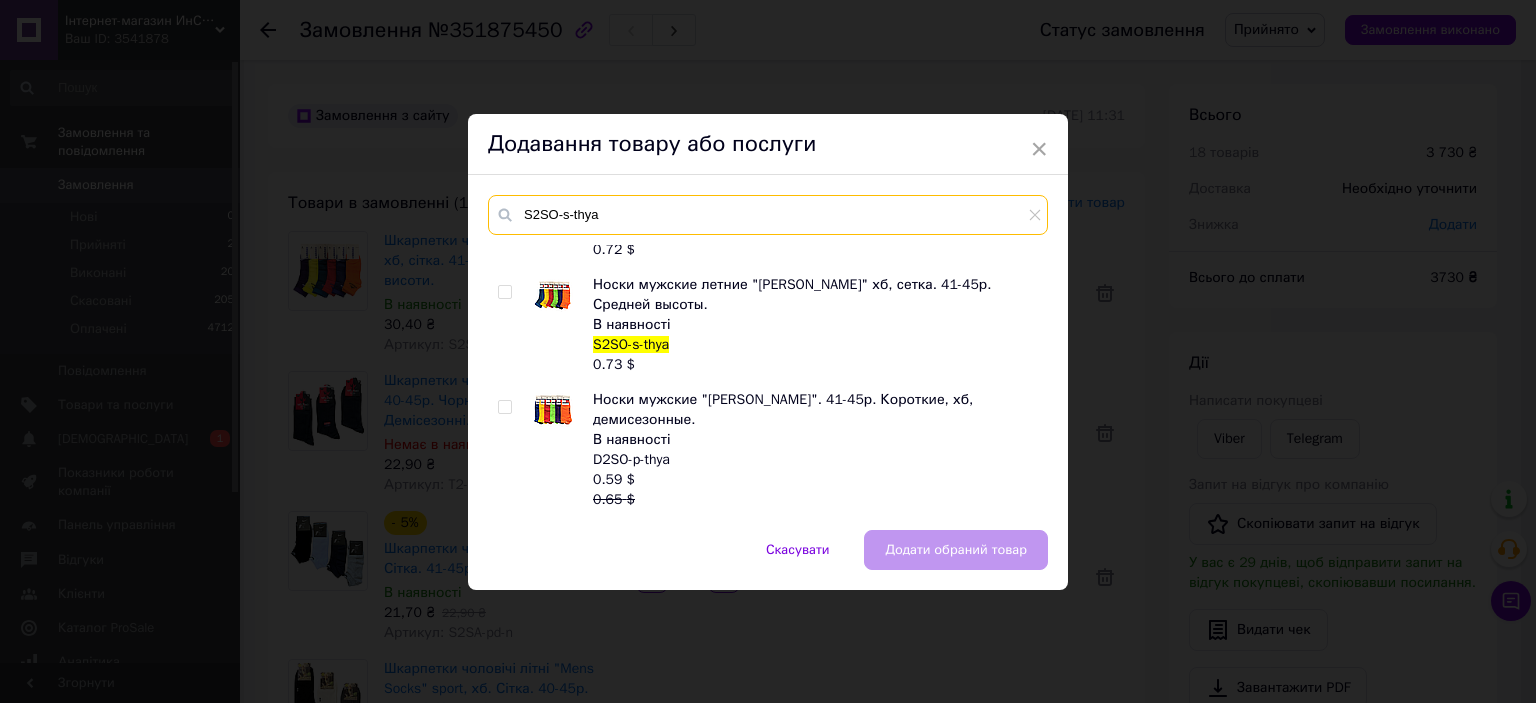 type on "S2SO-s-thya" 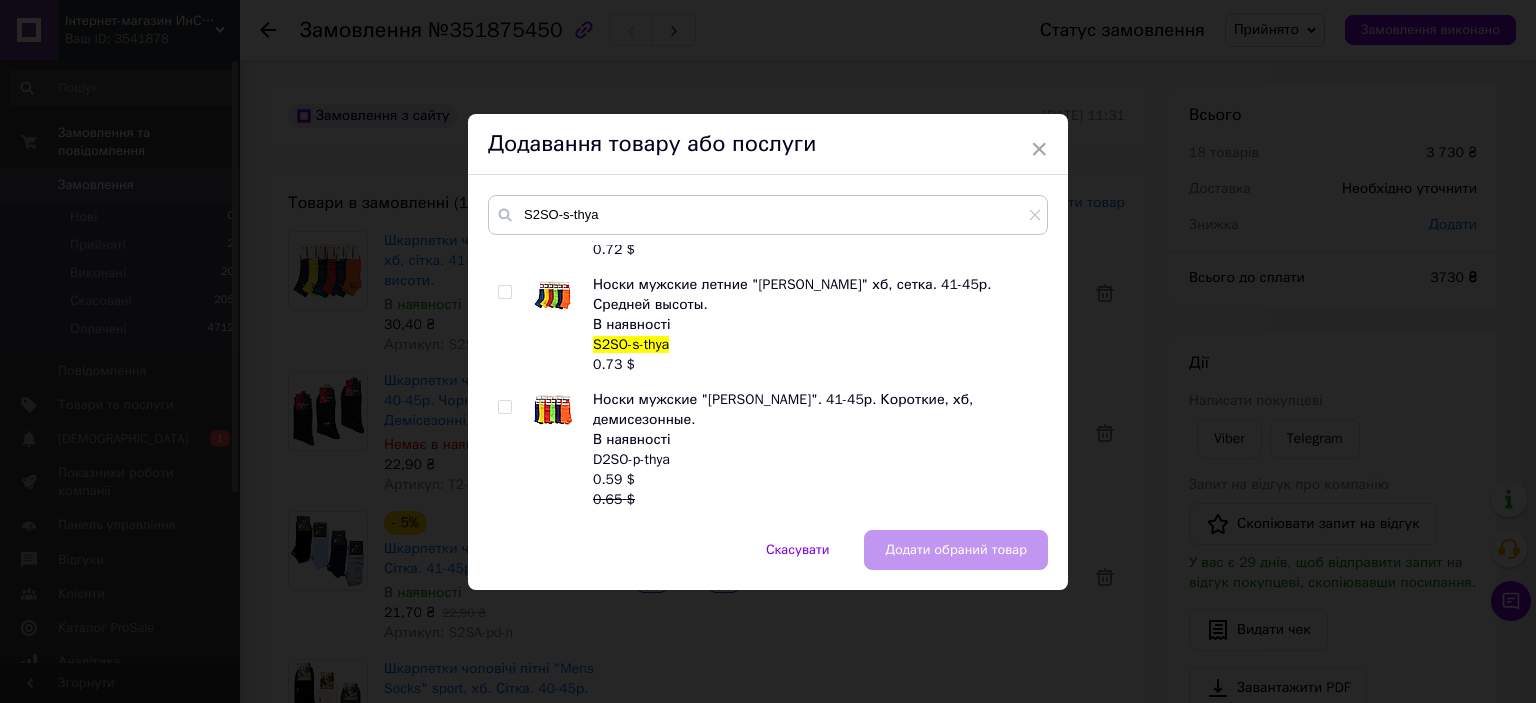 click at bounding box center [504, 292] 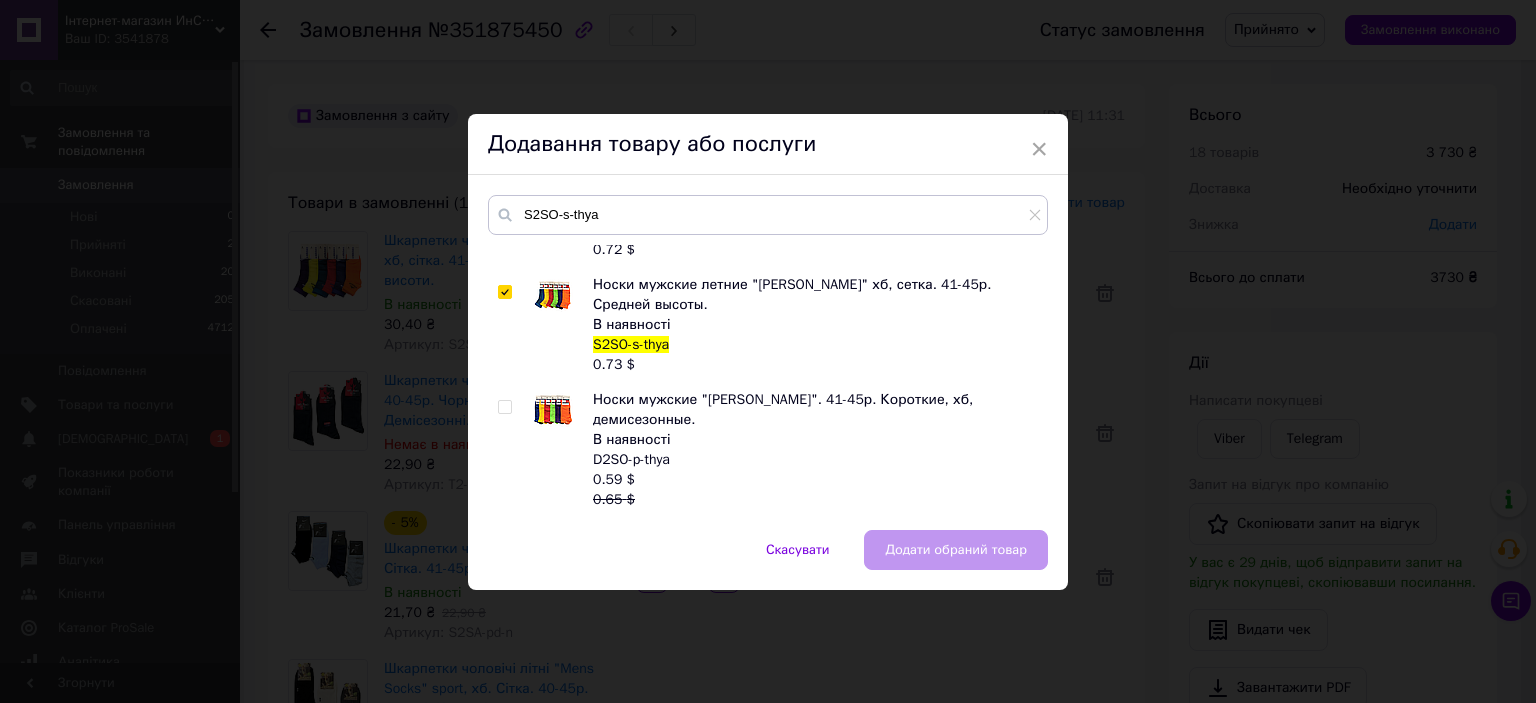 checkbox on "true" 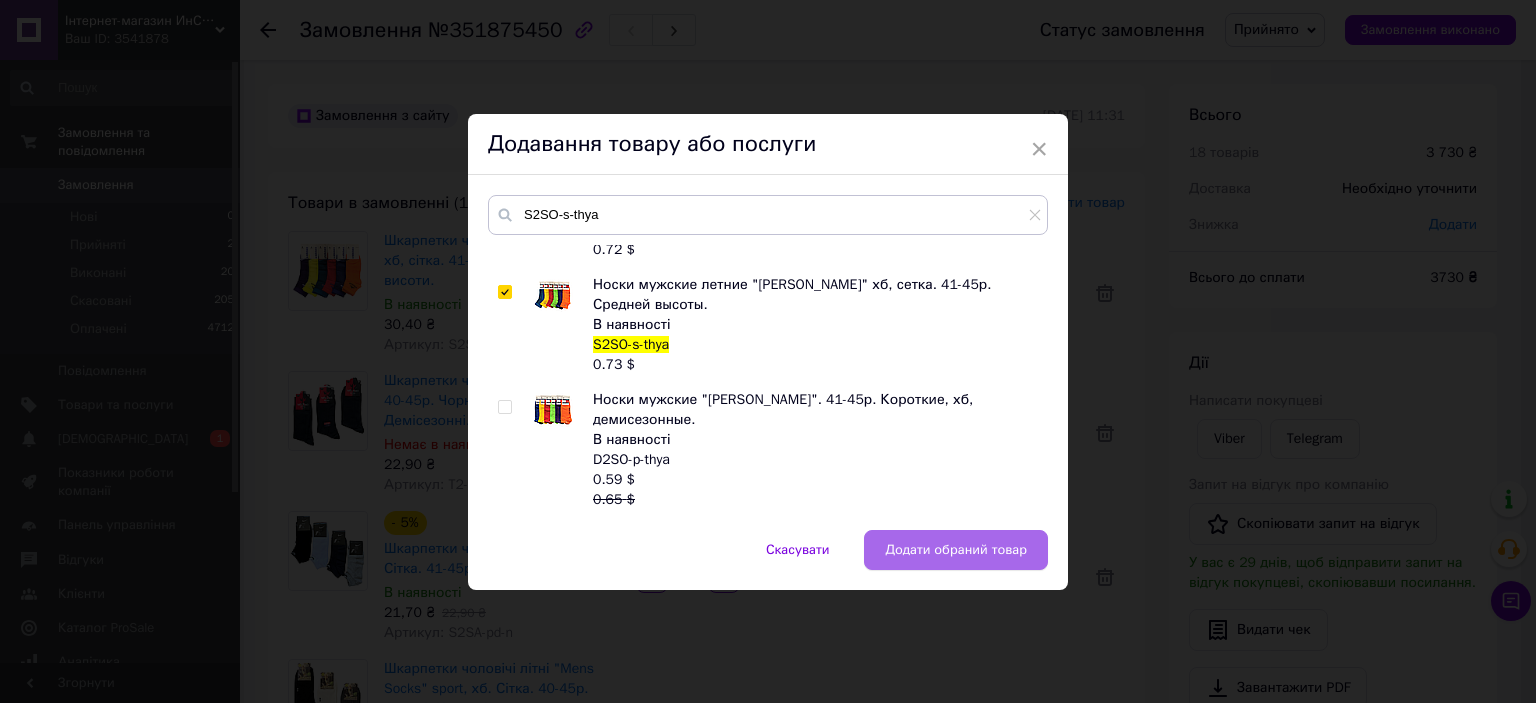 click on "Додати обраний товар" at bounding box center (956, 550) 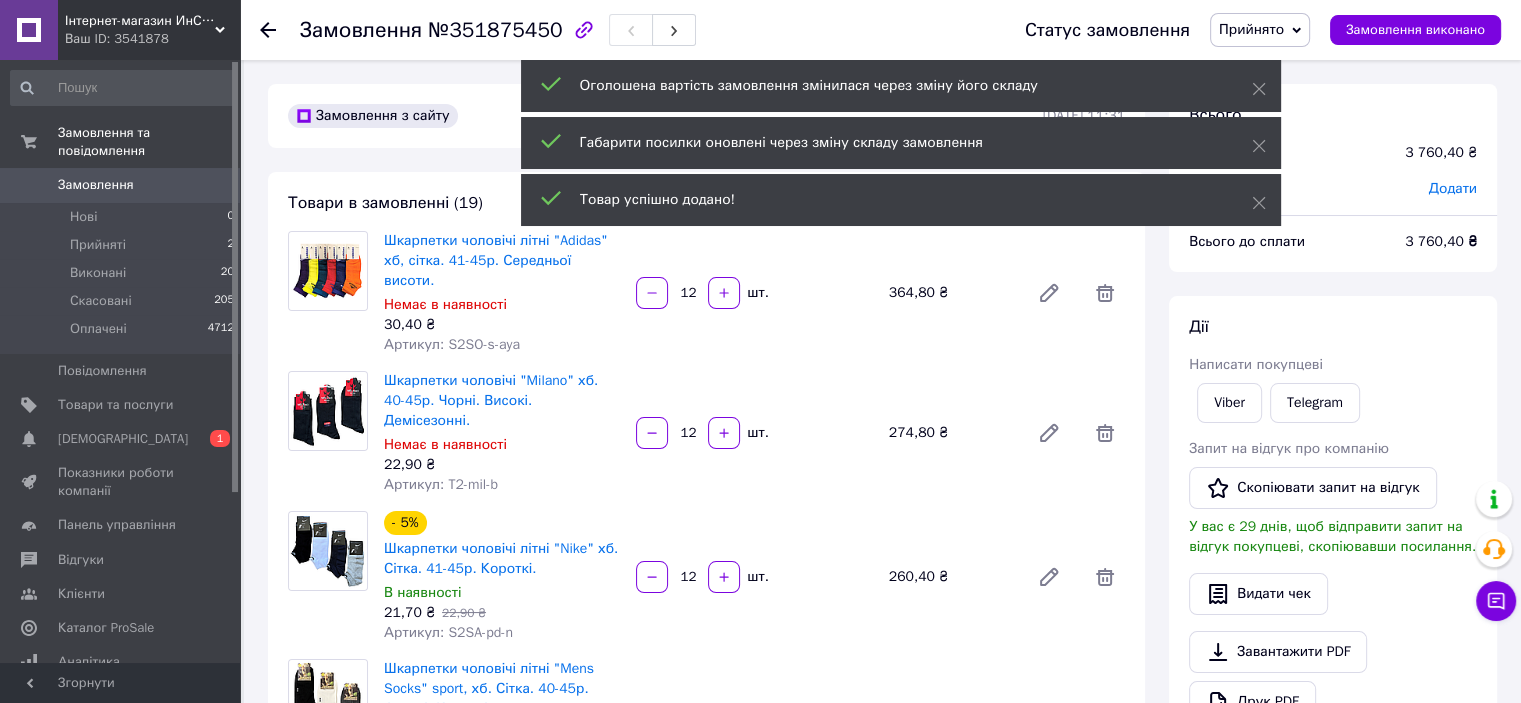 scroll, scrollTop: 407, scrollLeft: 0, axis: vertical 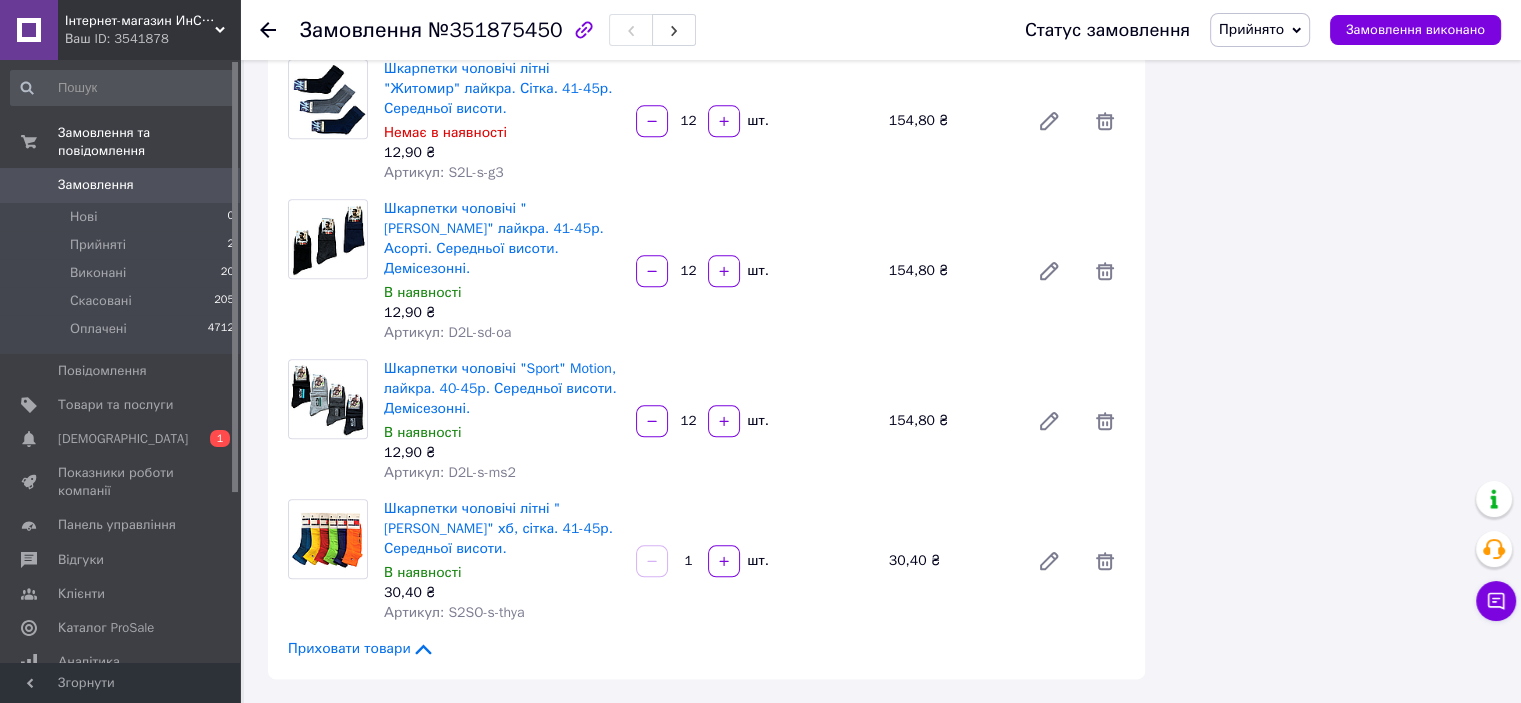 click on "1" at bounding box center (688, 561) 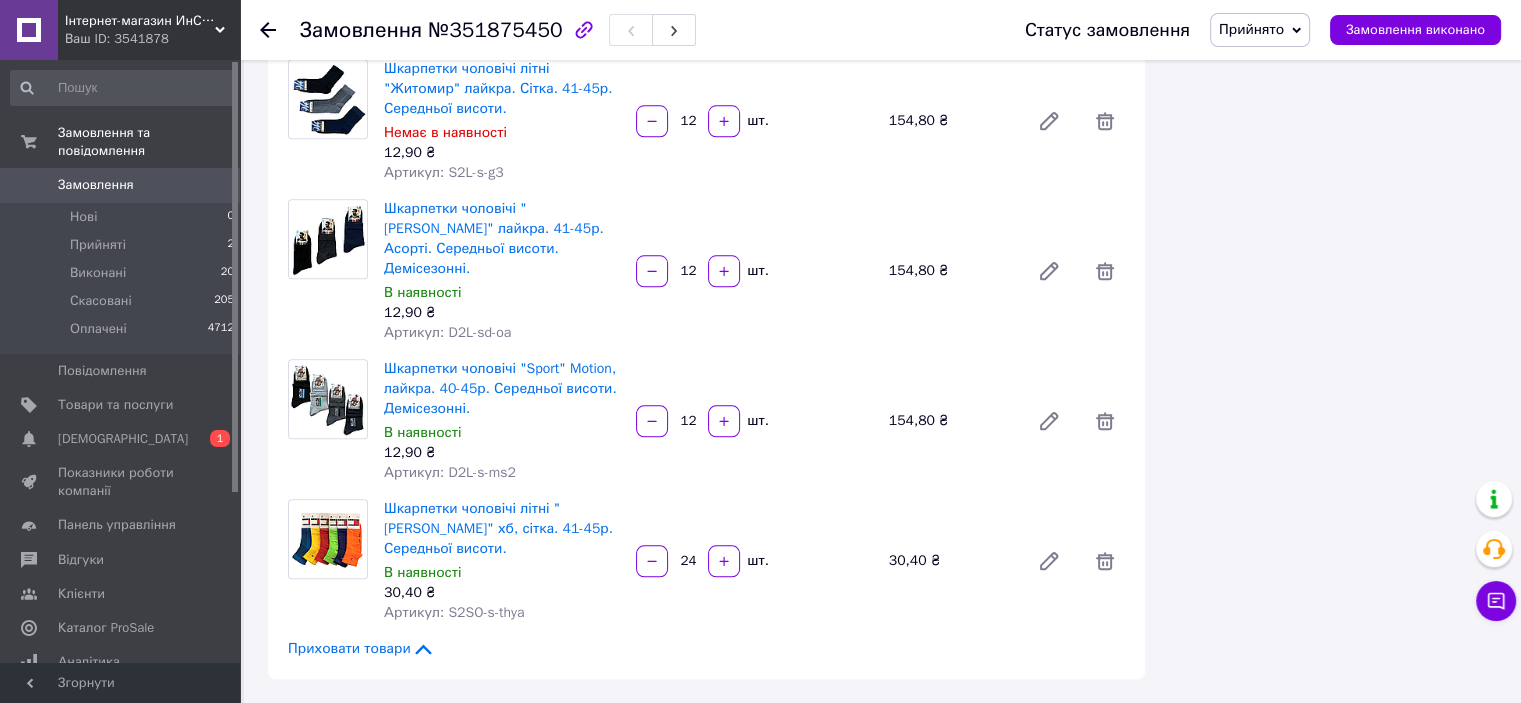 type on "24" 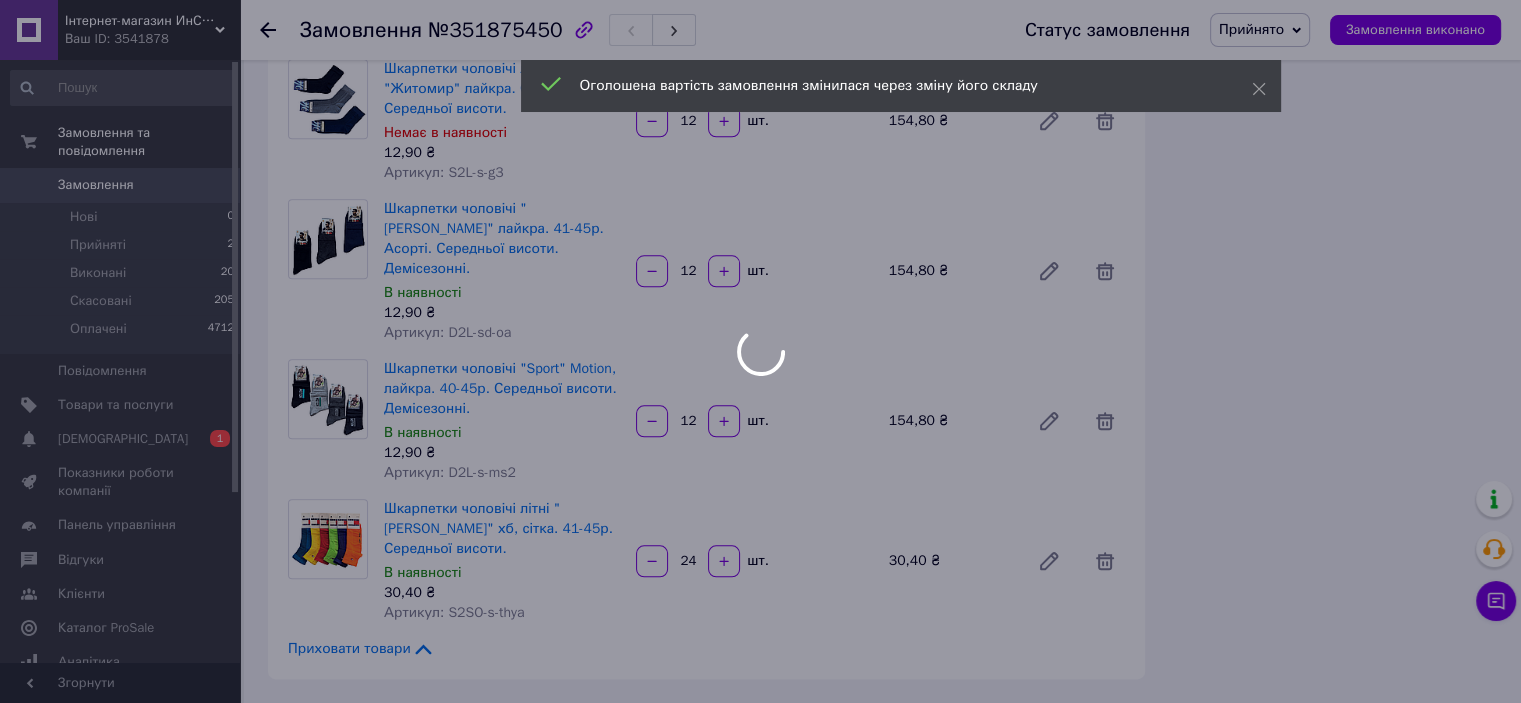 type on "24" 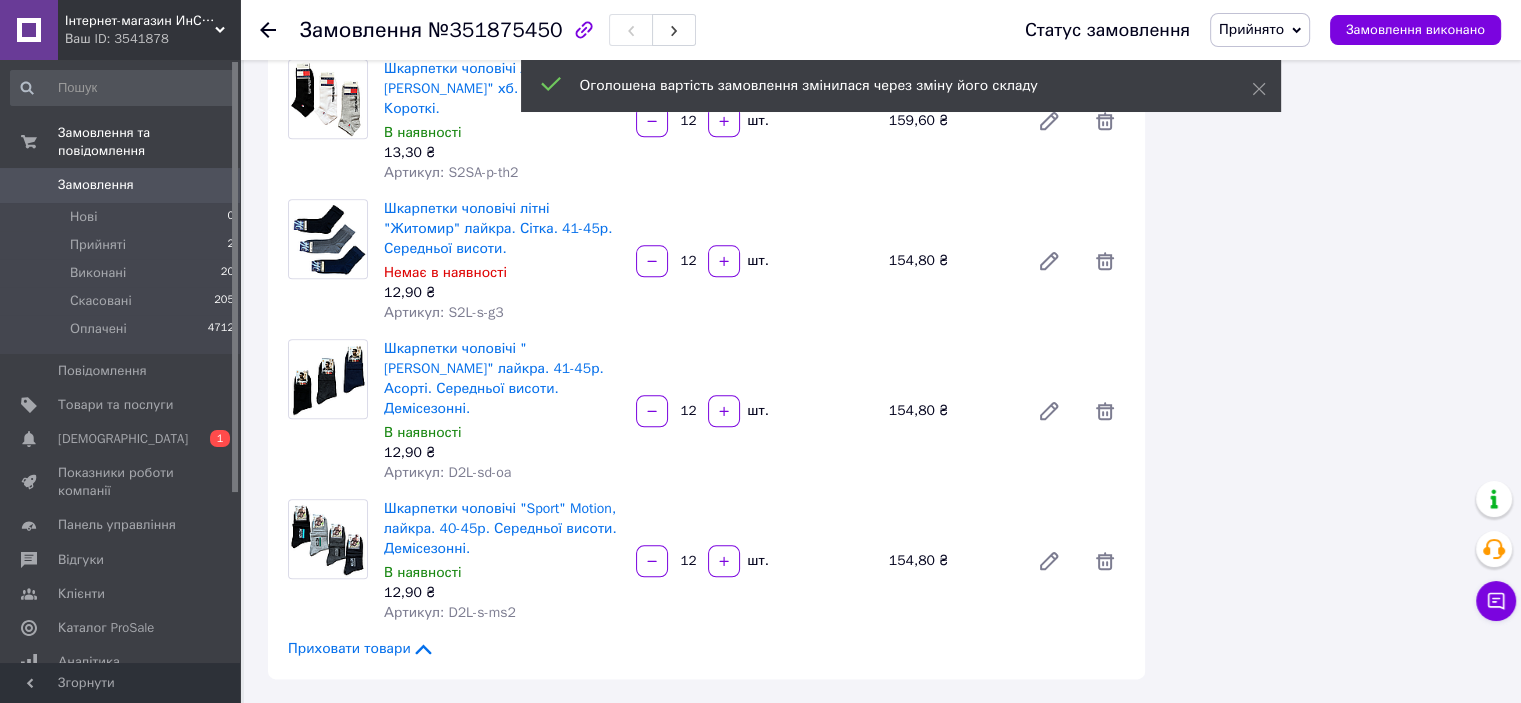 scroll, scrollTop: 2340, scrollLeft: 0, axis: vertical 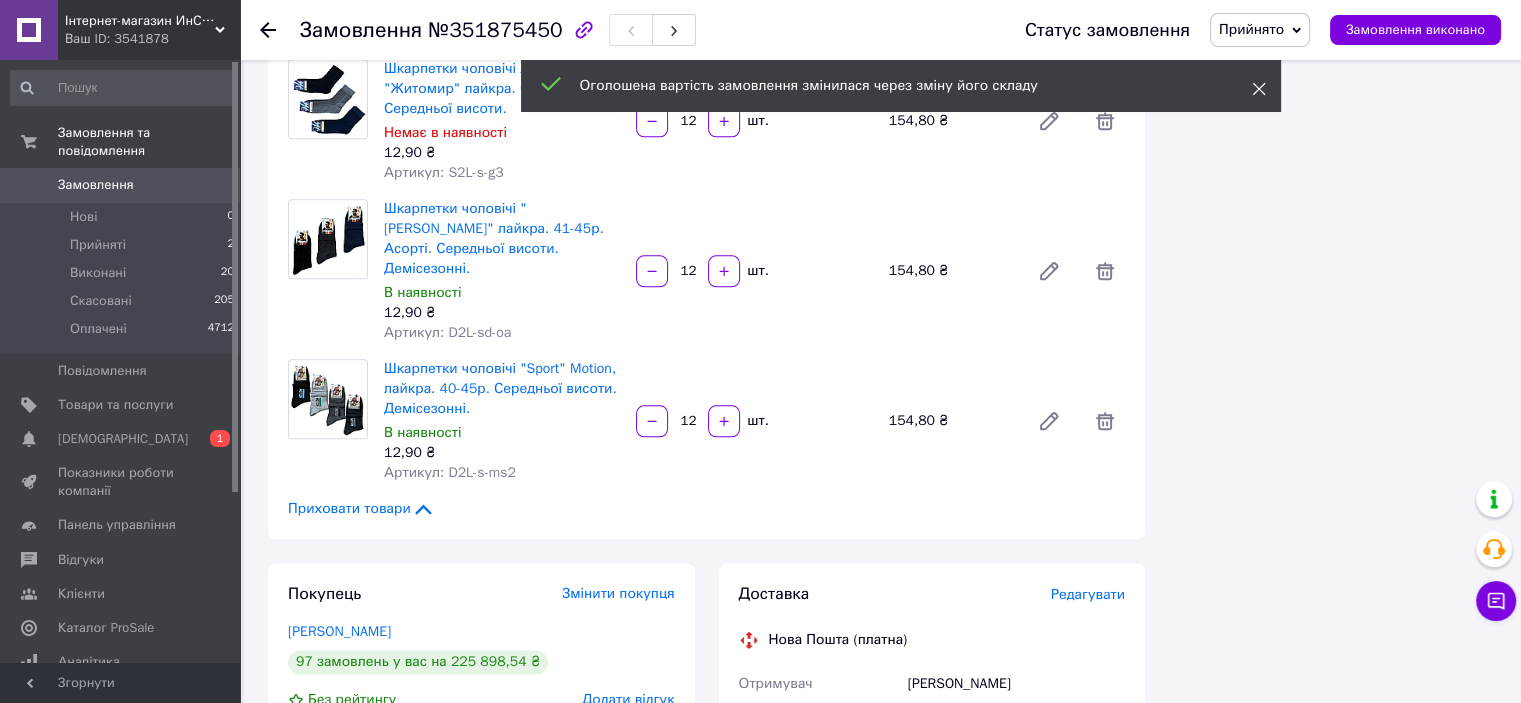 click 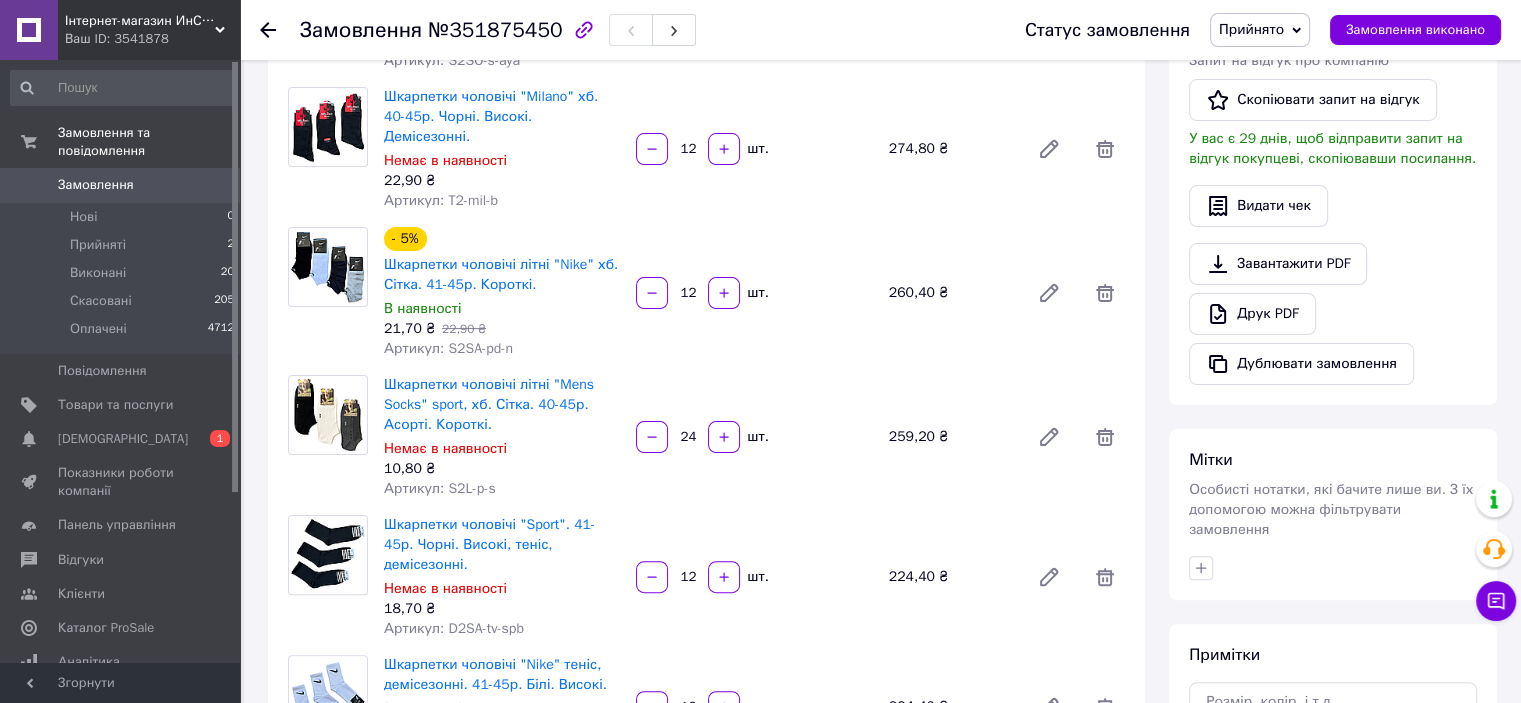 scroll, scrollTop: 0, scrollLeft: 0, axis: both 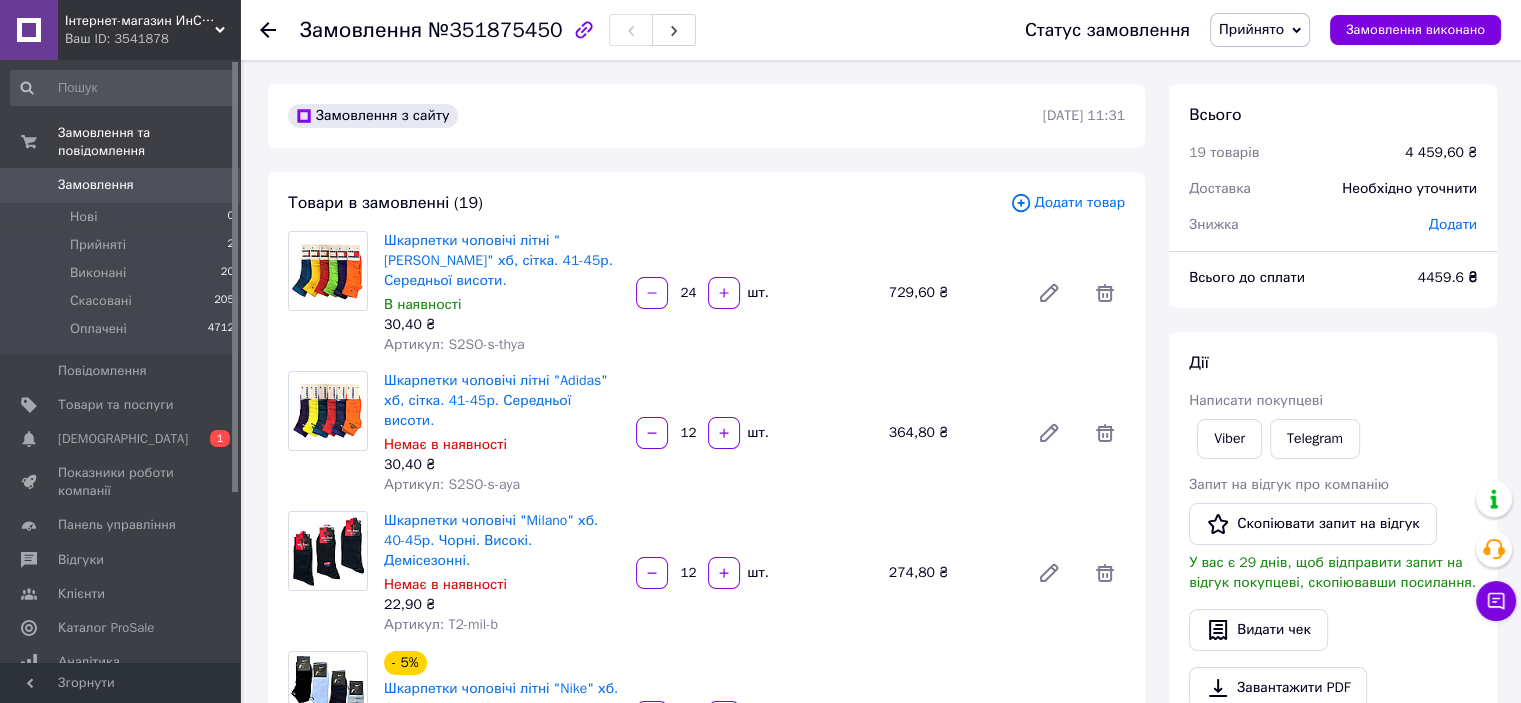 click on "Додати товар" at bounding box center [1067, 203] 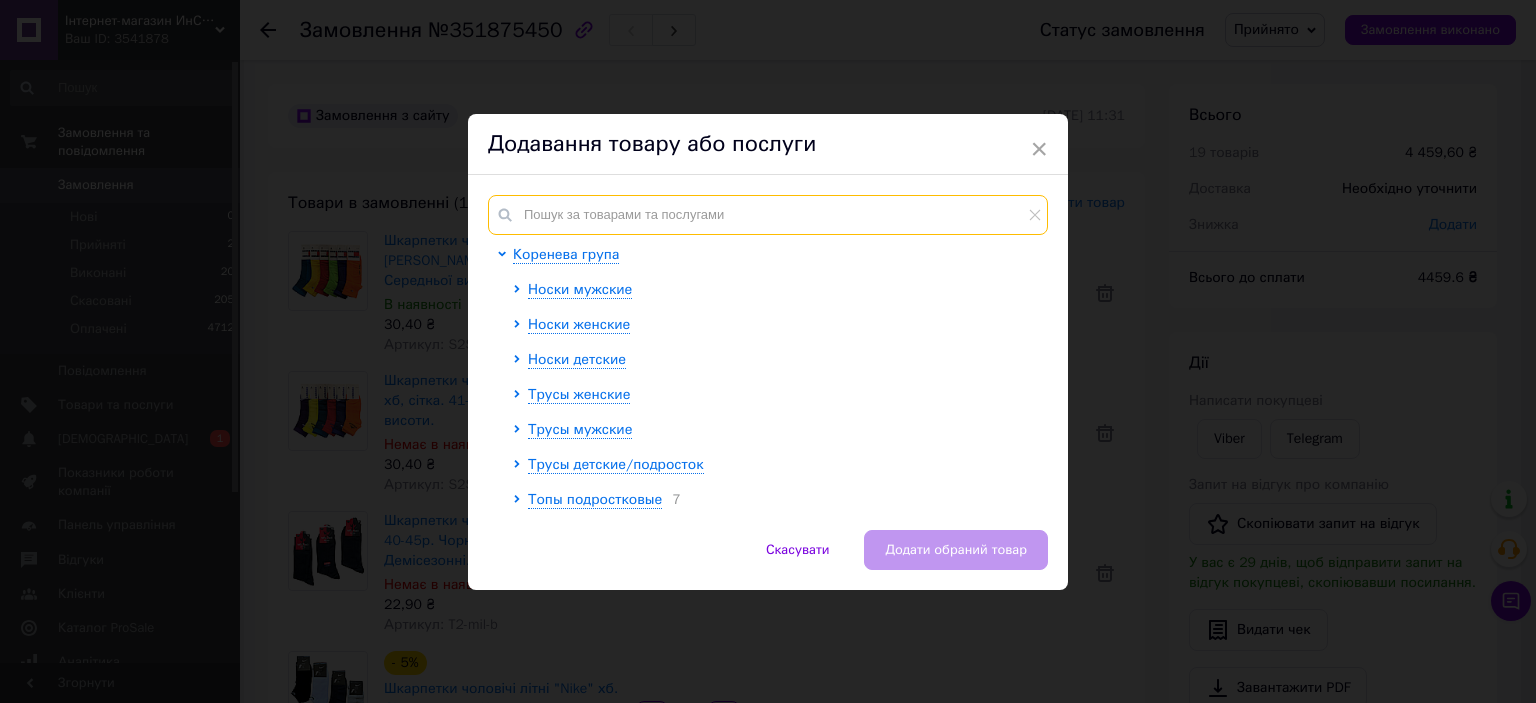 click at bounding box center (768, 215) 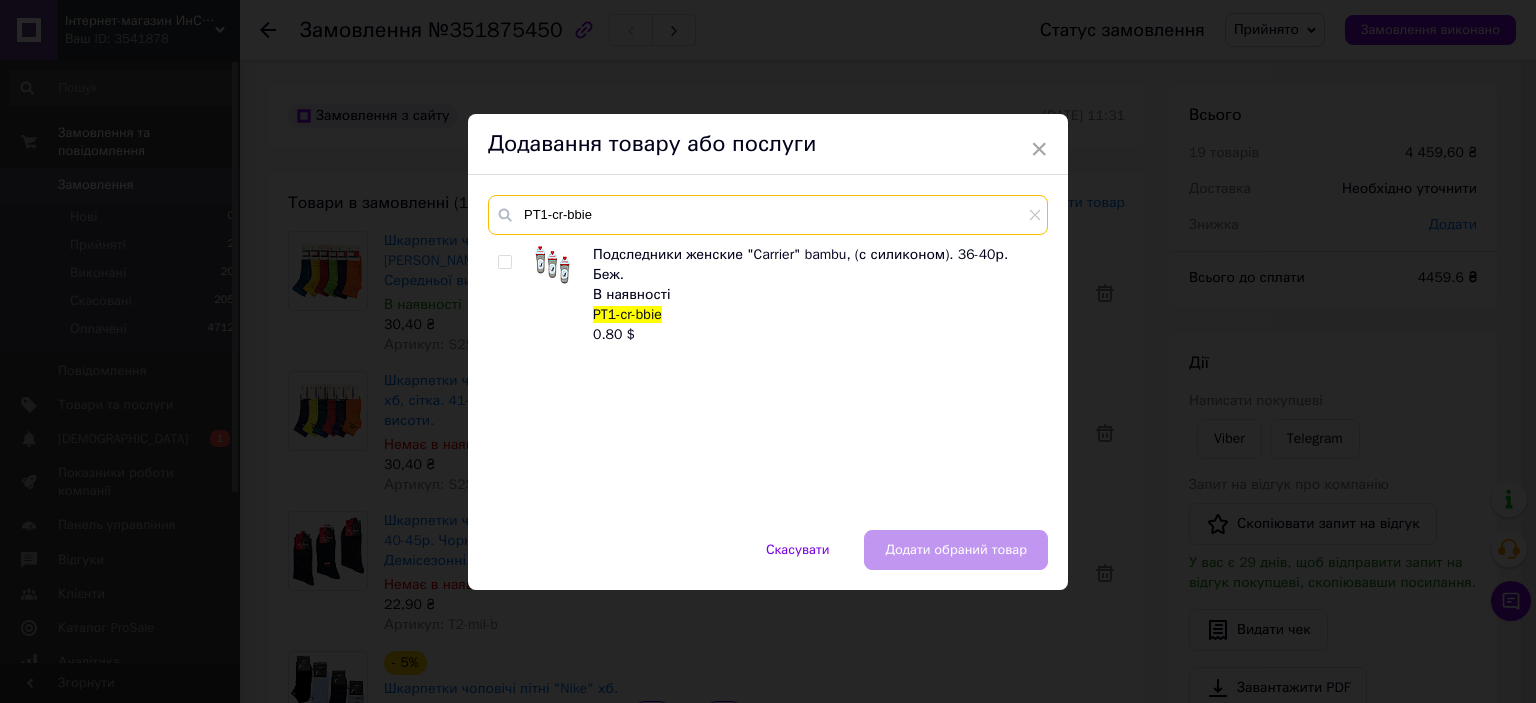 type on "PT1-cr-bbie" 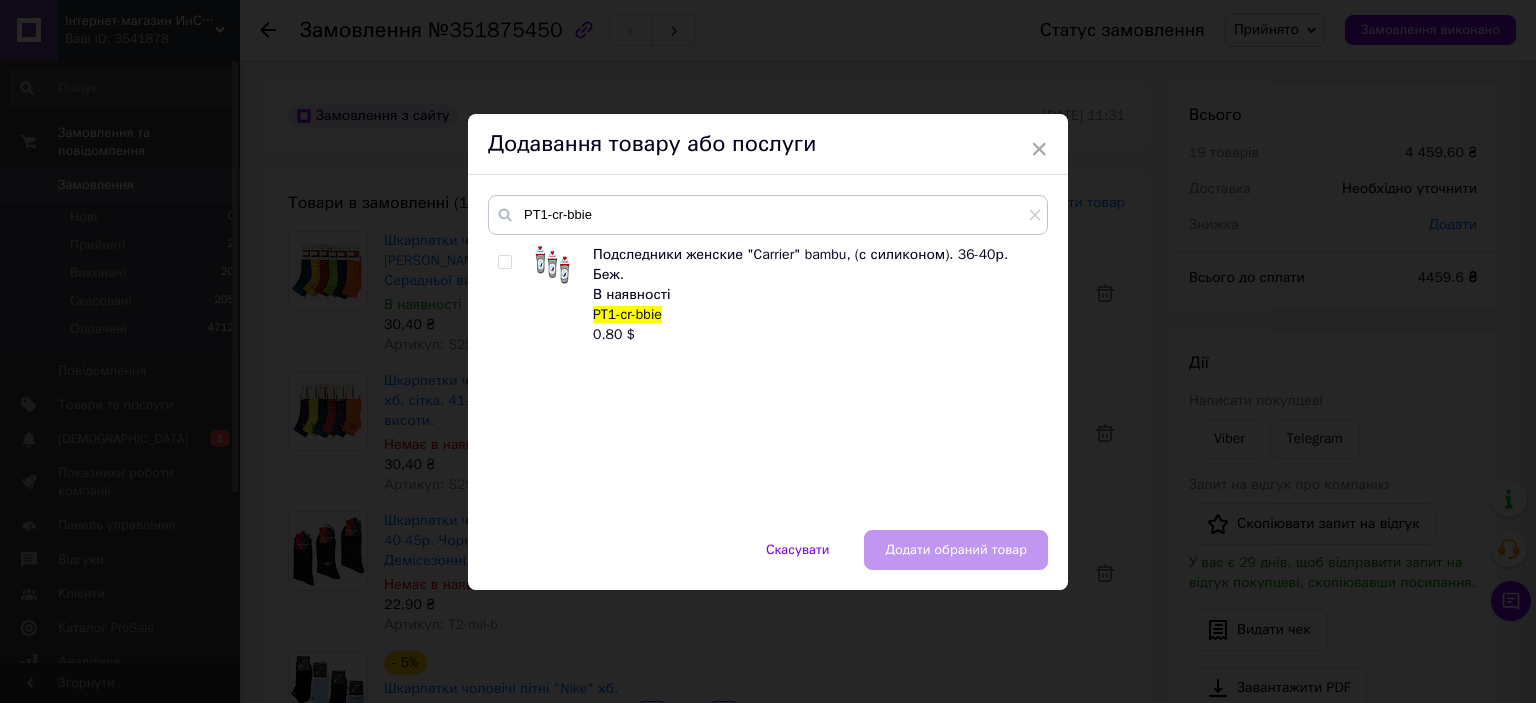 click at bounding box center (504, 262) 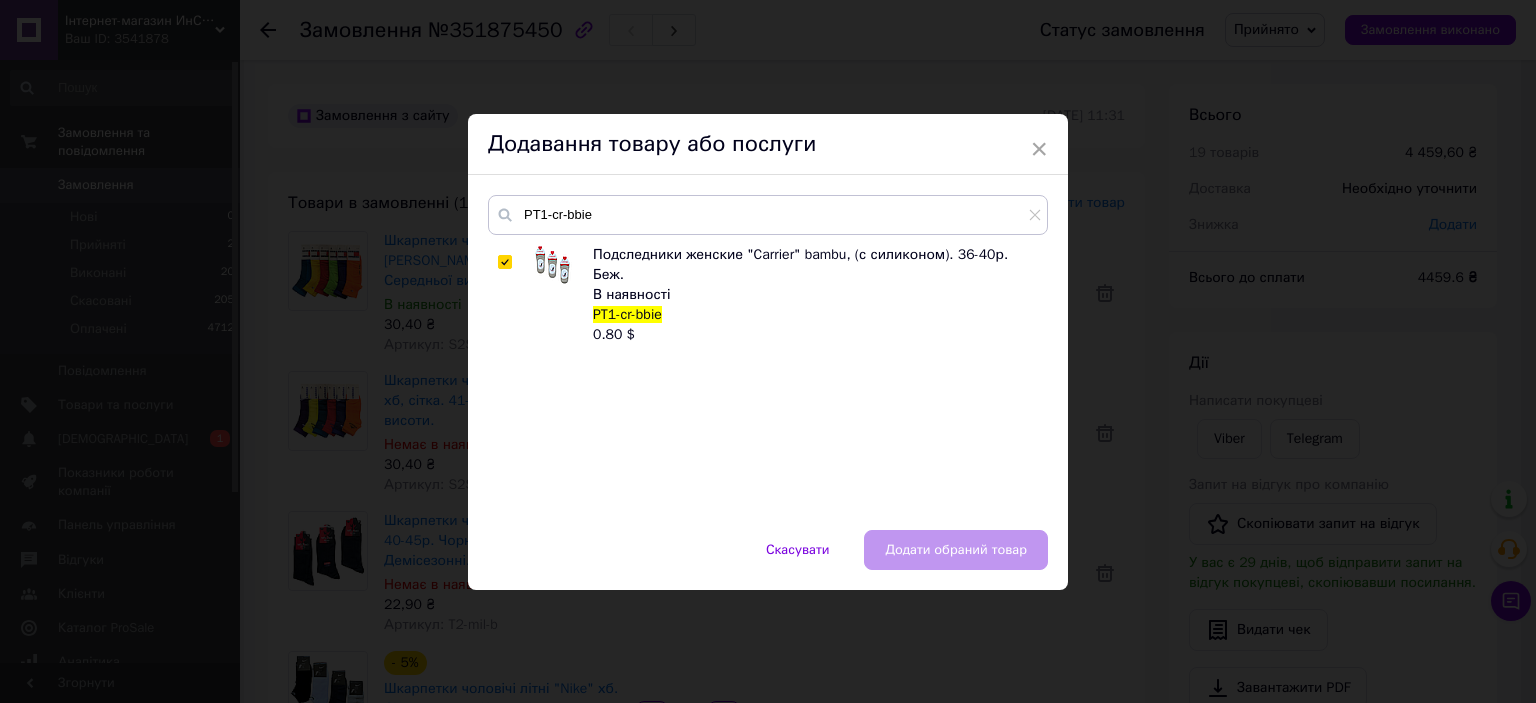 checkbox on "true" 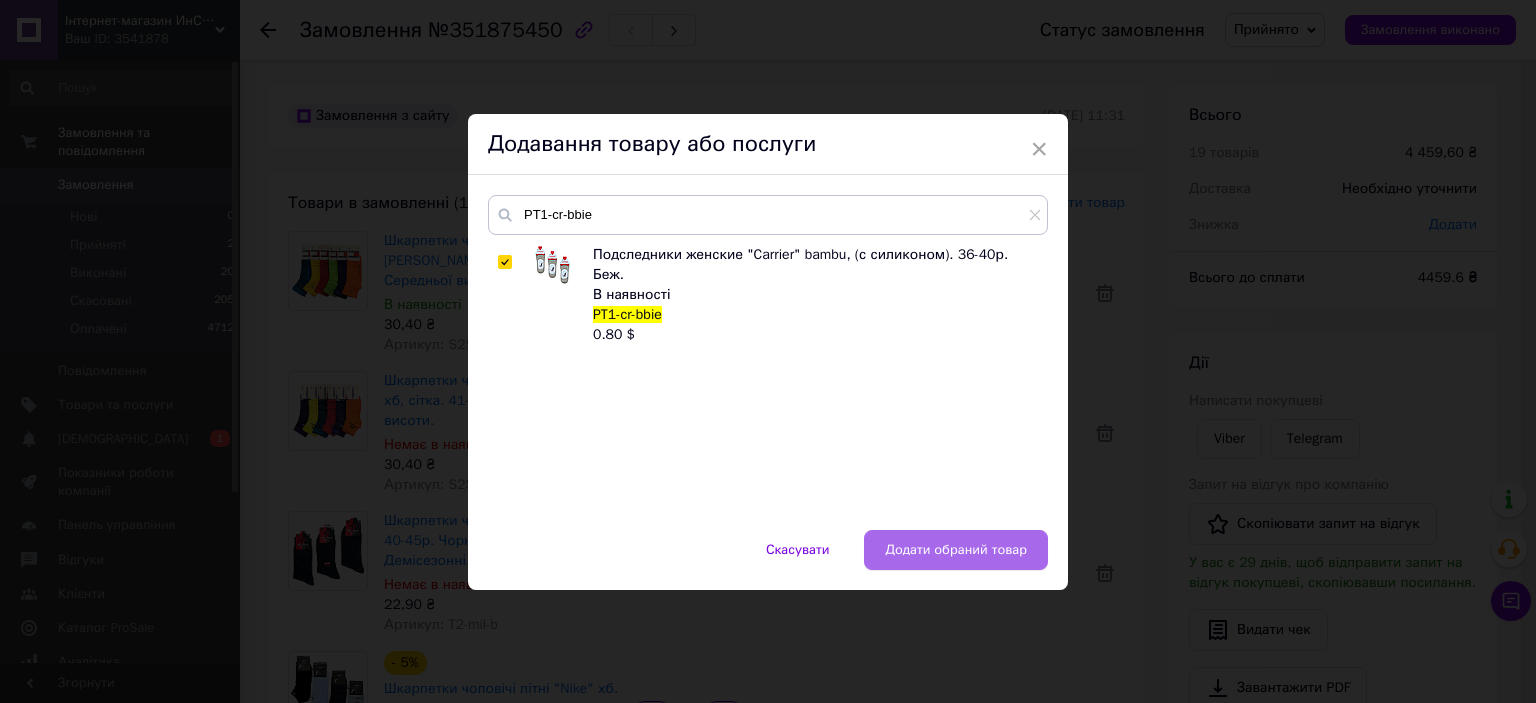 click on "Додати обраний товар" at bounding box center (956, 550) 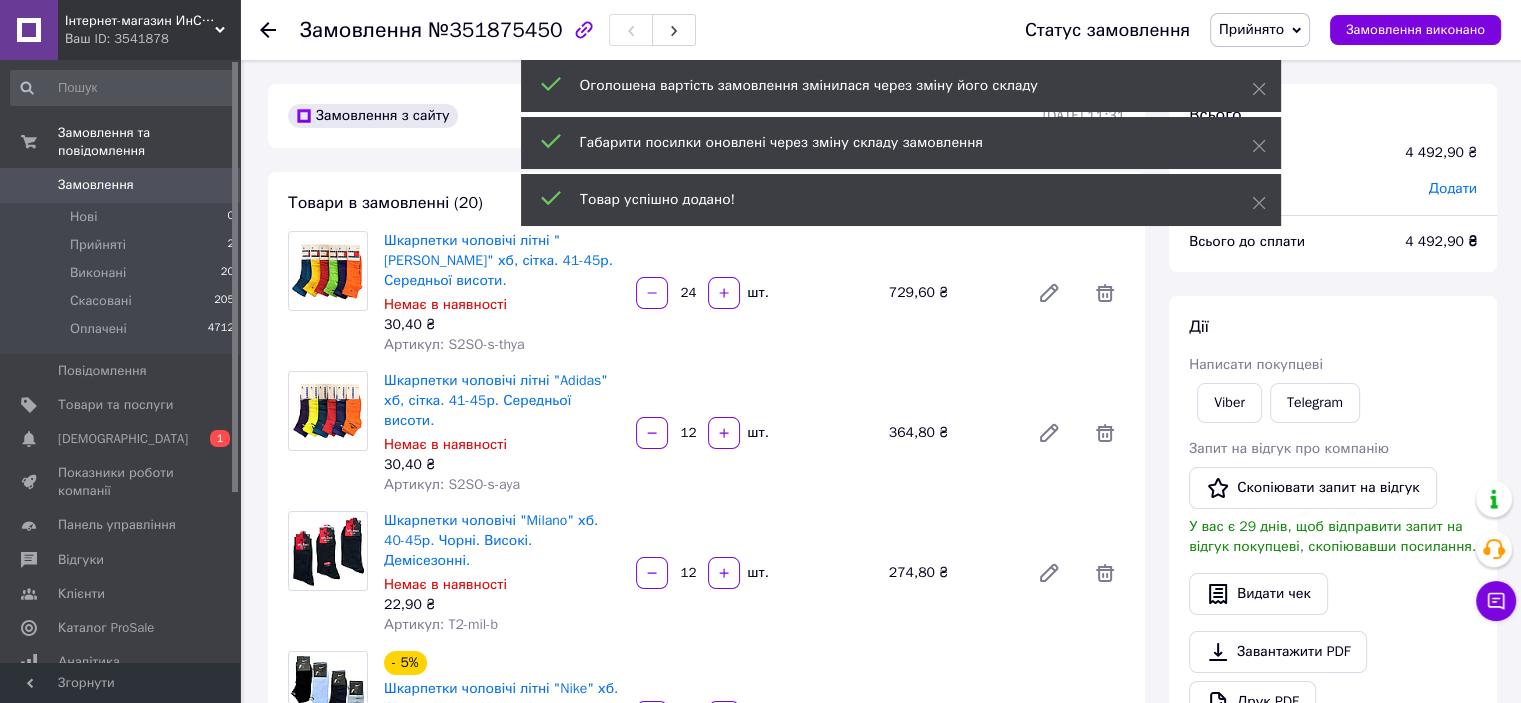 scroll, scrollTop: 504, scrollLeft: 0, axis: vertical 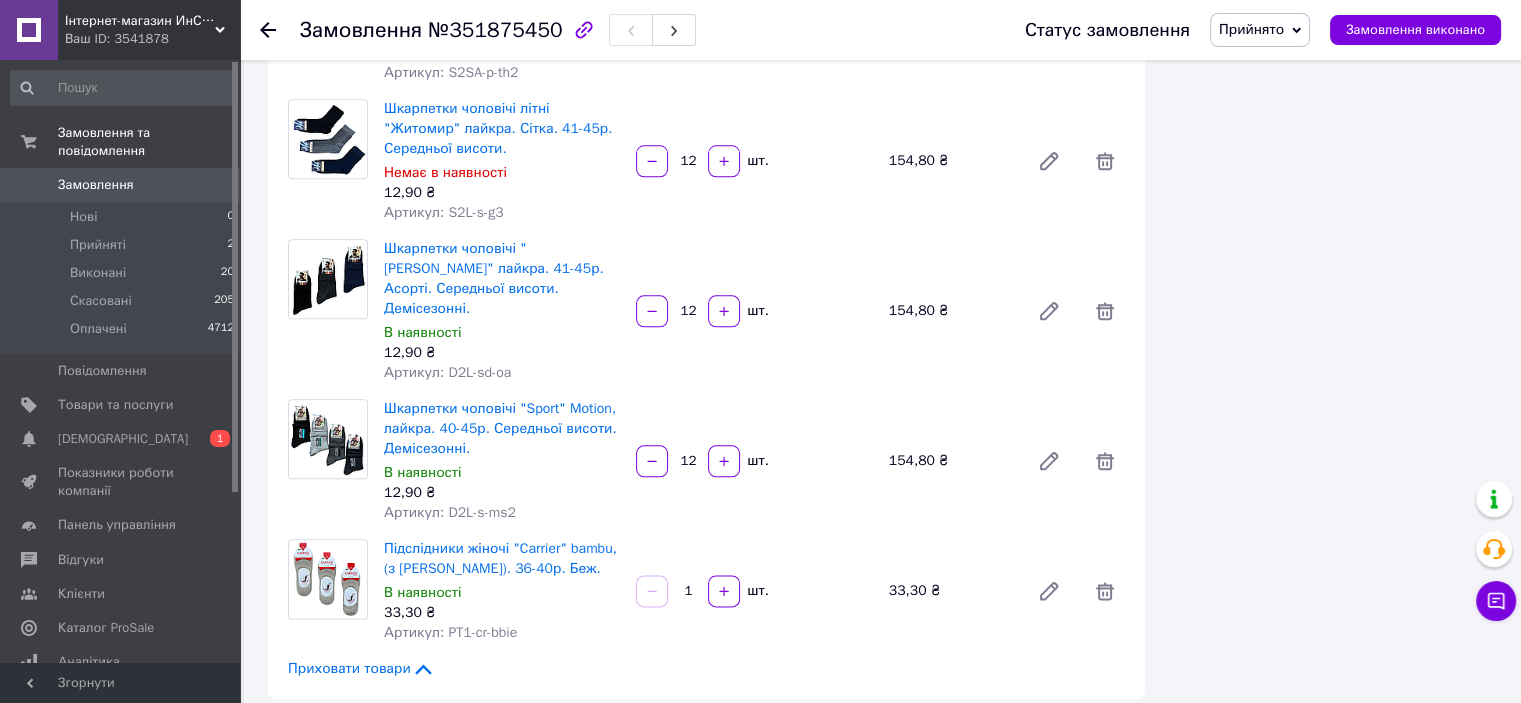 click on "1" at bounding box center [688, 591] 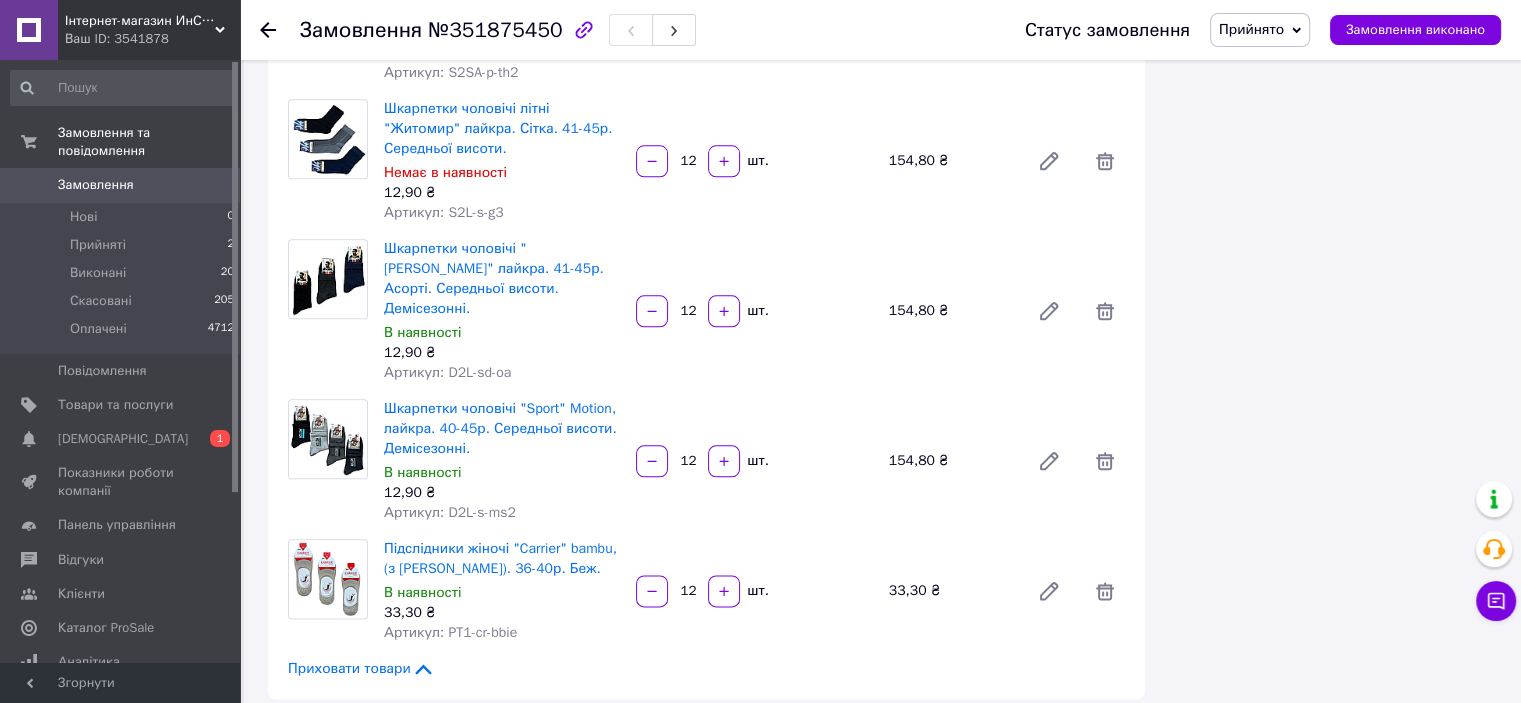 type on "12" 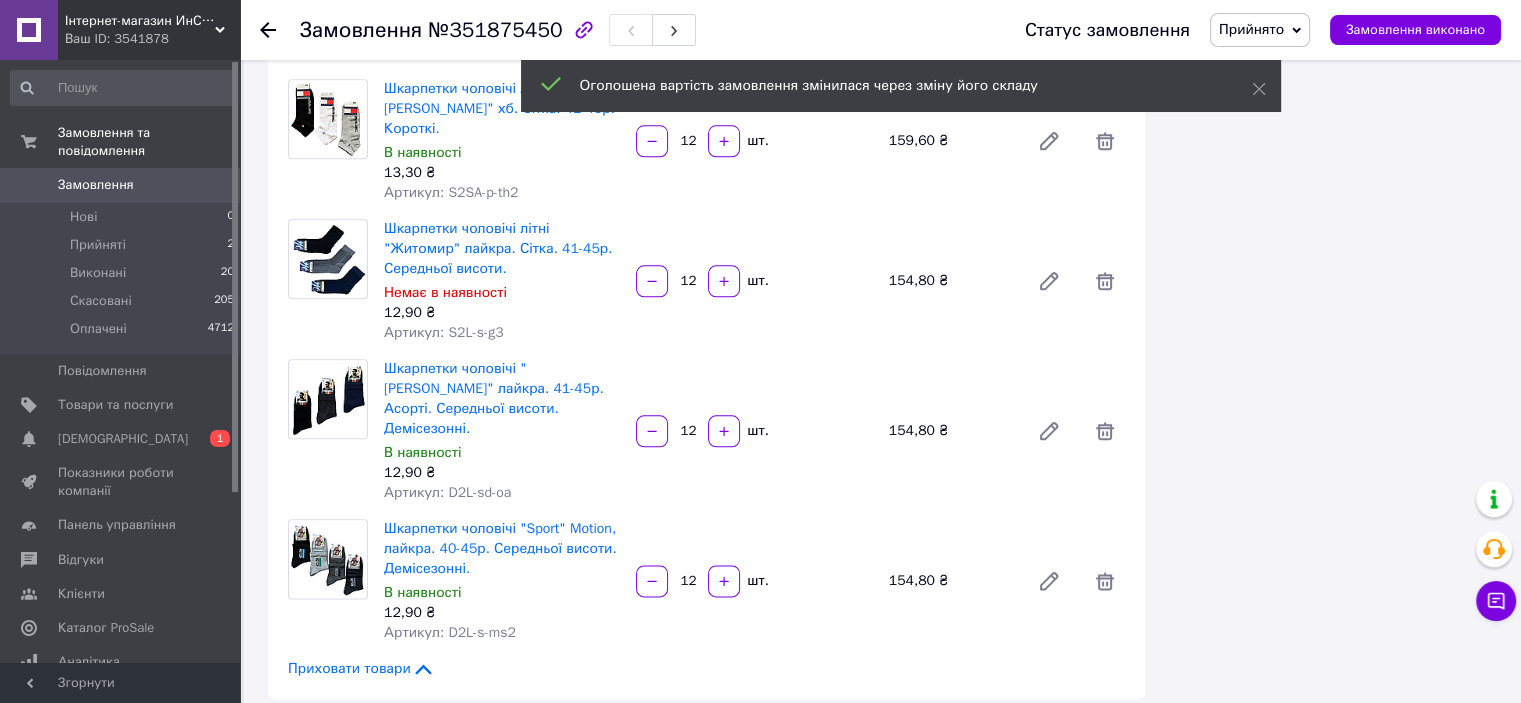 scroll, scrollTop: 0, scrollLeft: 0, axis: both 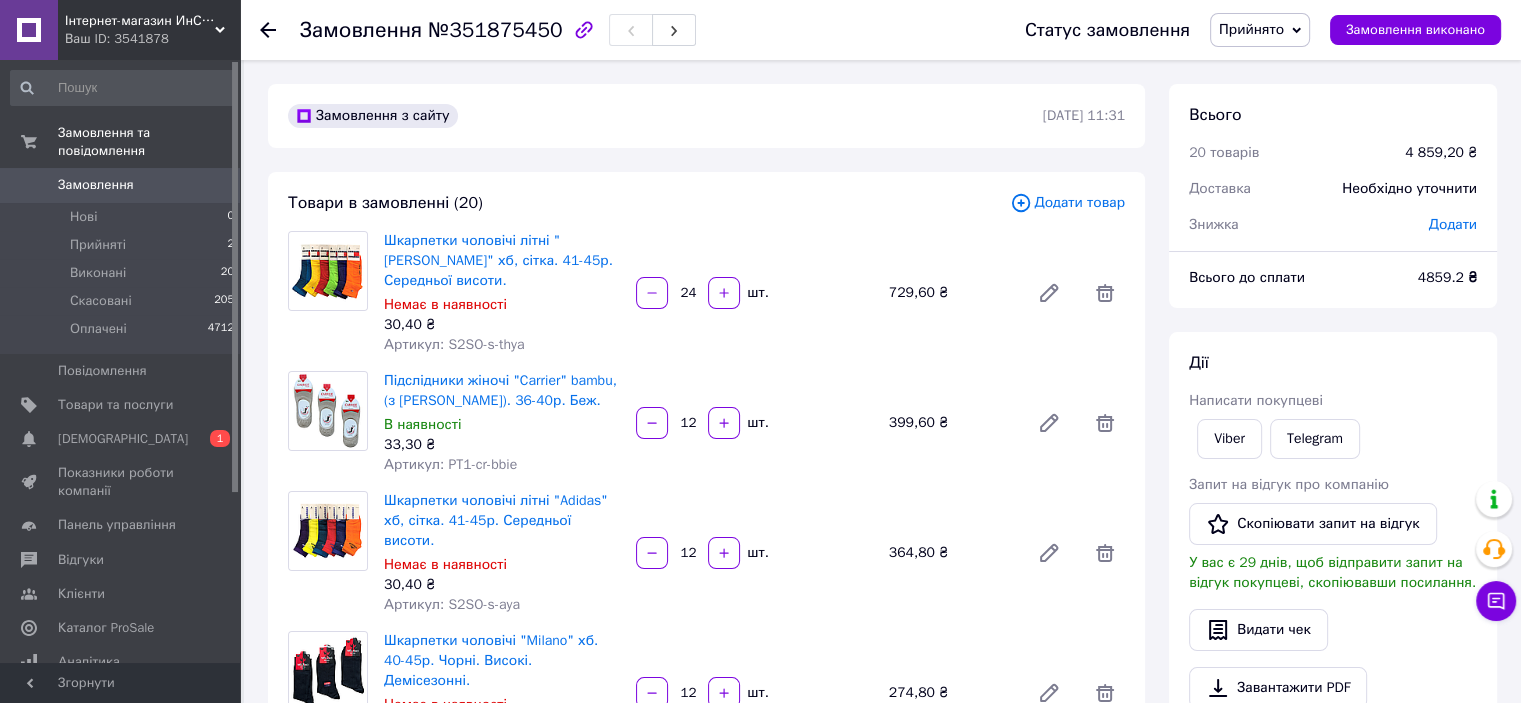 click on "Додати товар" at bounding box center (1067, 203) 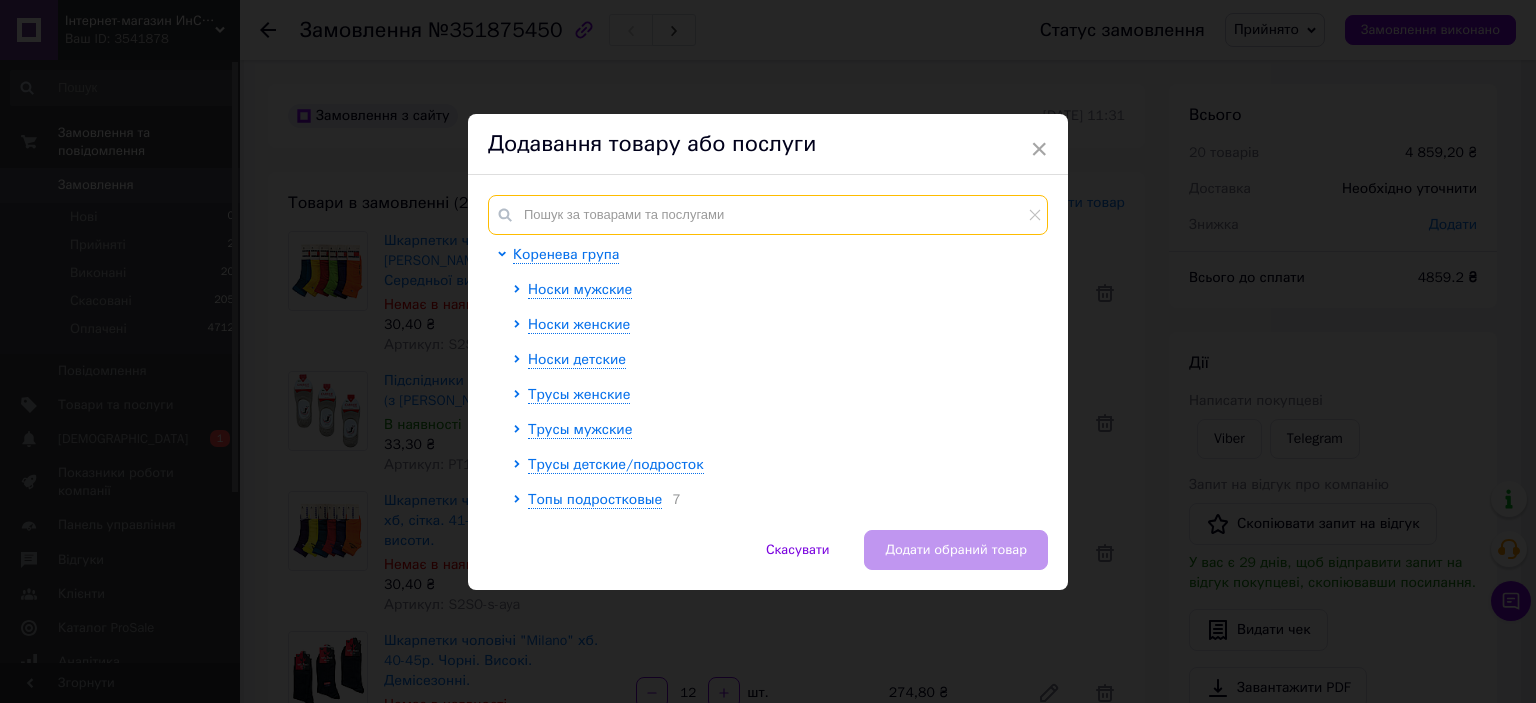 click at bounding box center (768, 215) 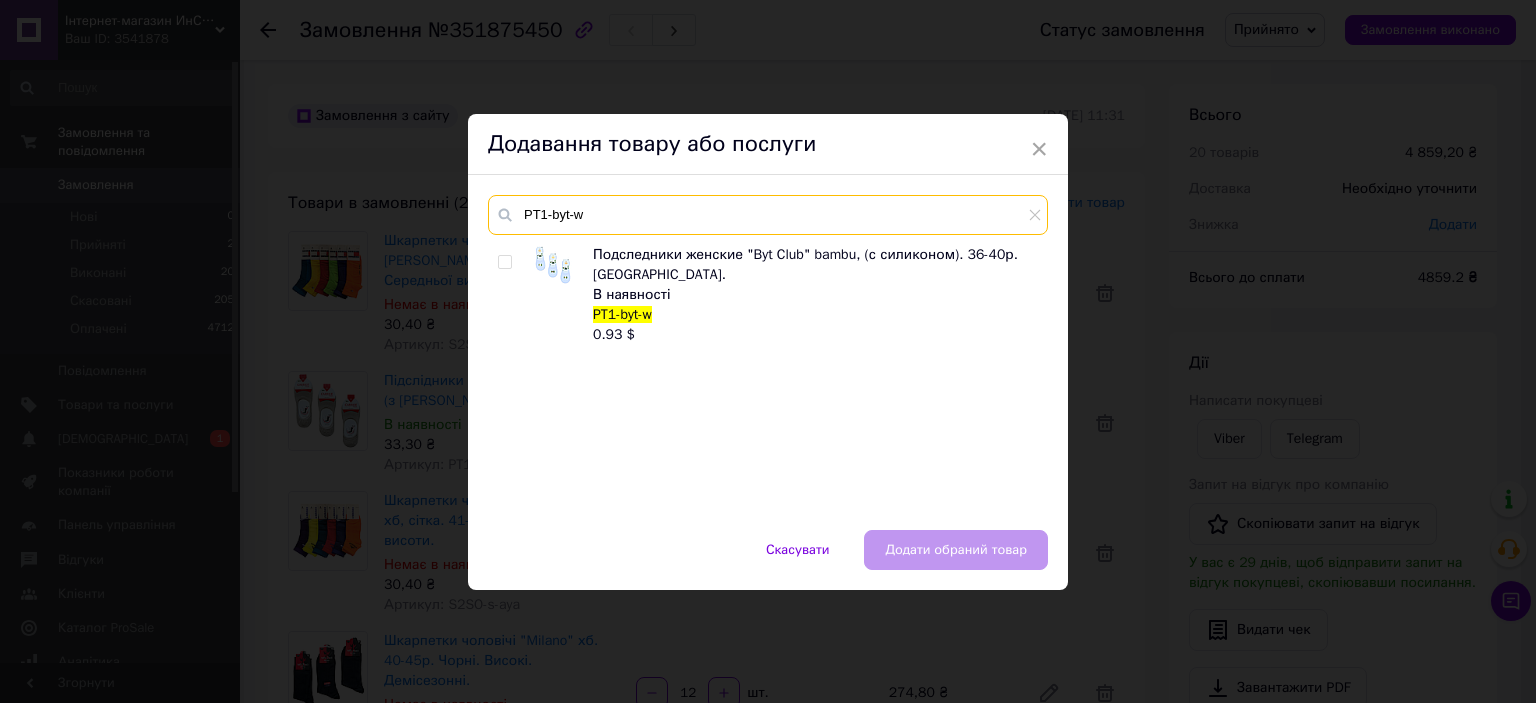 type on "PT1-byt-w" 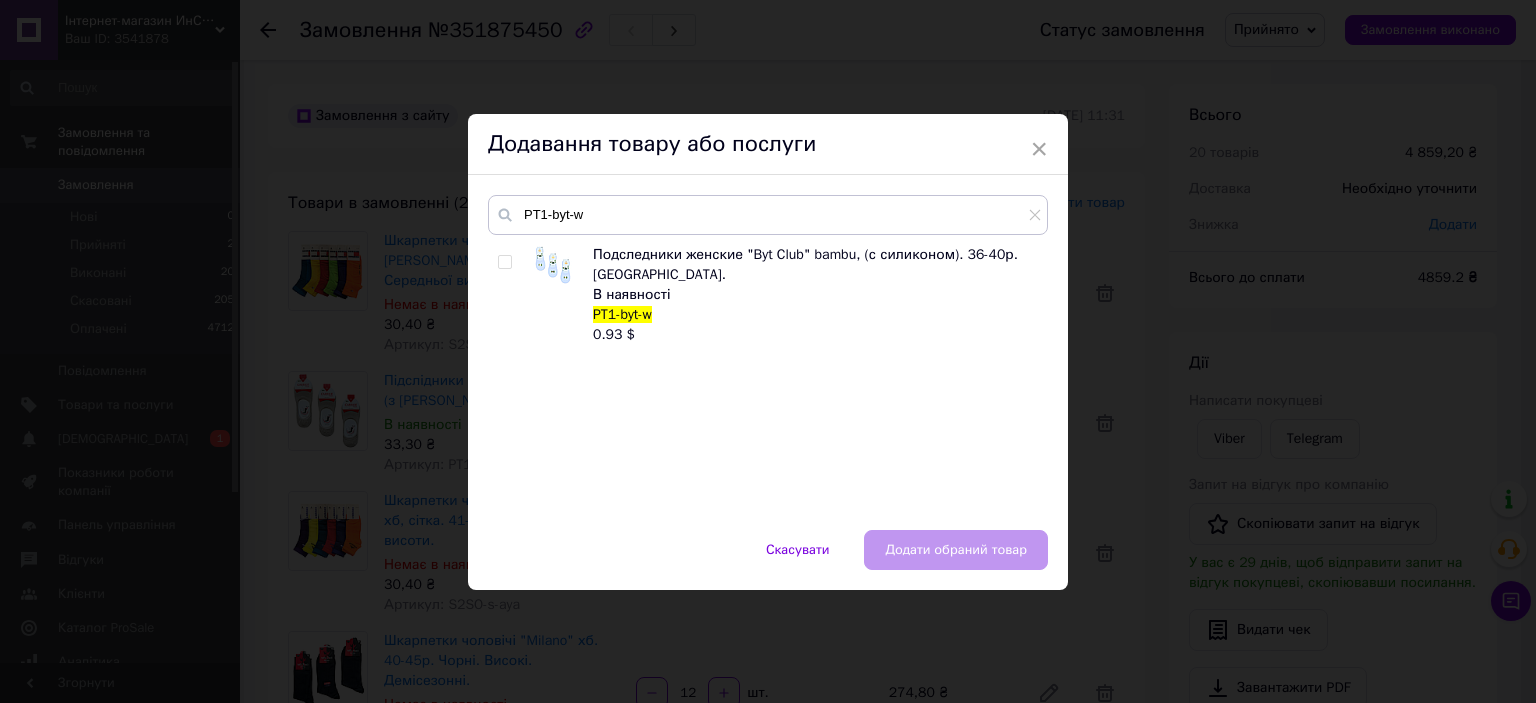 click at bounding box center (504, 262) 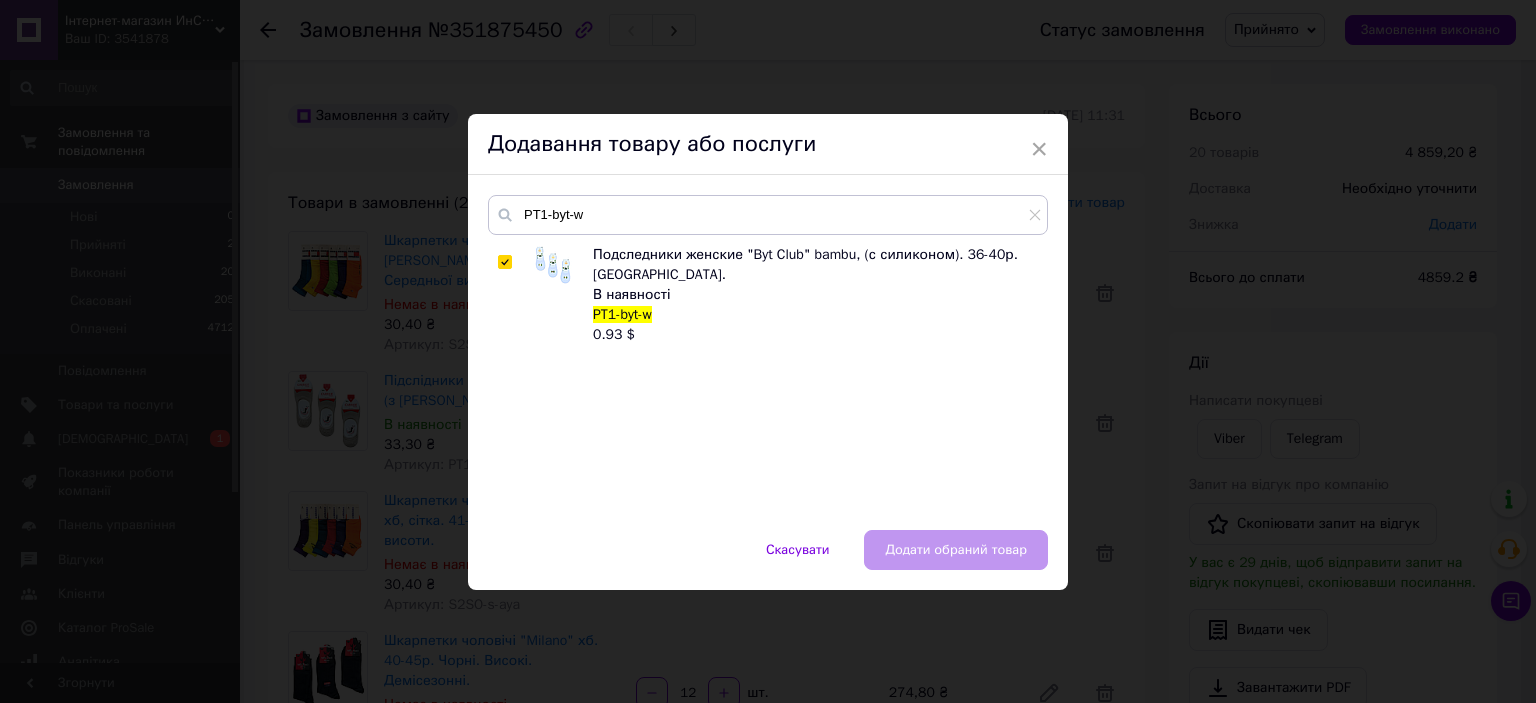 checkbox on "true" 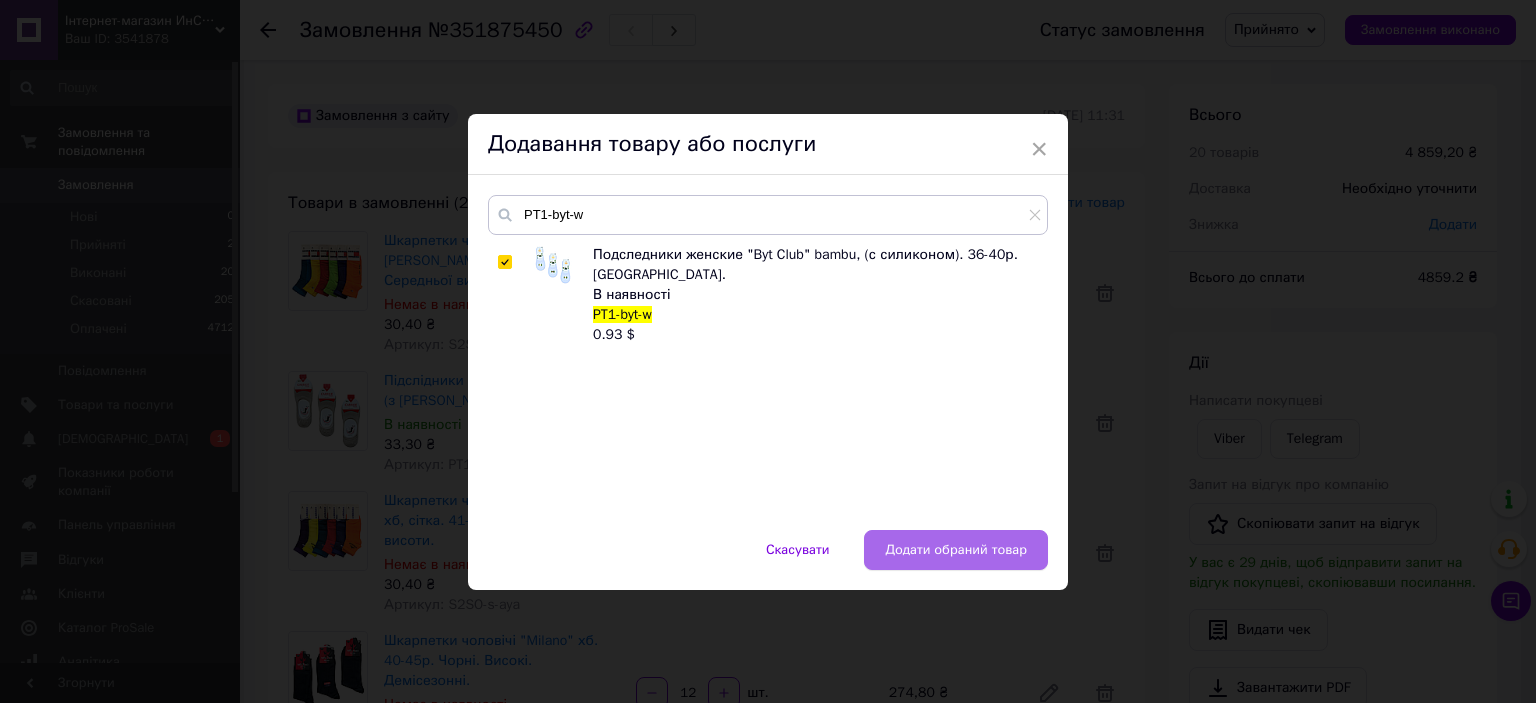 click on "Додати обраний товар" at bounding box center (956, 550) 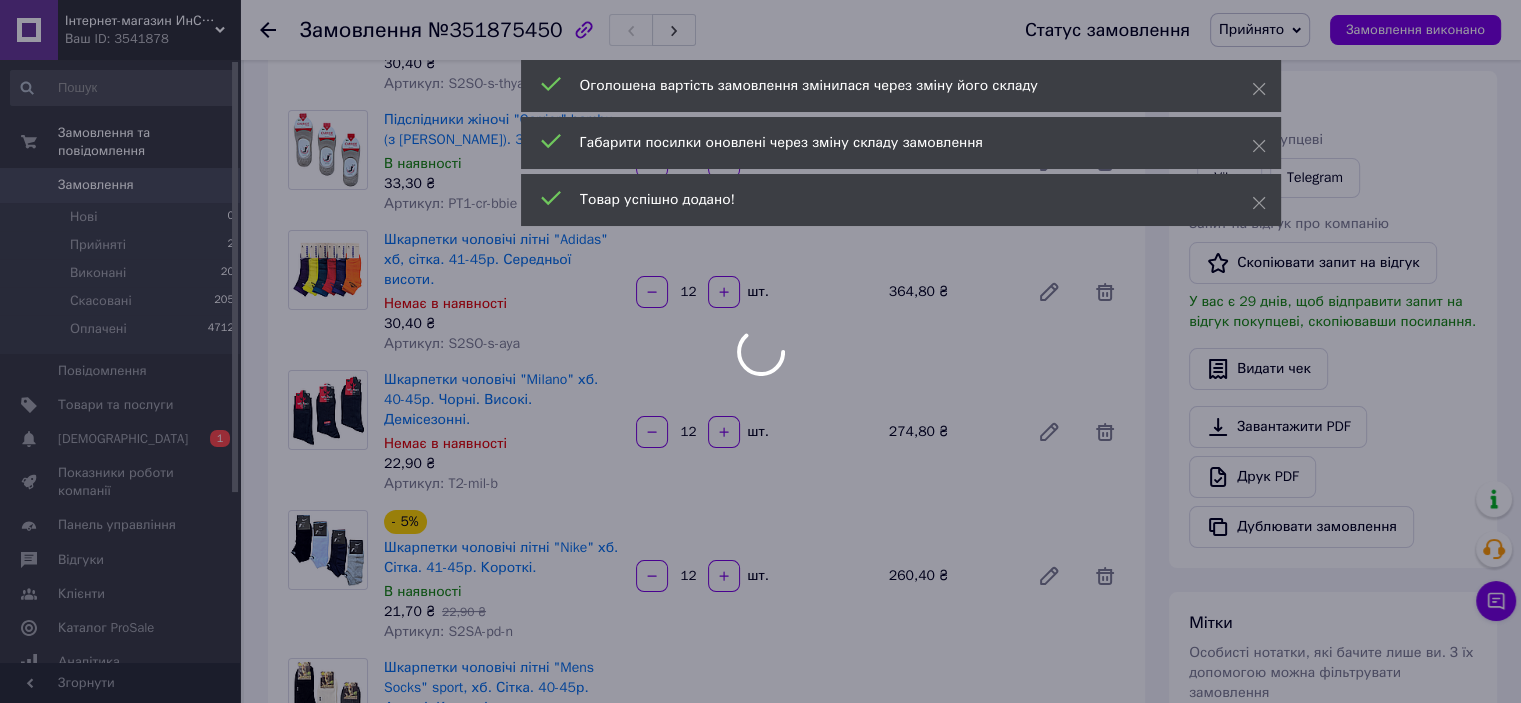 scroll, scrollTop: 300, scrollLeft: 0, axis: vertical 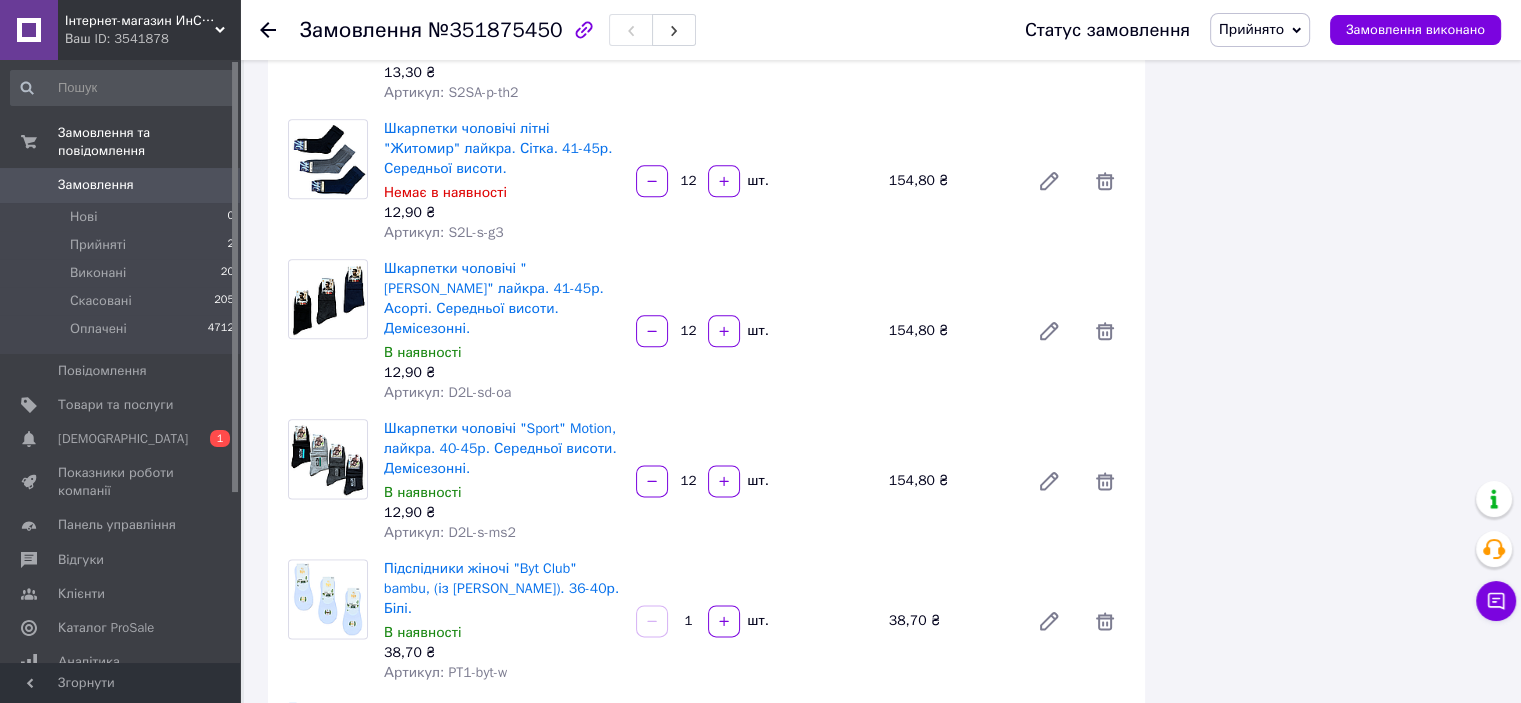 click on "1" at bounding box center [688, 621] 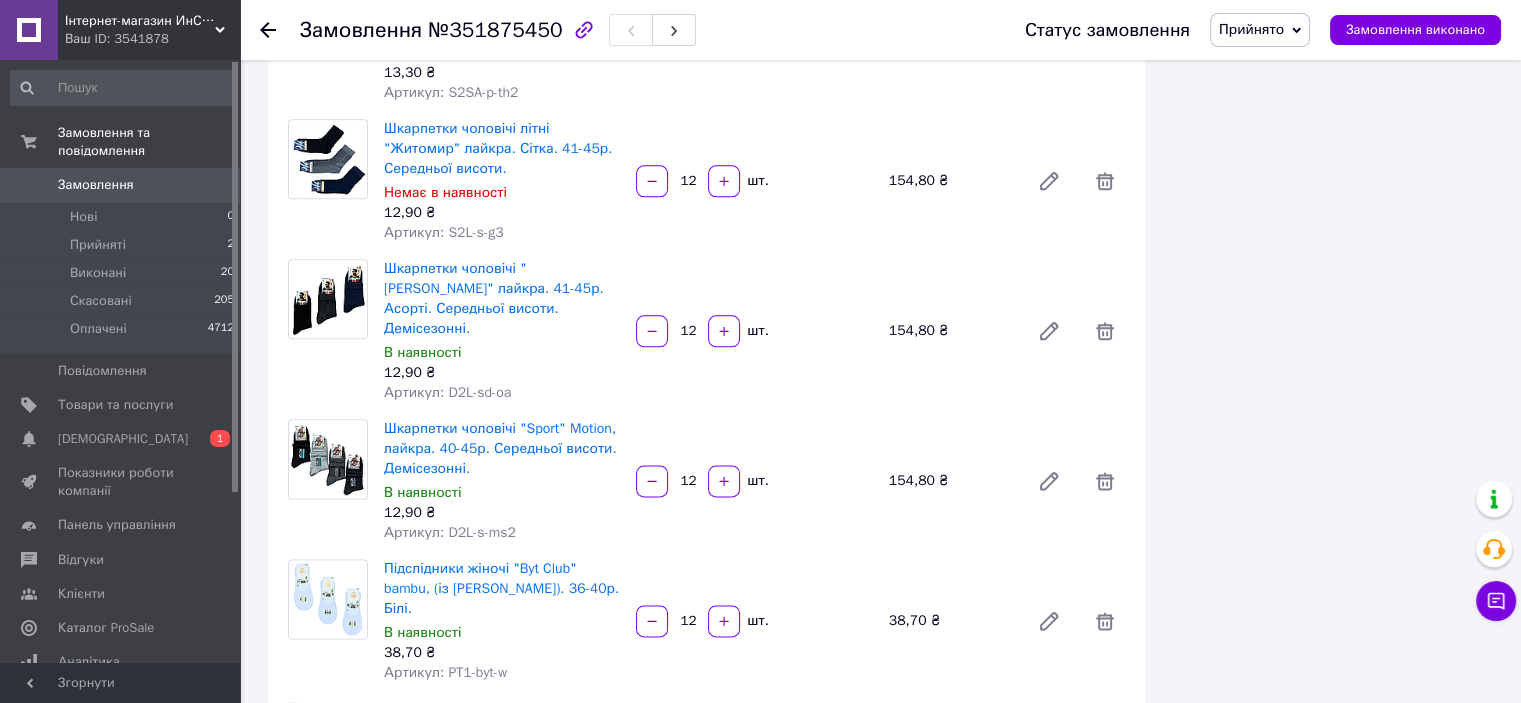 type on "12" 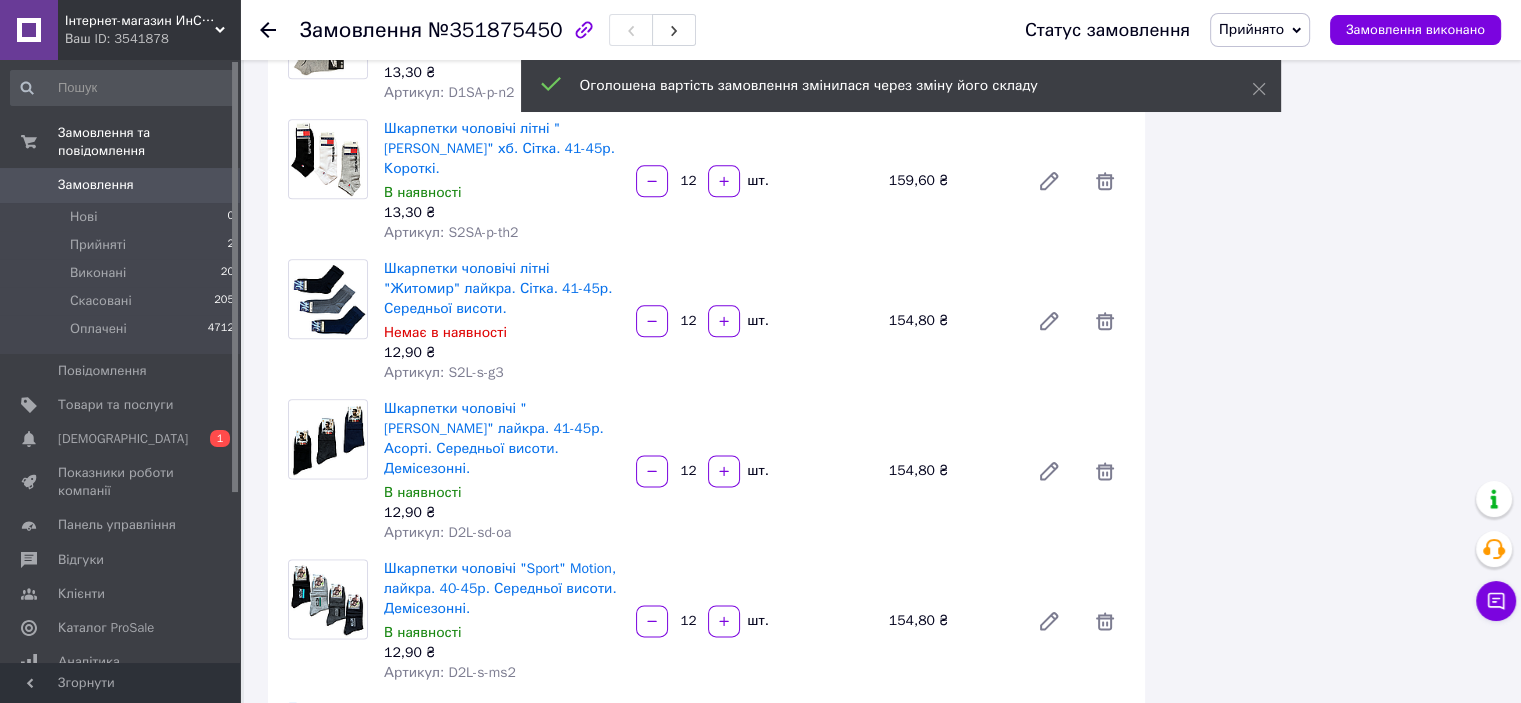 scroll, scrollTop: 0, scrollLeft: 0, axis: both 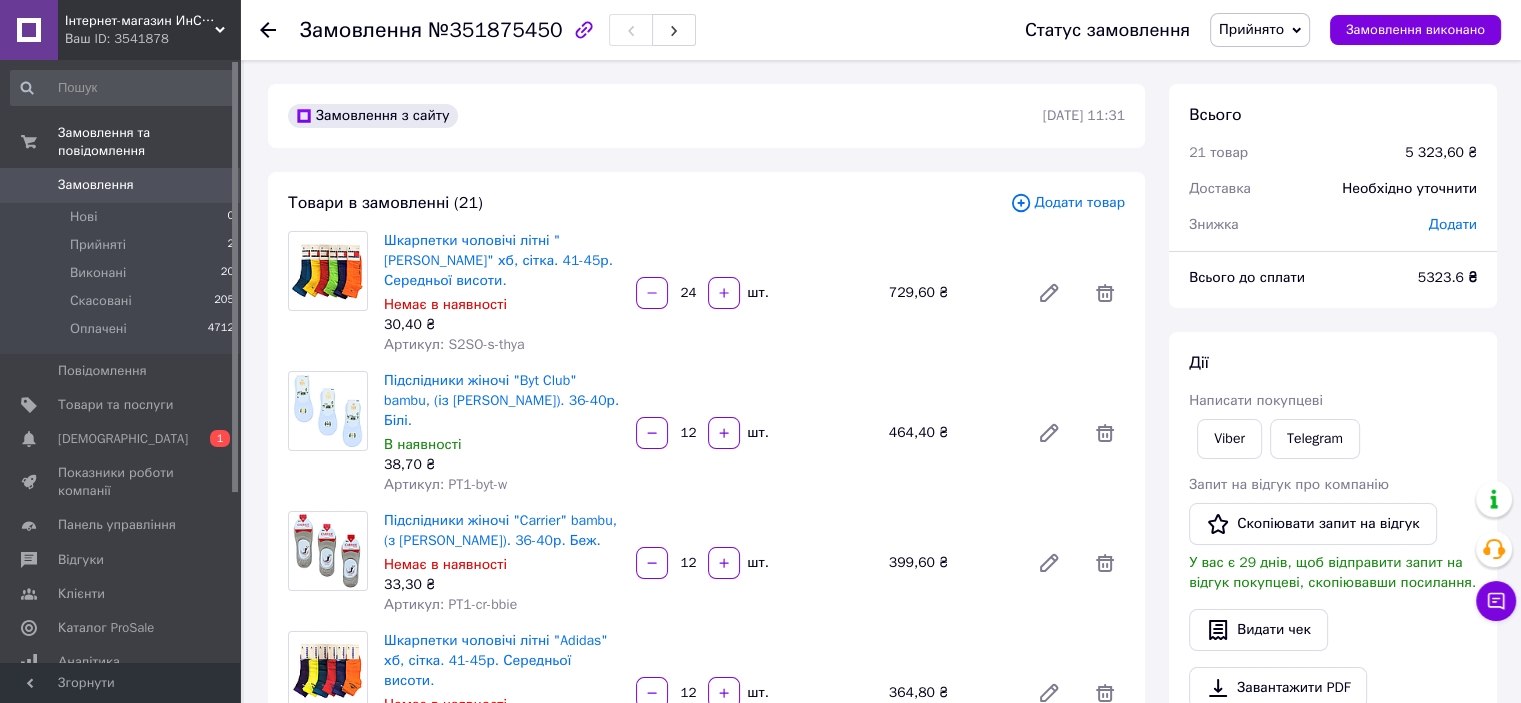 click on "Додати товар" at bounding box center [1067, 203] 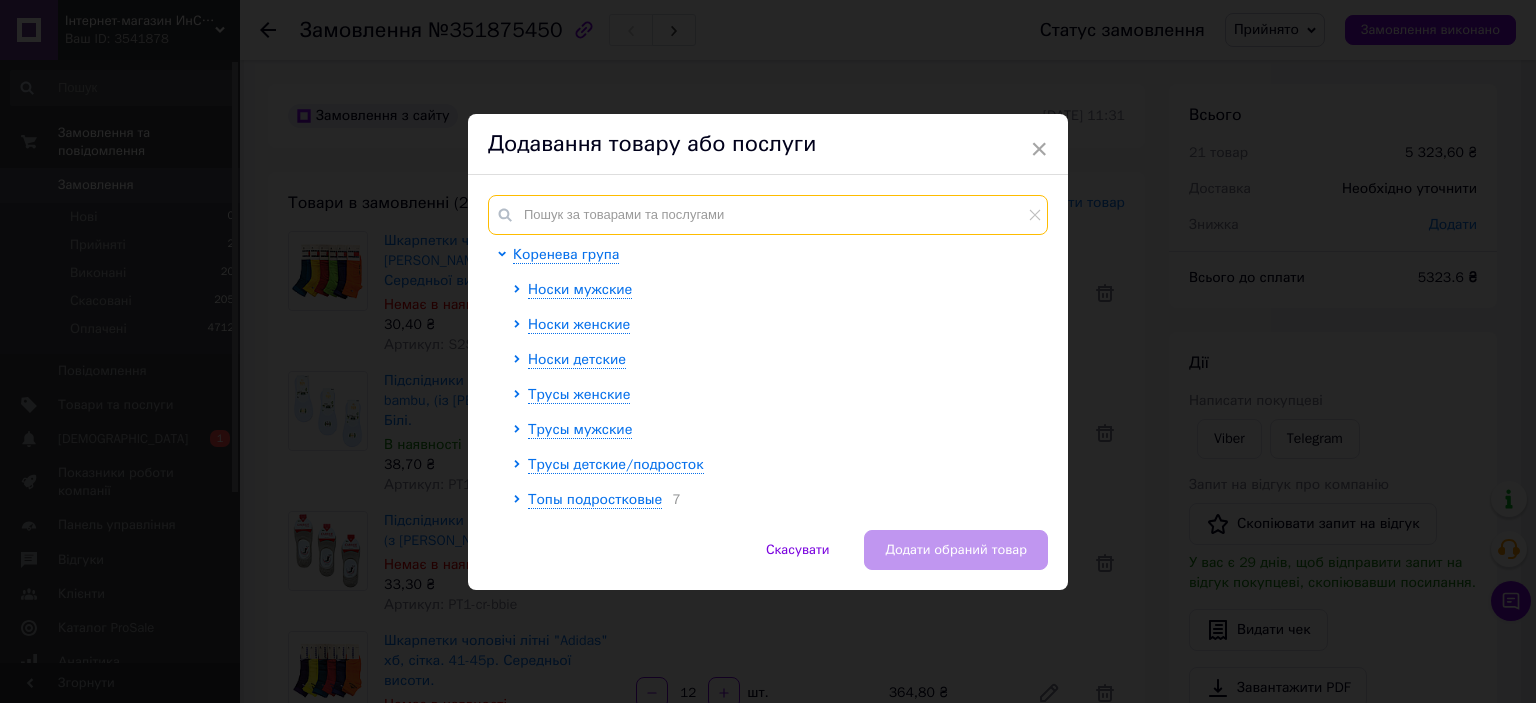 click at bounding box center [768, 215] 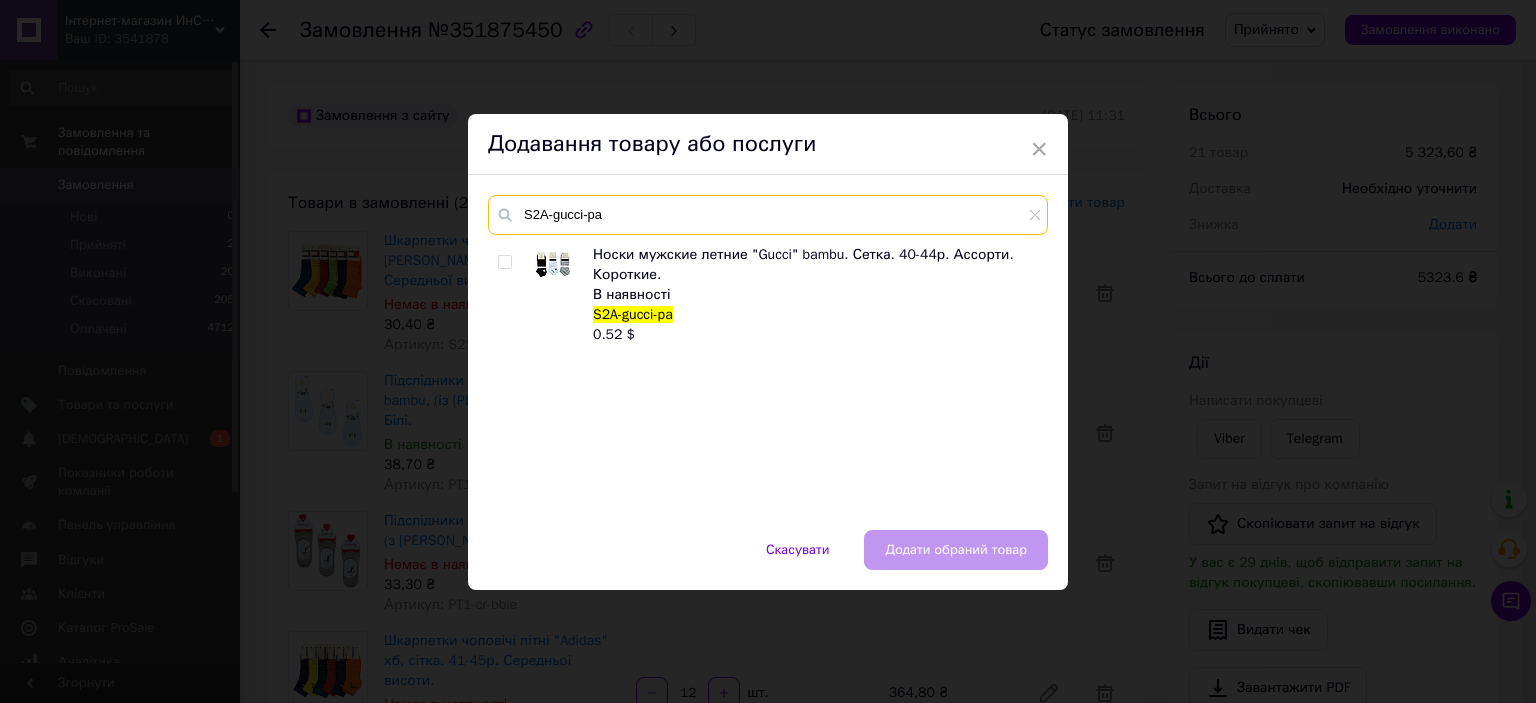 type on "S2A-gucci-pa" 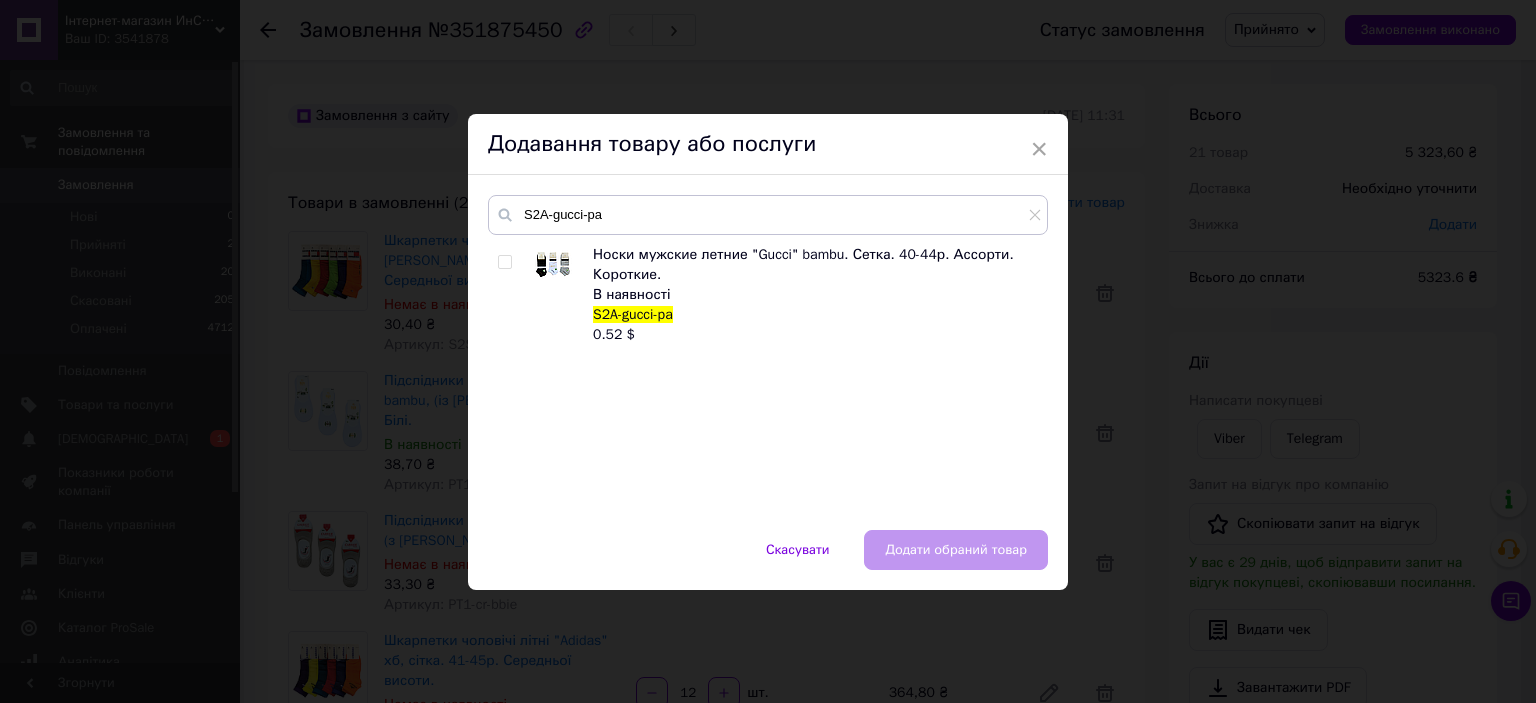click at bounding box center (504, 262) 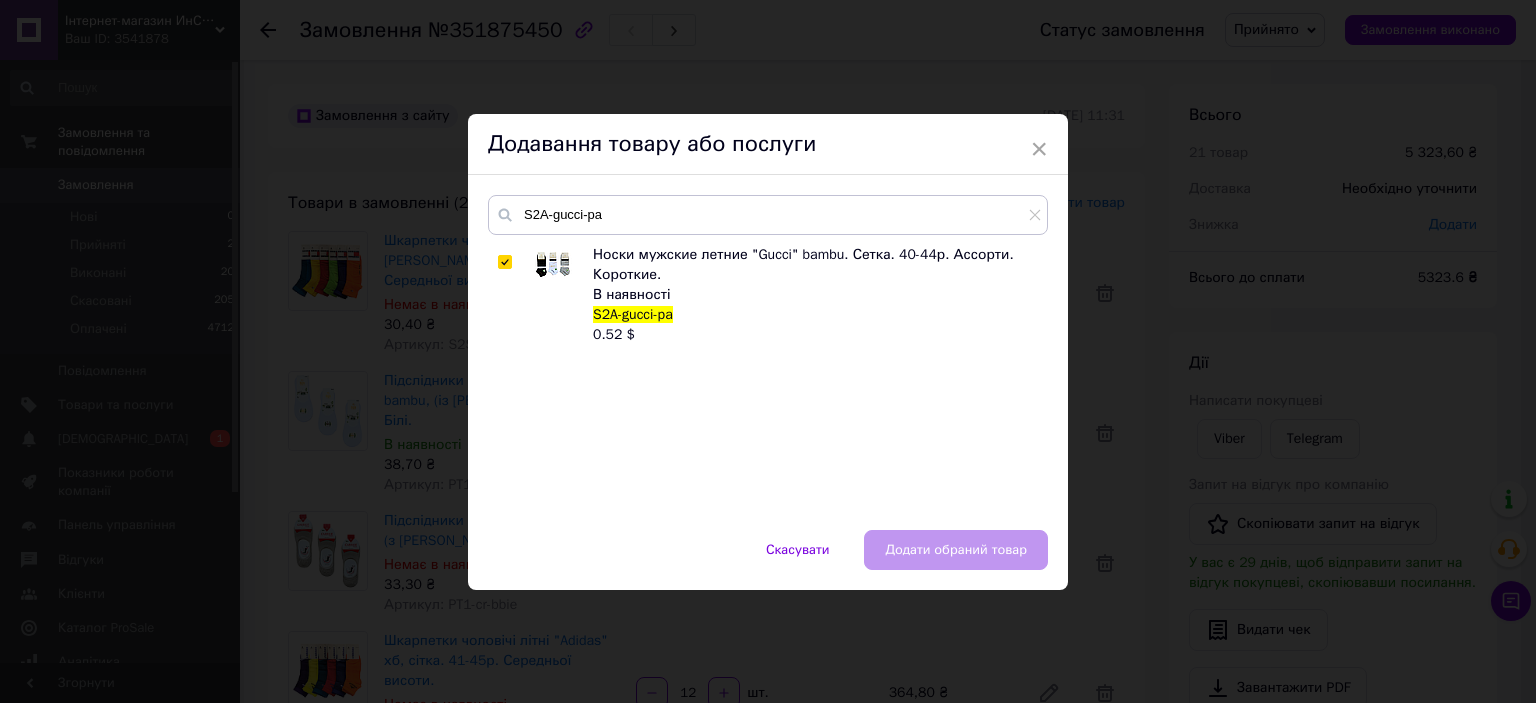checkbox on "true" 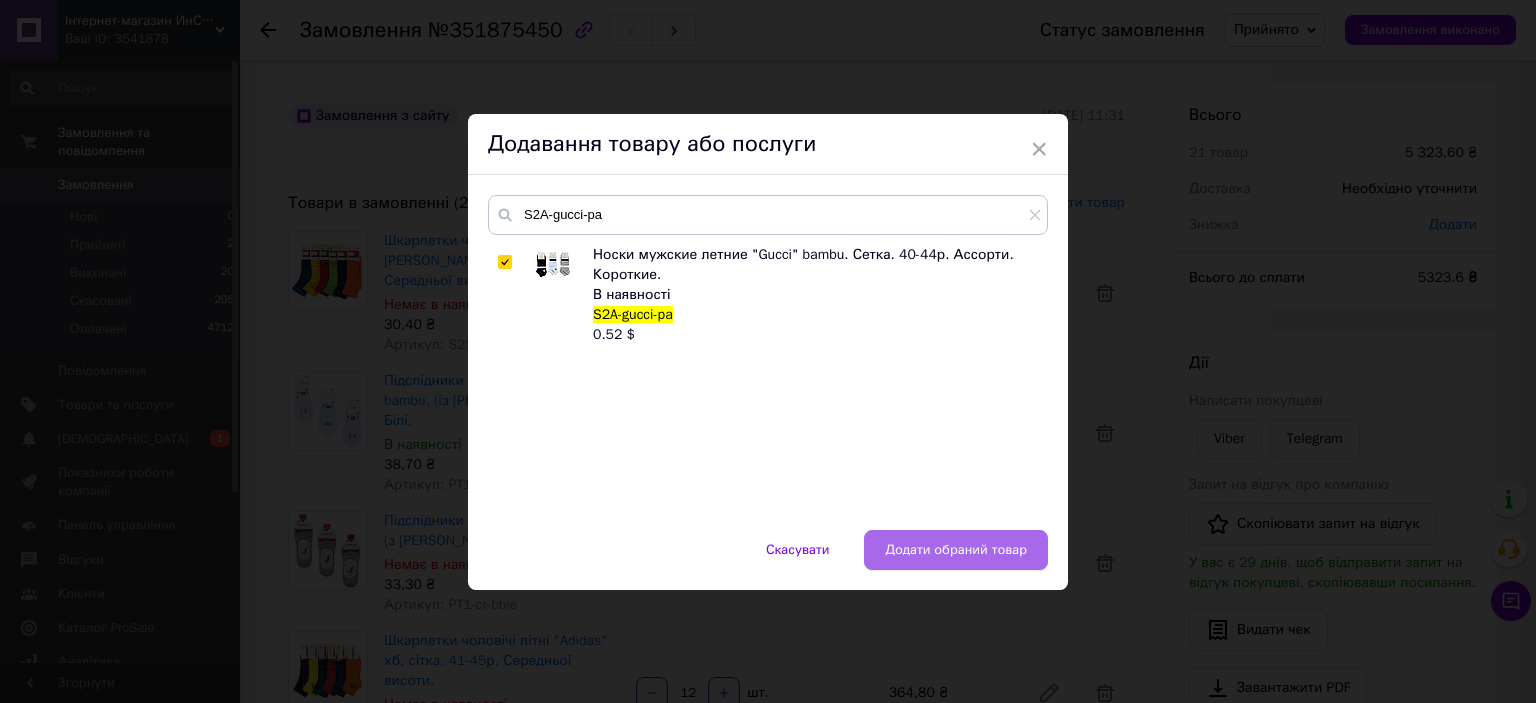click on "Додати обраний товар" at bounding box center (956, 550) 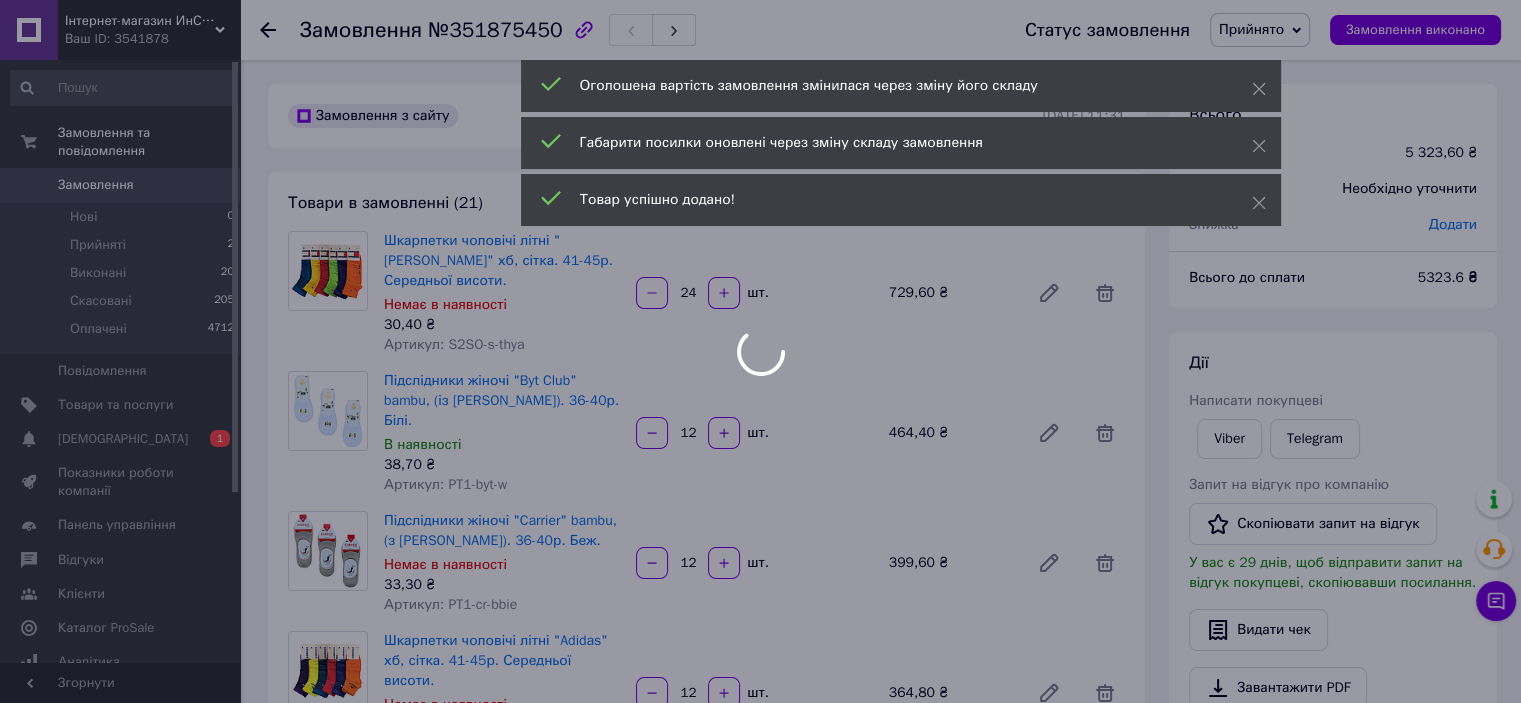 scroll, scrollTop: 697, scrollLeft: 0, axis: vertical 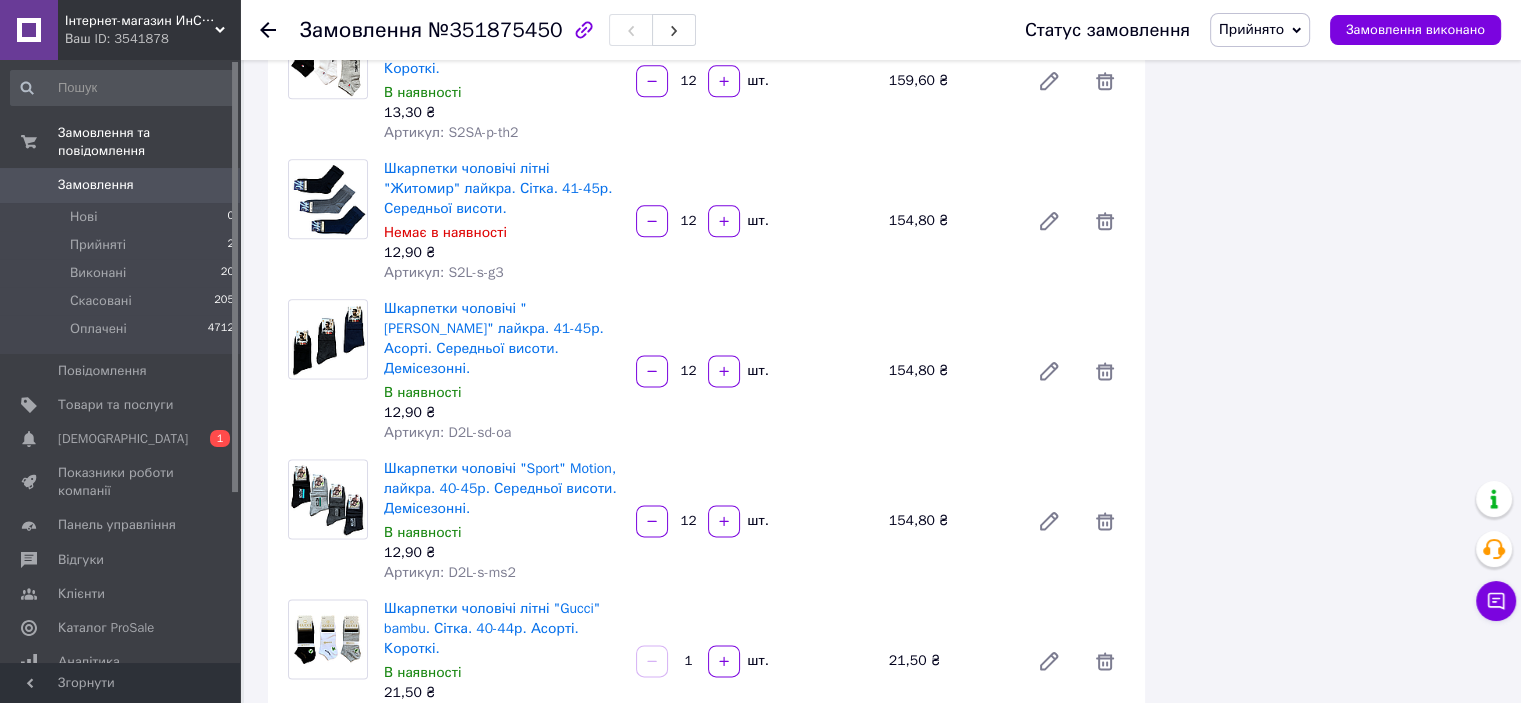 click on "1" at bounding box center (688, 661) 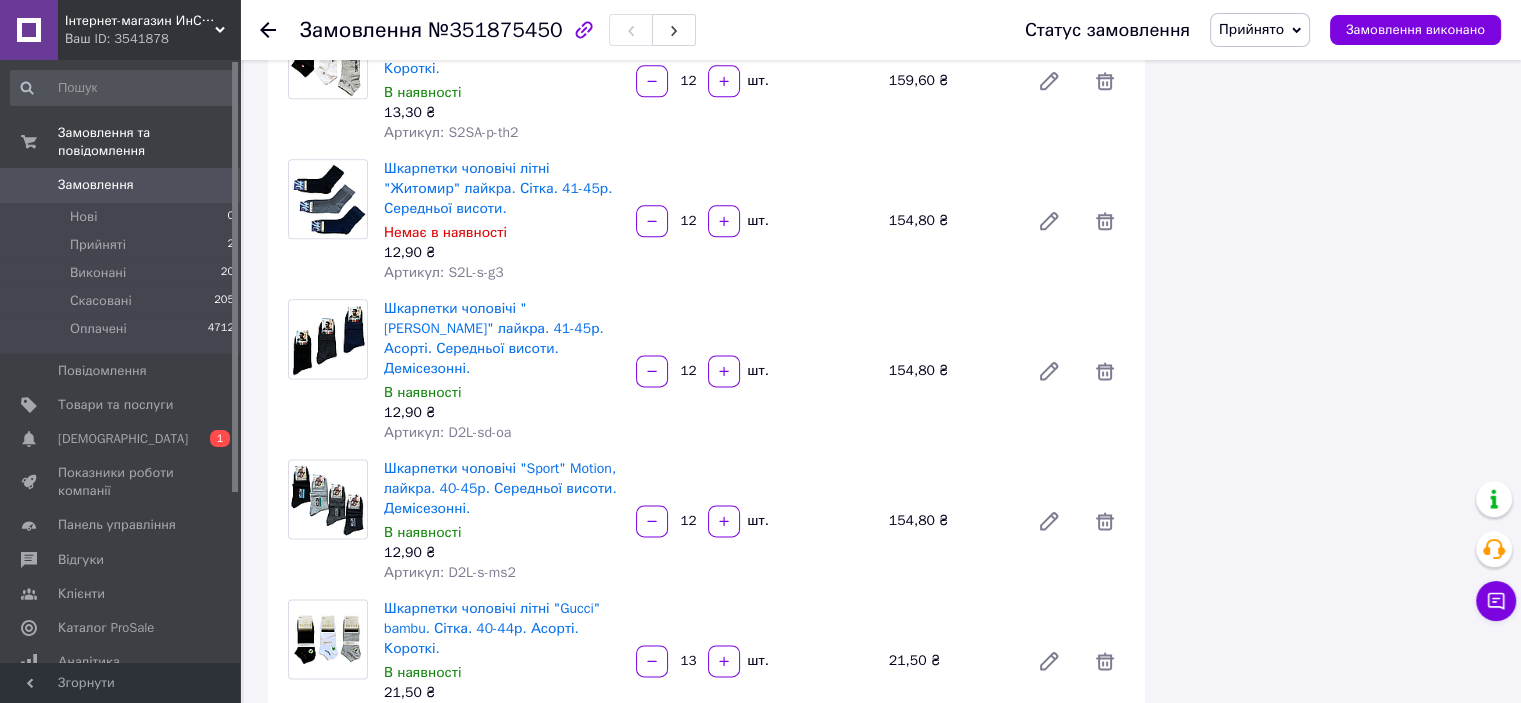 type on "132" 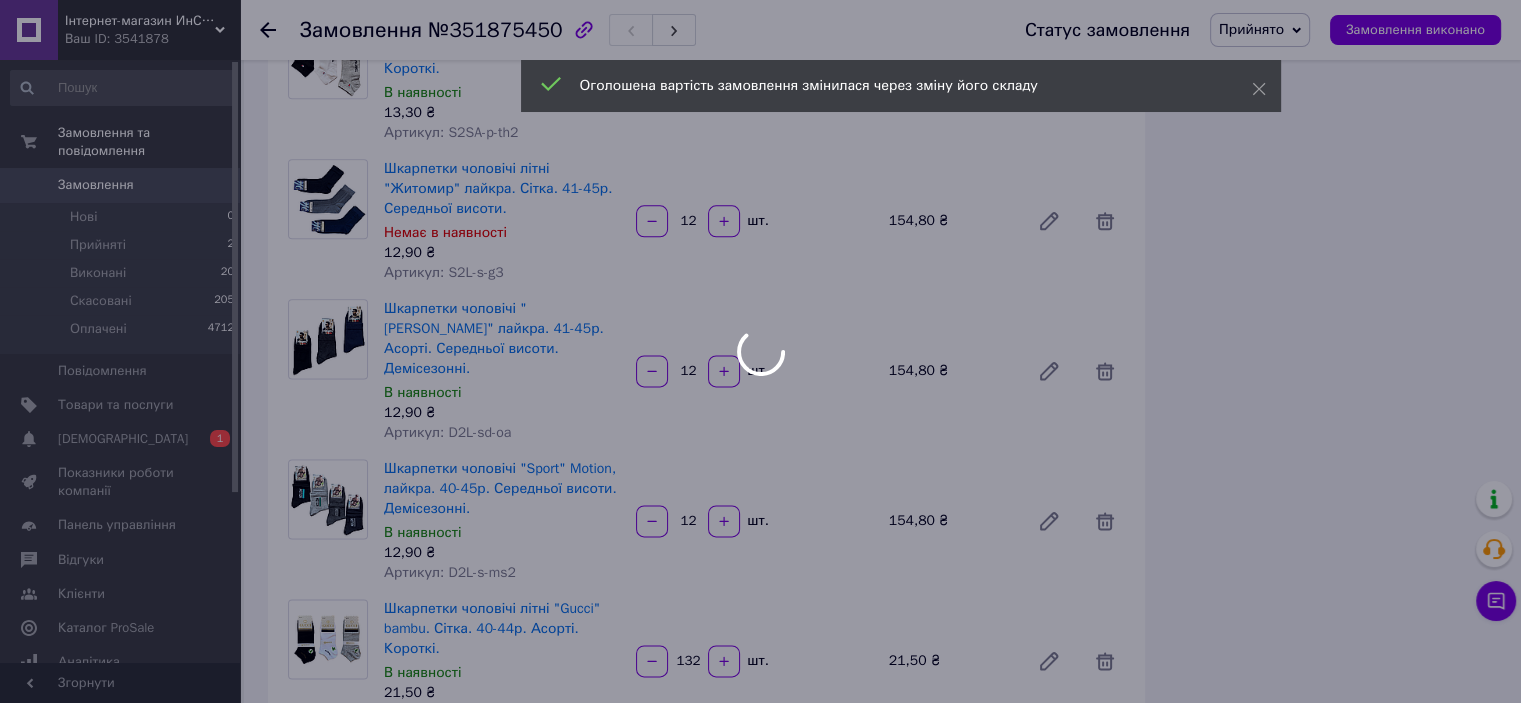 type on "132" 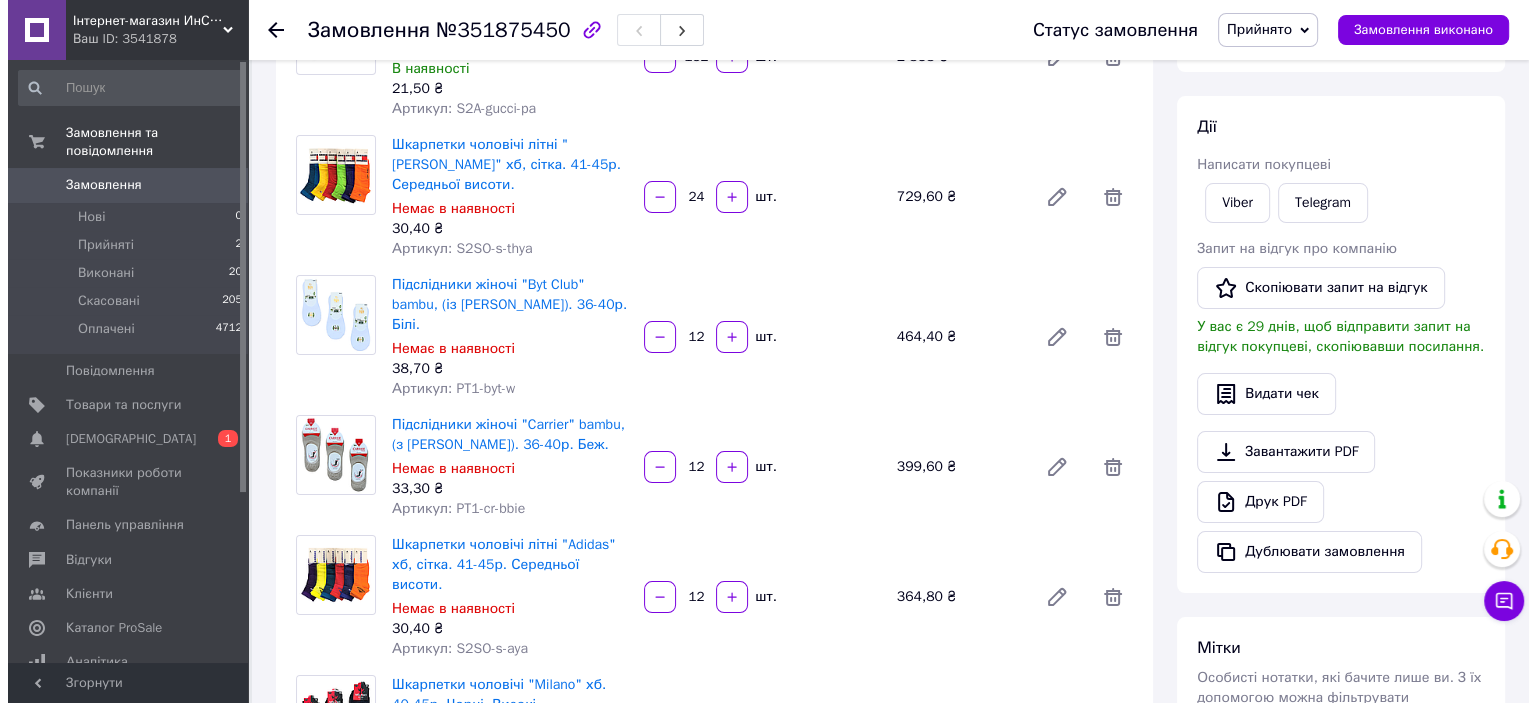 scroll, scrollTop: 40, scrollLeft: 0, axis: vertical 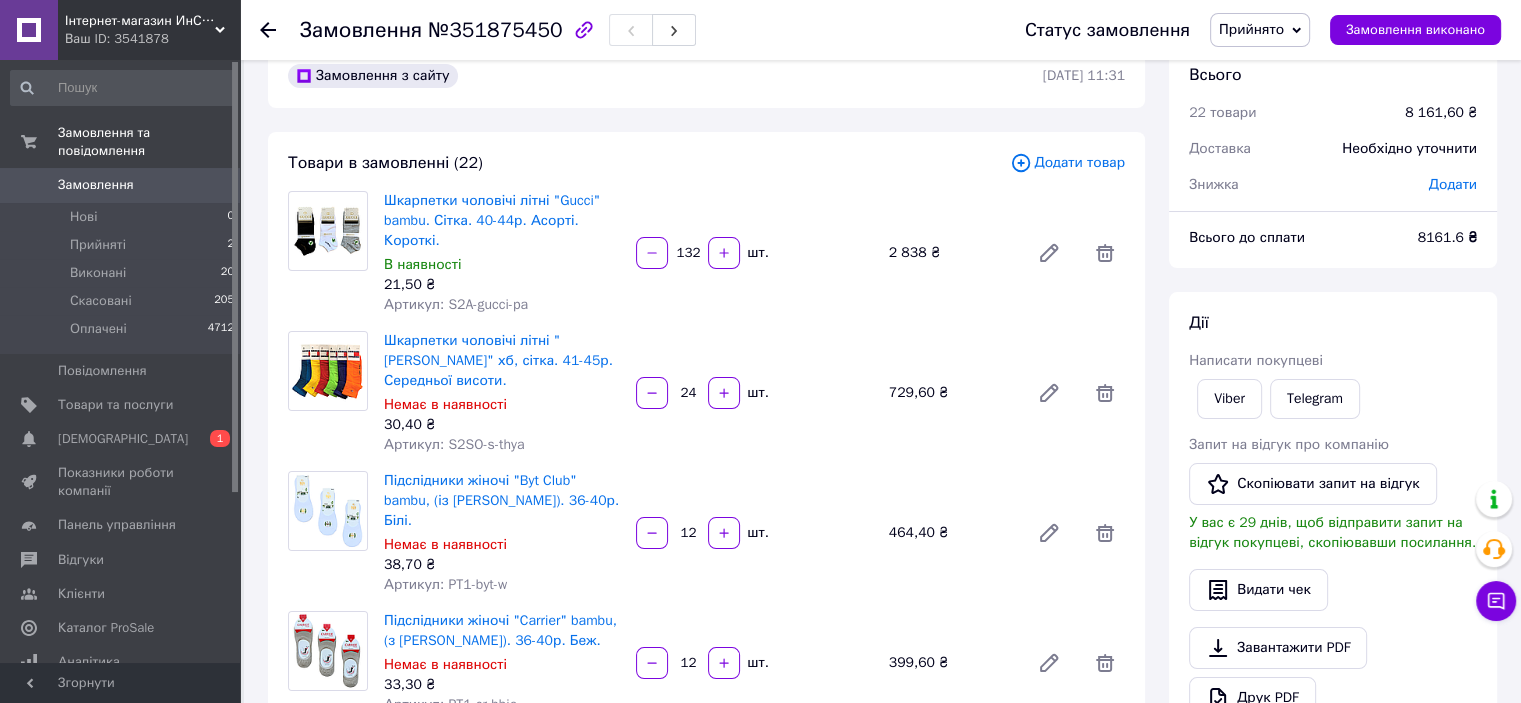 click on "Всього 22 товари 8 161,60 ₴ Доставка Необхідно уточнити Знижка Додати Всього до сплати 8161.6 ₴ Дії Написати покупцеві Viber Telegram Запит на відгук про компанію   Скопіювати запит на відгук У вас є 29 днів, щоб відправити запит на відгук покупцеві, скопіювавши посилання.   Видати чек   Завантажити PDF   Друк PDF   Дублювати замовлення Мітки Особисті нотатки, які бачите лише ви. З їх допомогою можна фільтрувати замовлення Примітки Залишилося 300 символів Очистити Зберегти" at bounding box center (1333, 658) 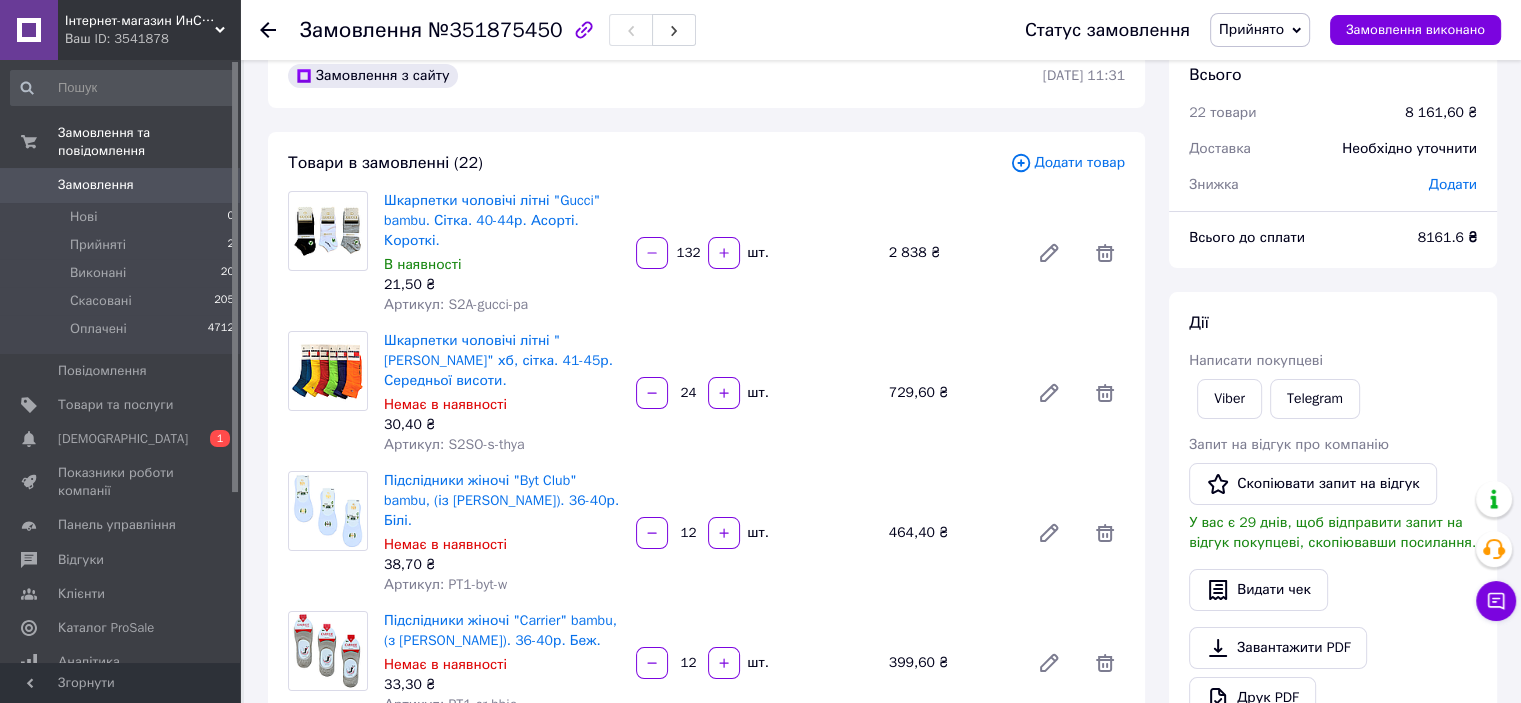 click on "Додати товар" at bounding box center (1067, 163) 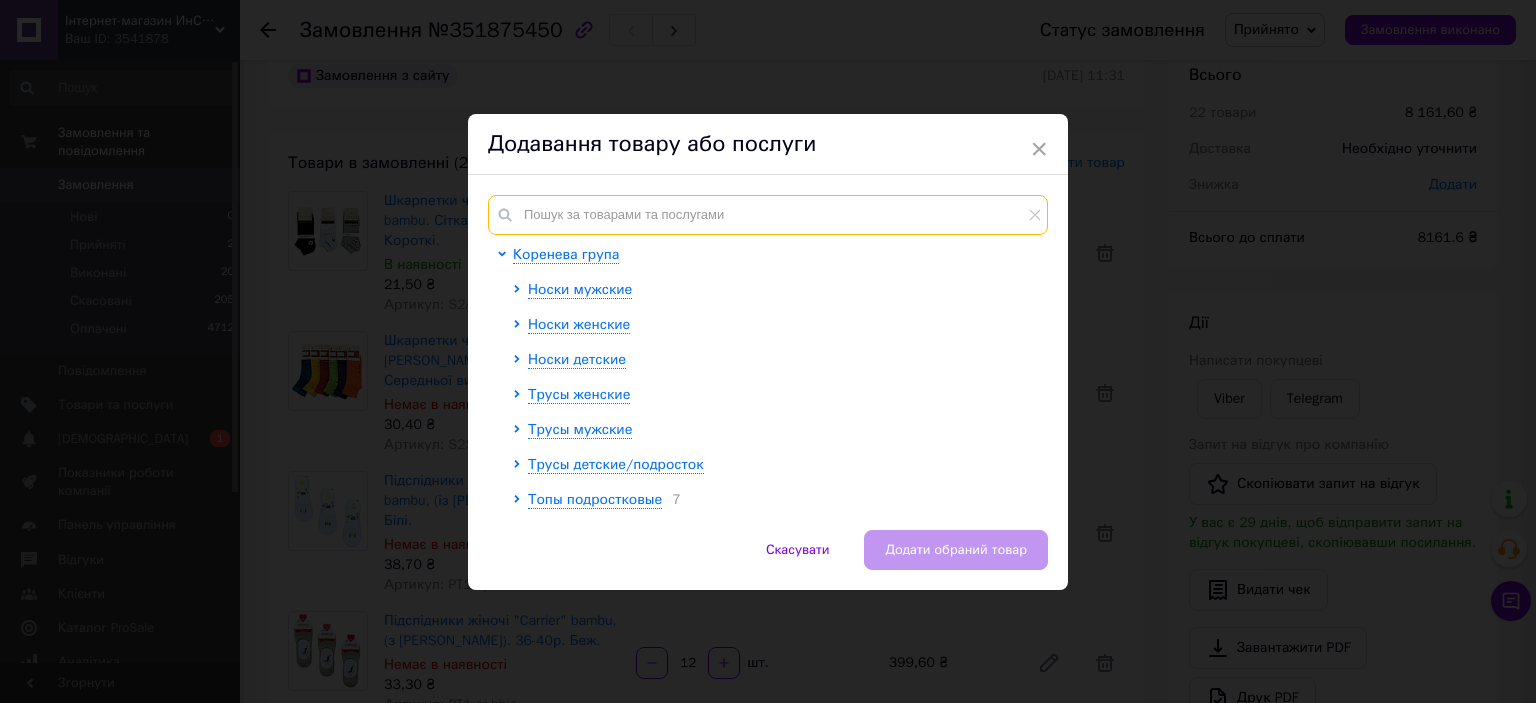 click at bounding box center [768, 215] 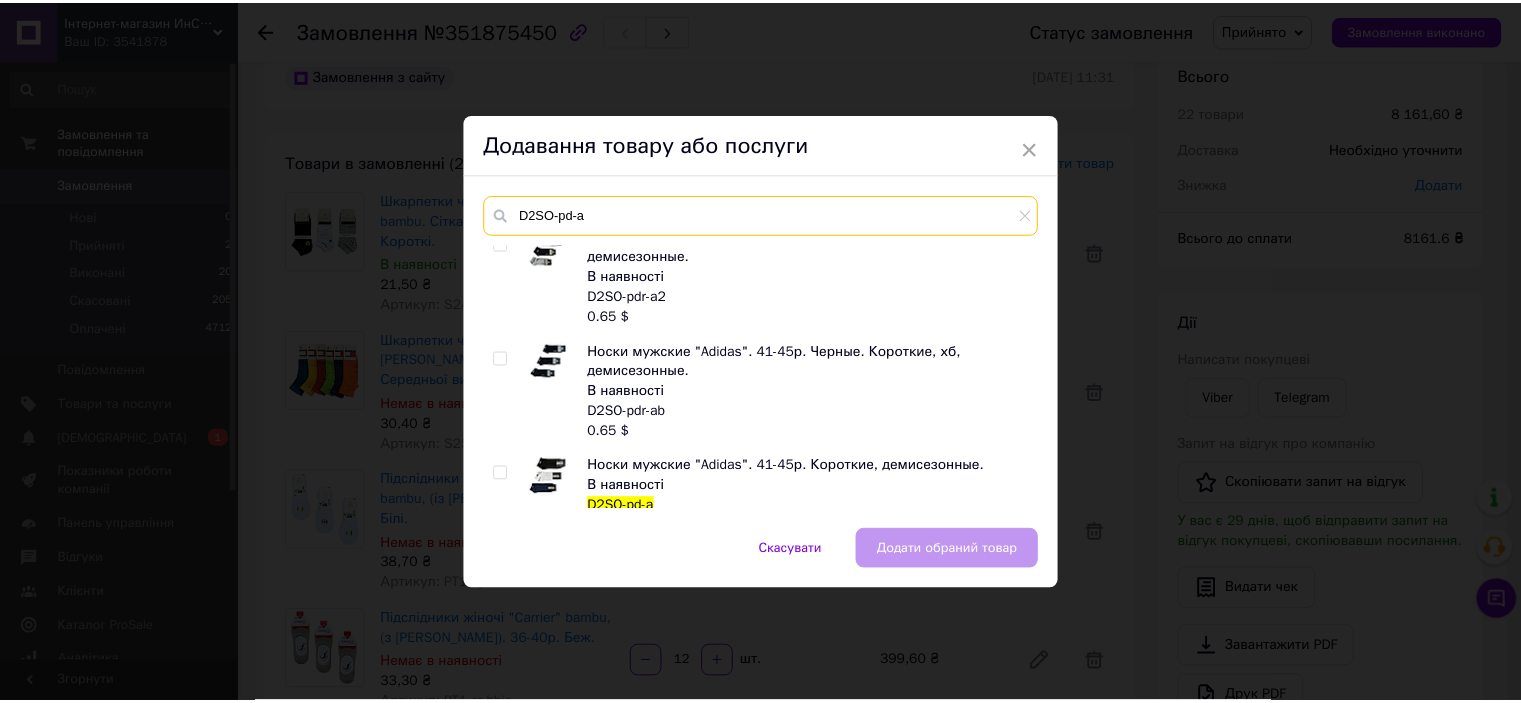 scroll, scrollTop: 274, scrollLeft: 0, axis: vertical 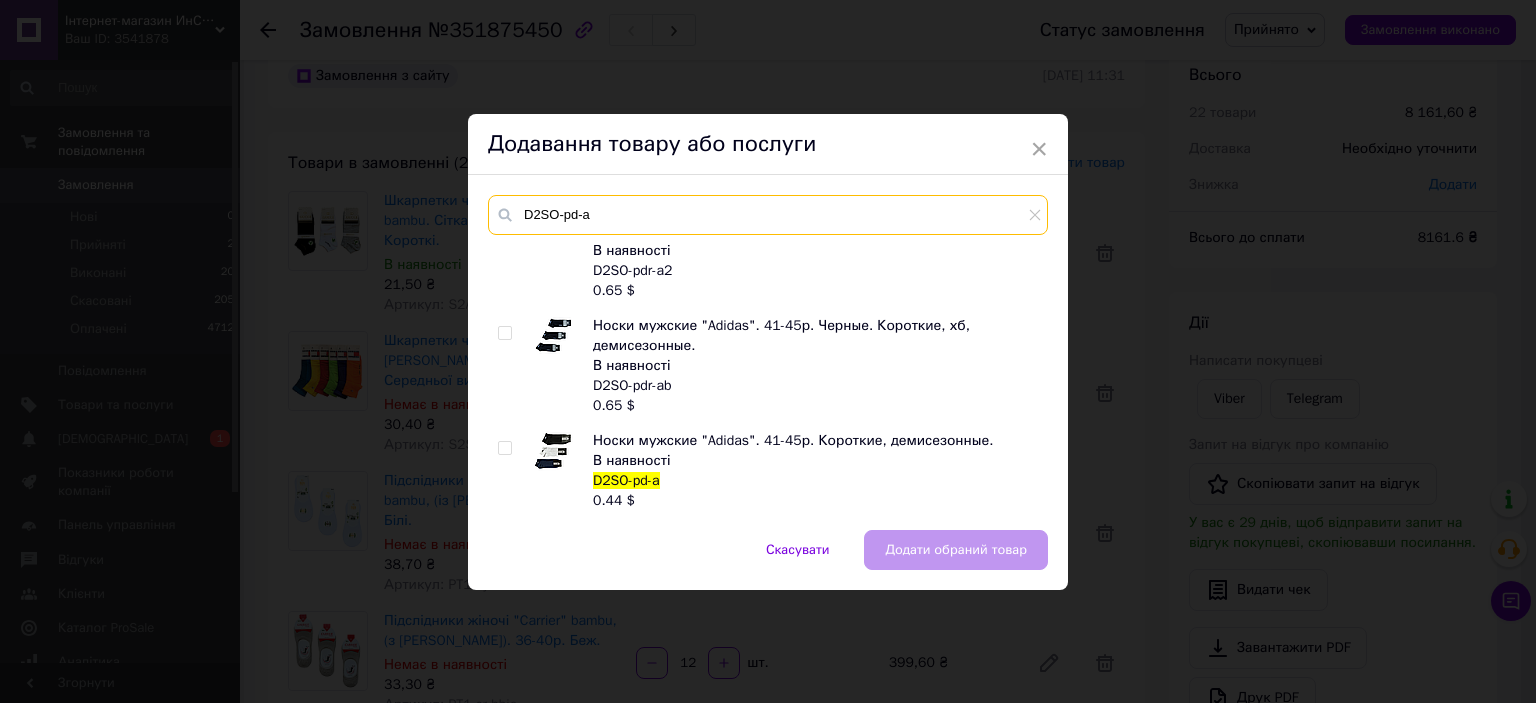 type on "D2SO-pd-a" 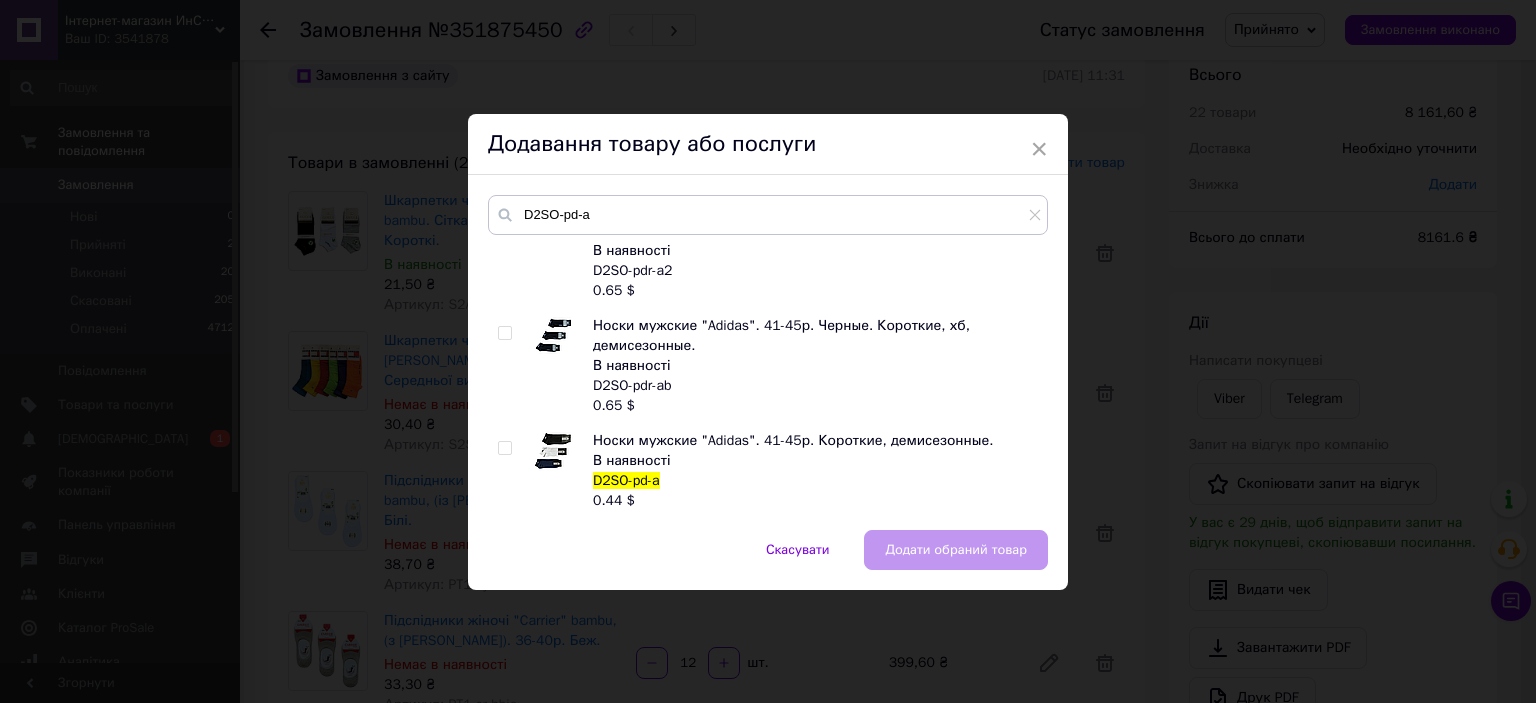 click at bounding box center [504, 448] 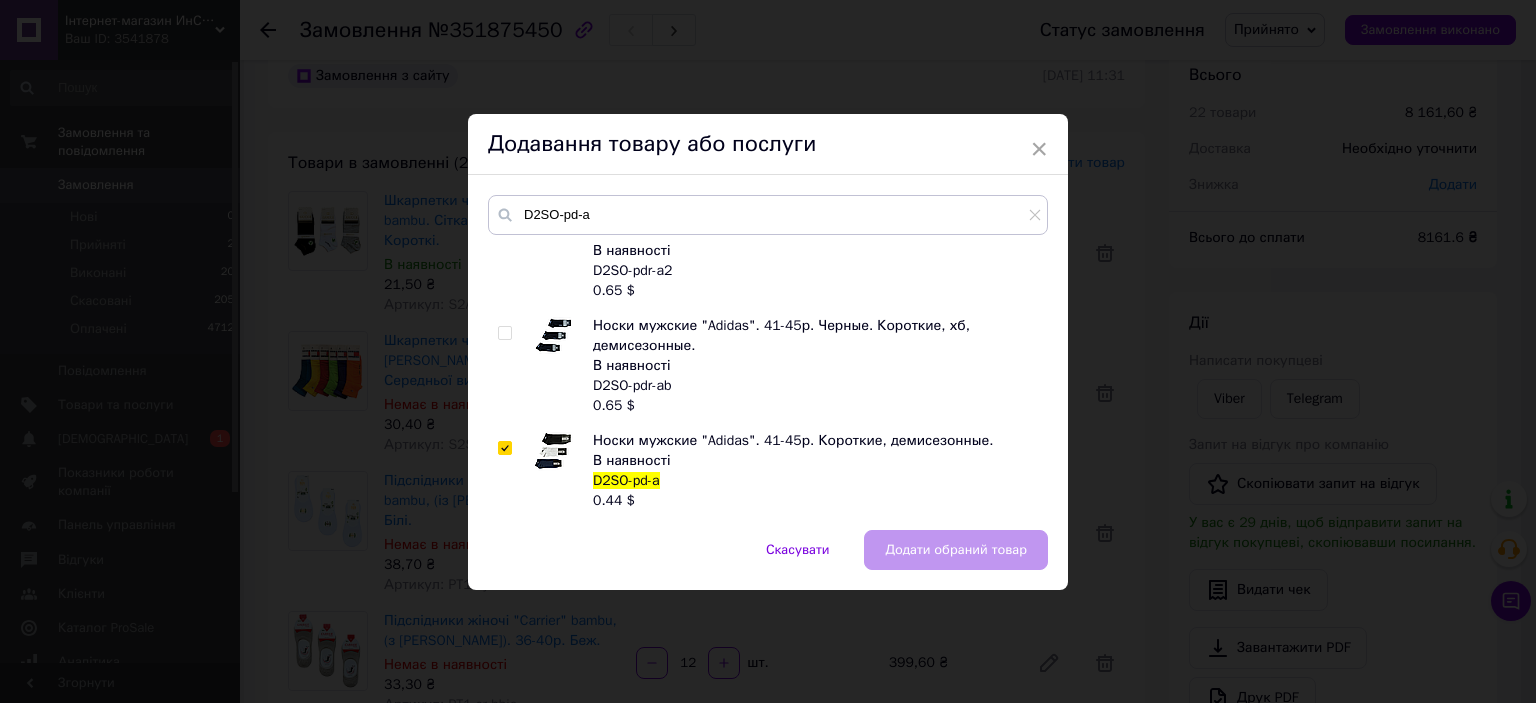 checkbox on "true" 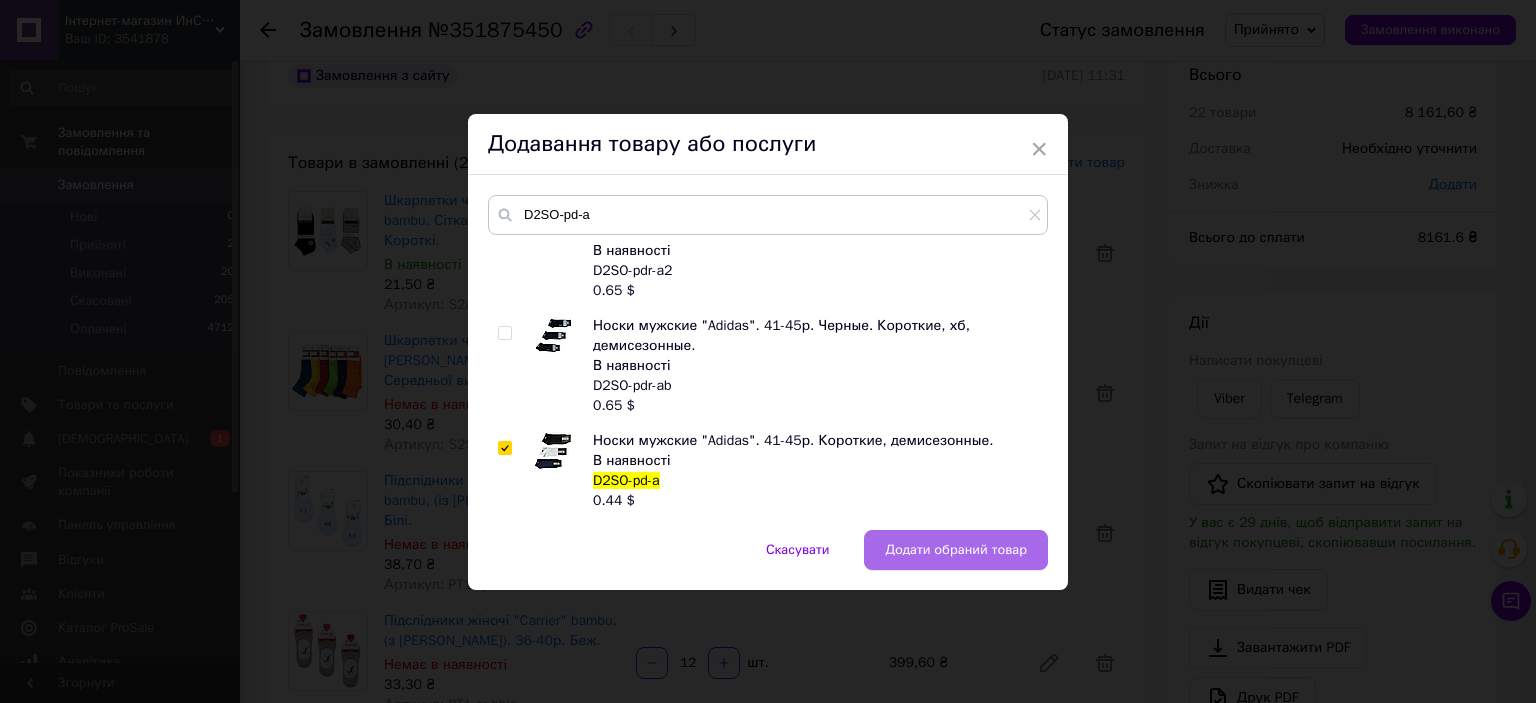 click on "Додати обраний товар" at bounding box center [956, 550] 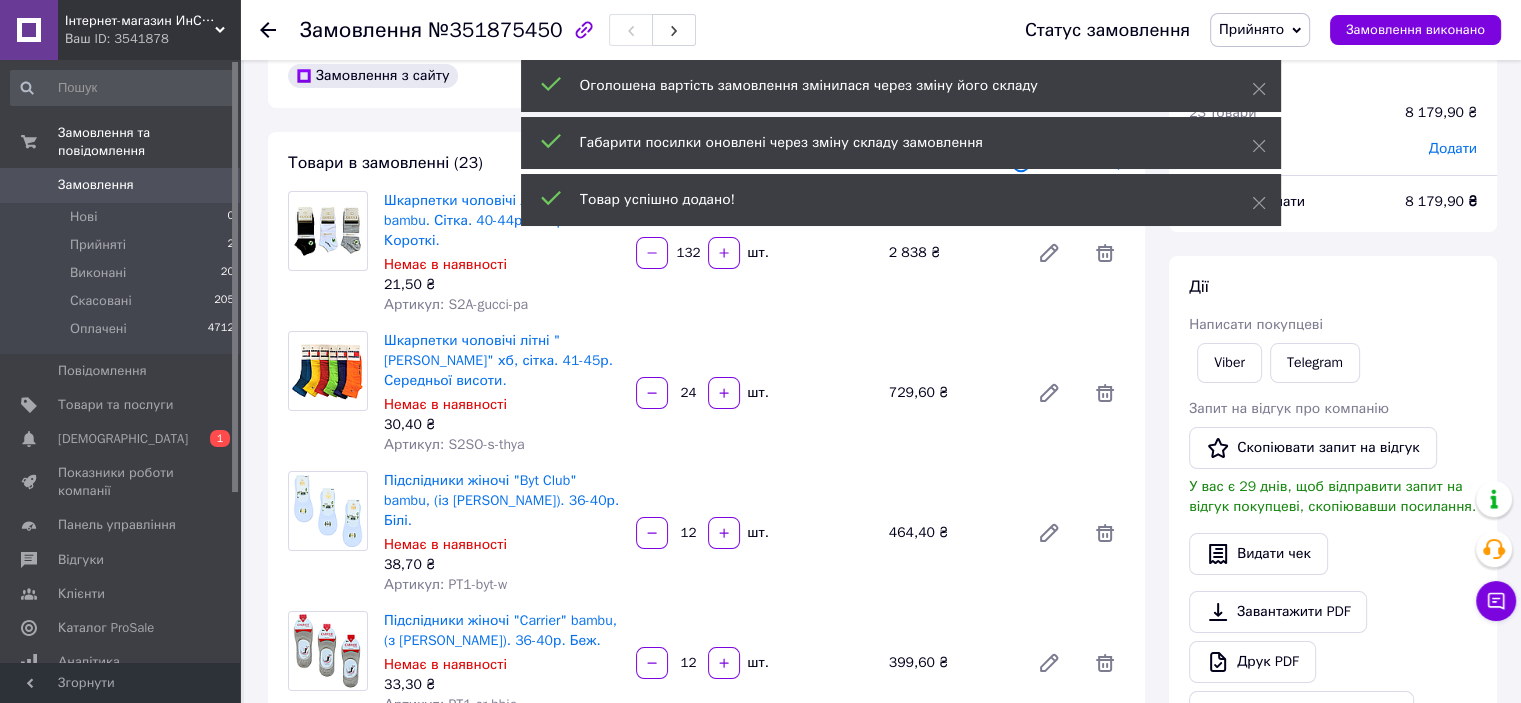 scroll, scrollTop: 794, scrollLeft: 0, axis: vertical 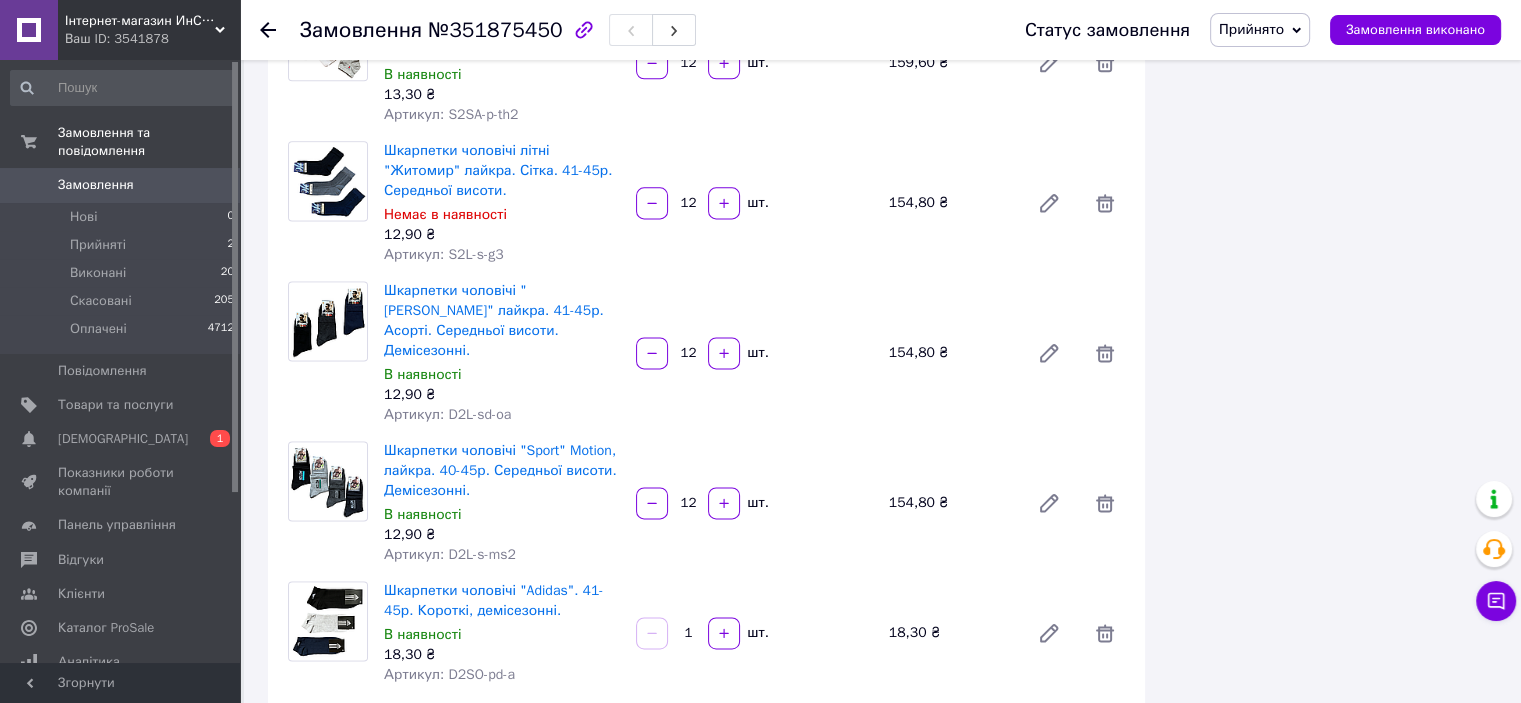 click on "1" at bounding box center [688, 633] 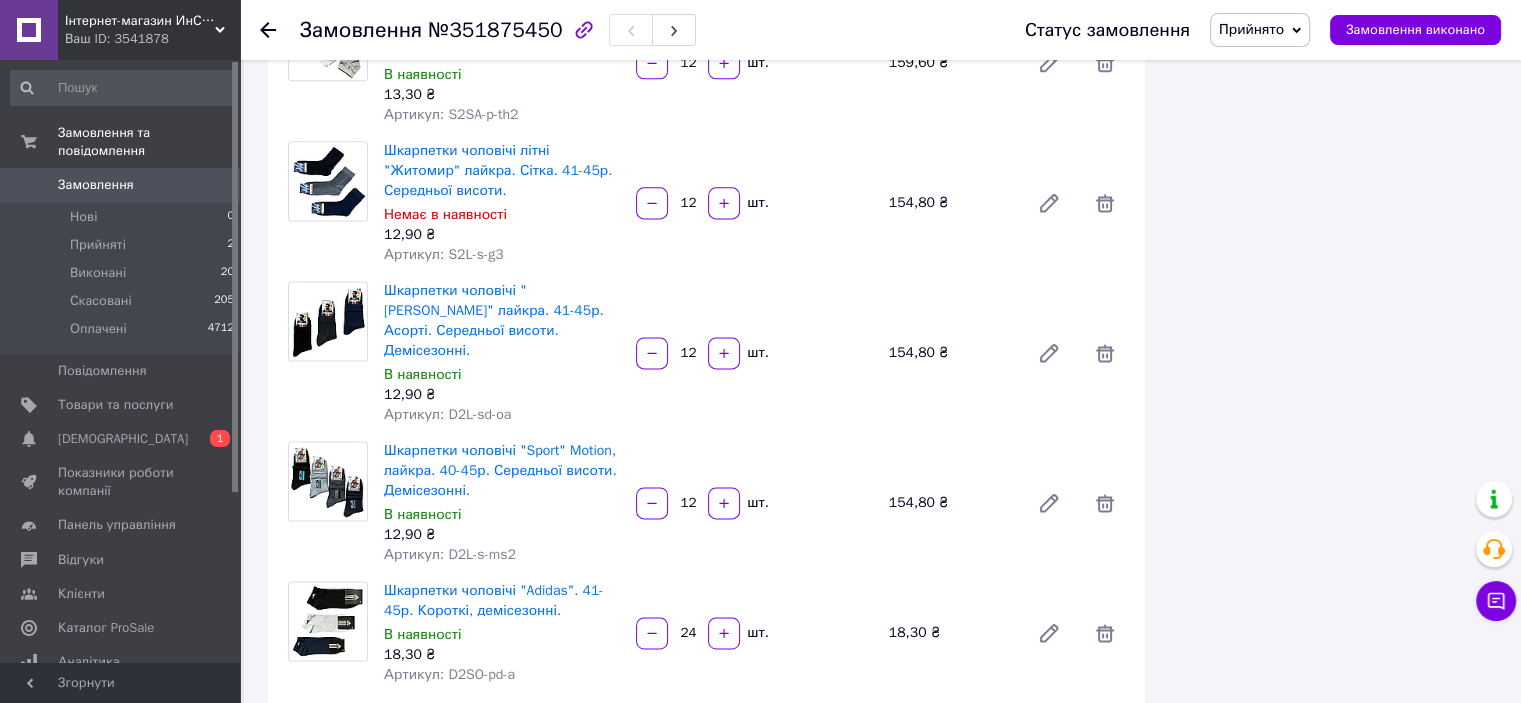 type on "24" 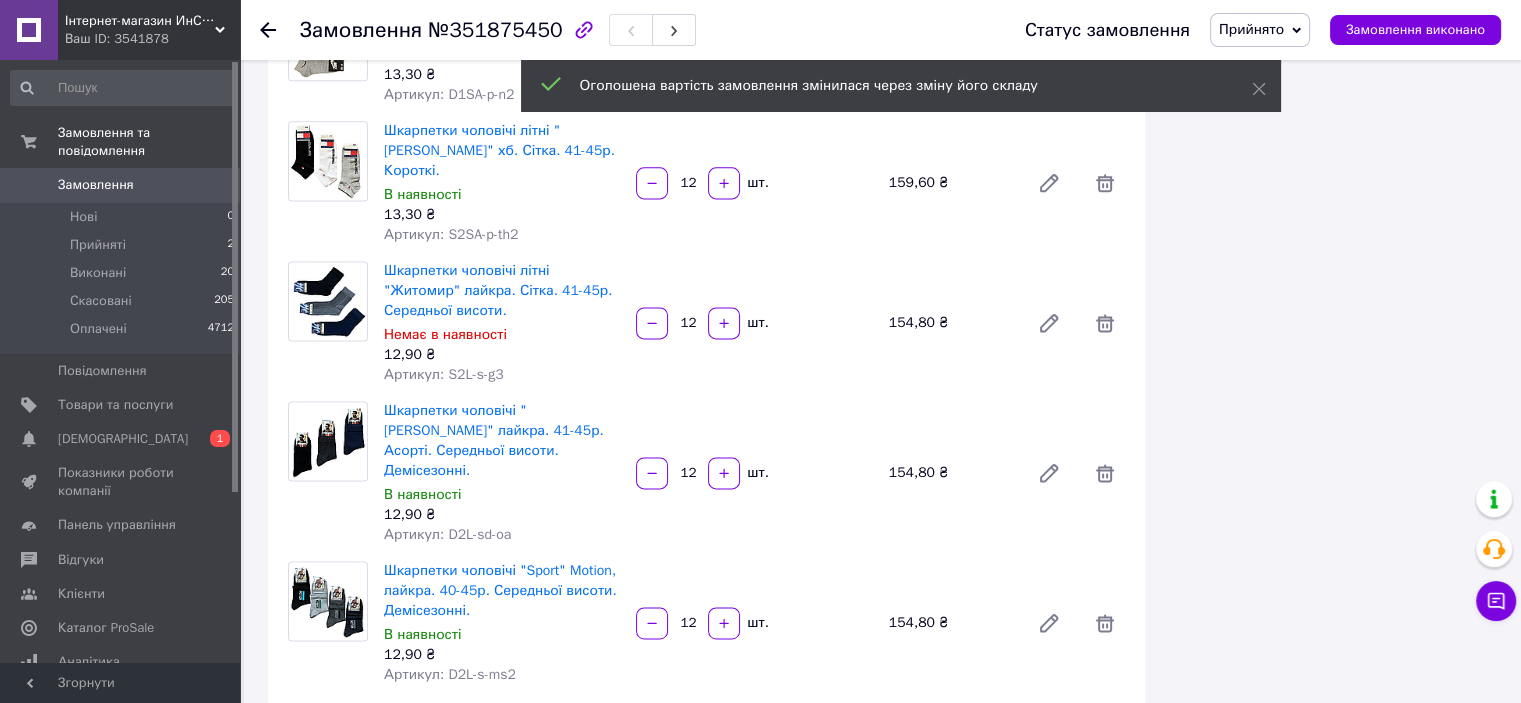 scroll, scrollTop: 189, scrollLeft: 0, axis: vertical 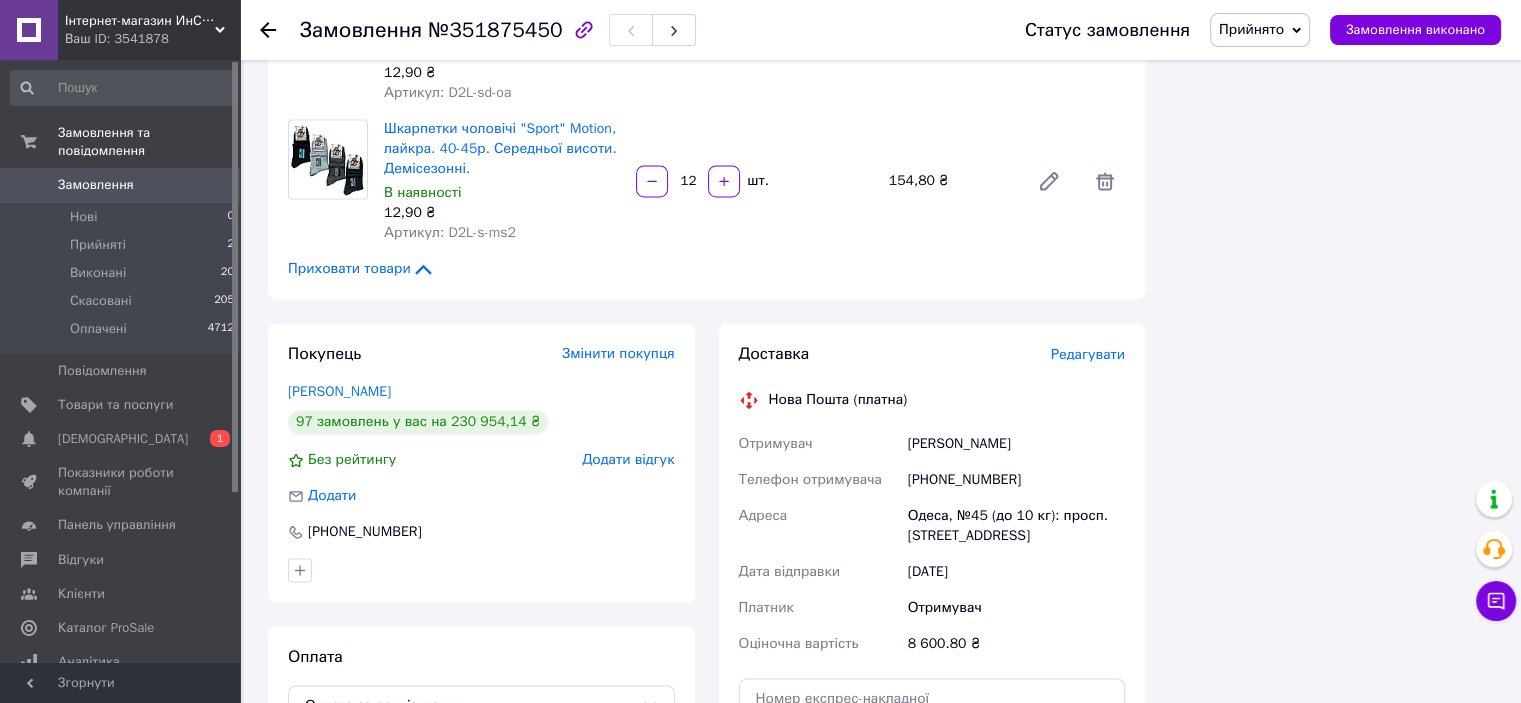 click on "ЧЕРНИЦЬКИй Олексій" at bounding box center (1016, 444) 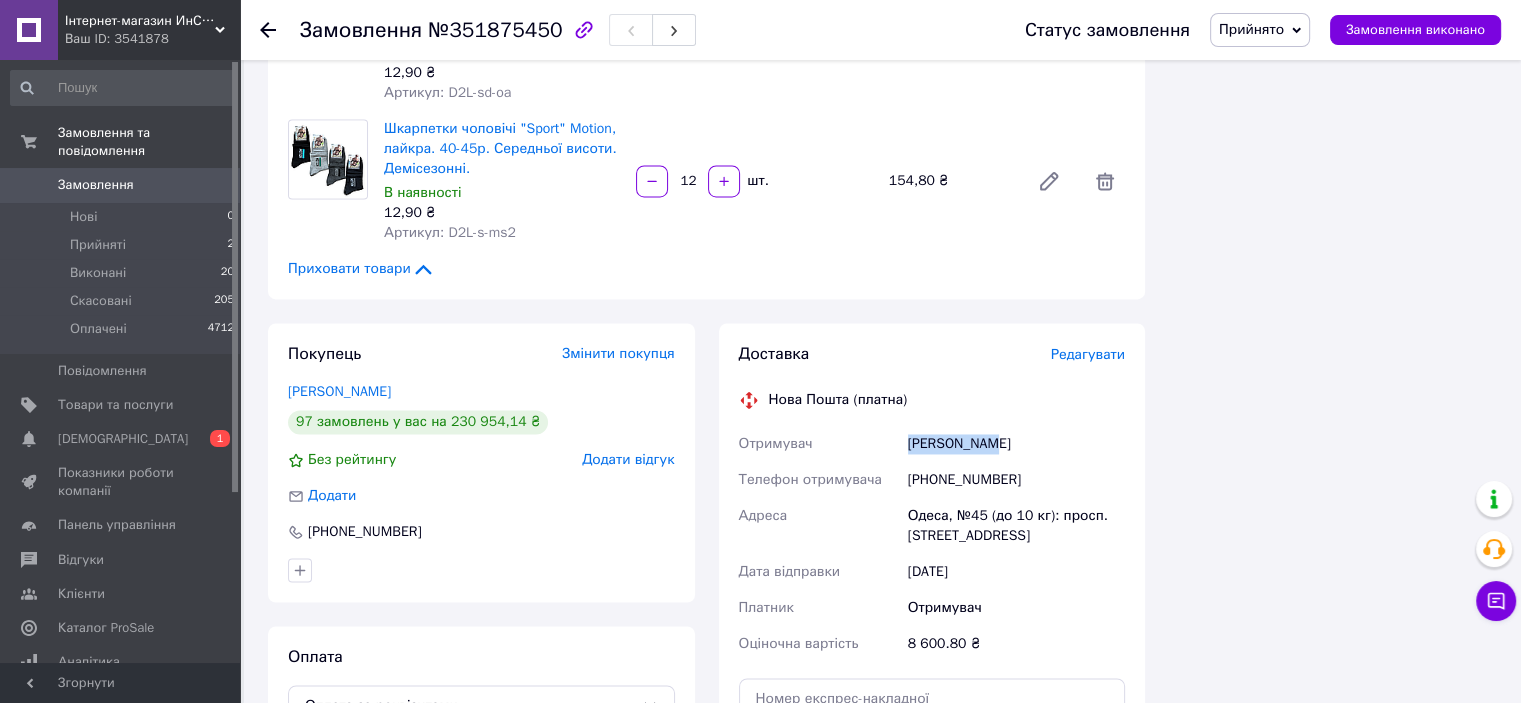 click on "ЧЕРНИЦЬКИй Олексій" at bounding box center (1016, 444) 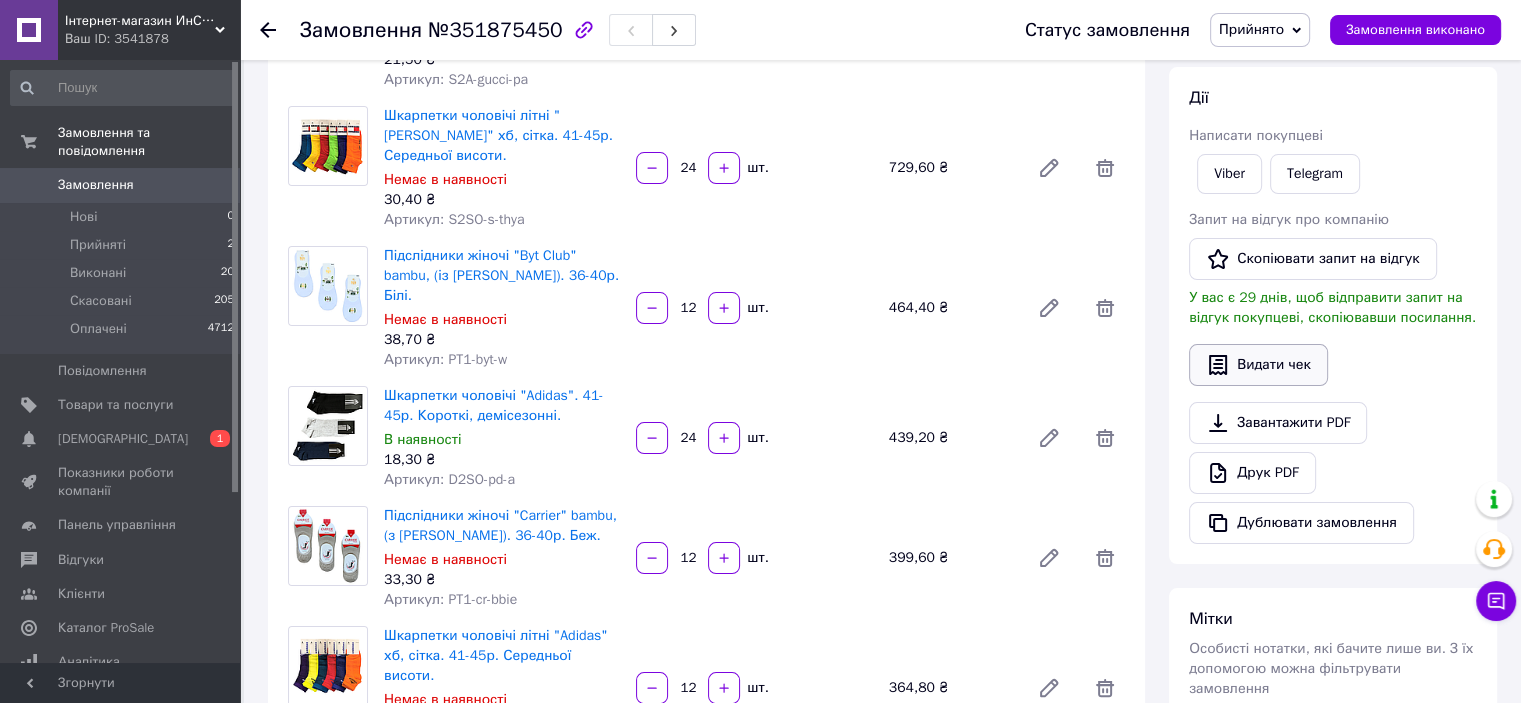 scroll, scrollTop: 300, scrollLeft: 0, axis: vertical 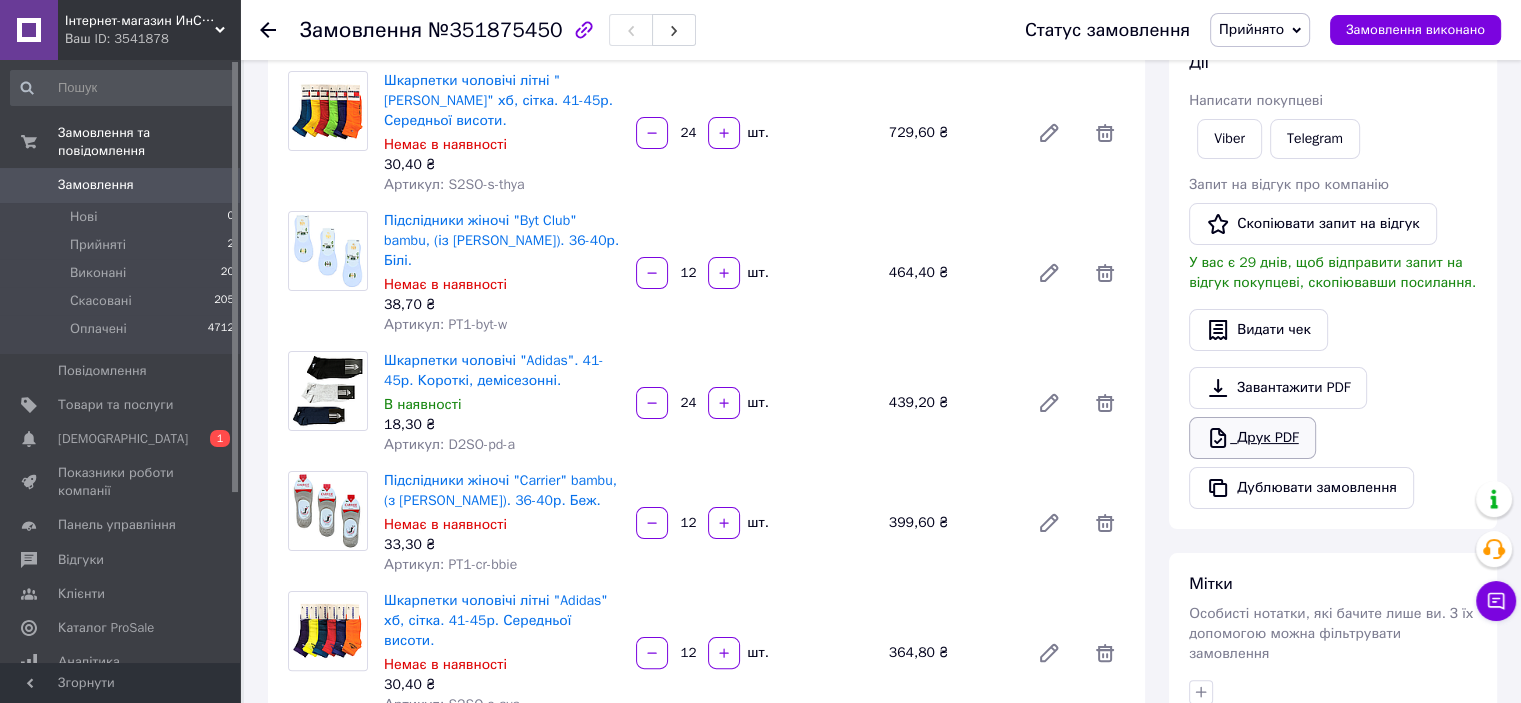 click on "Друк PDF" at bounding box center (1252, 438) 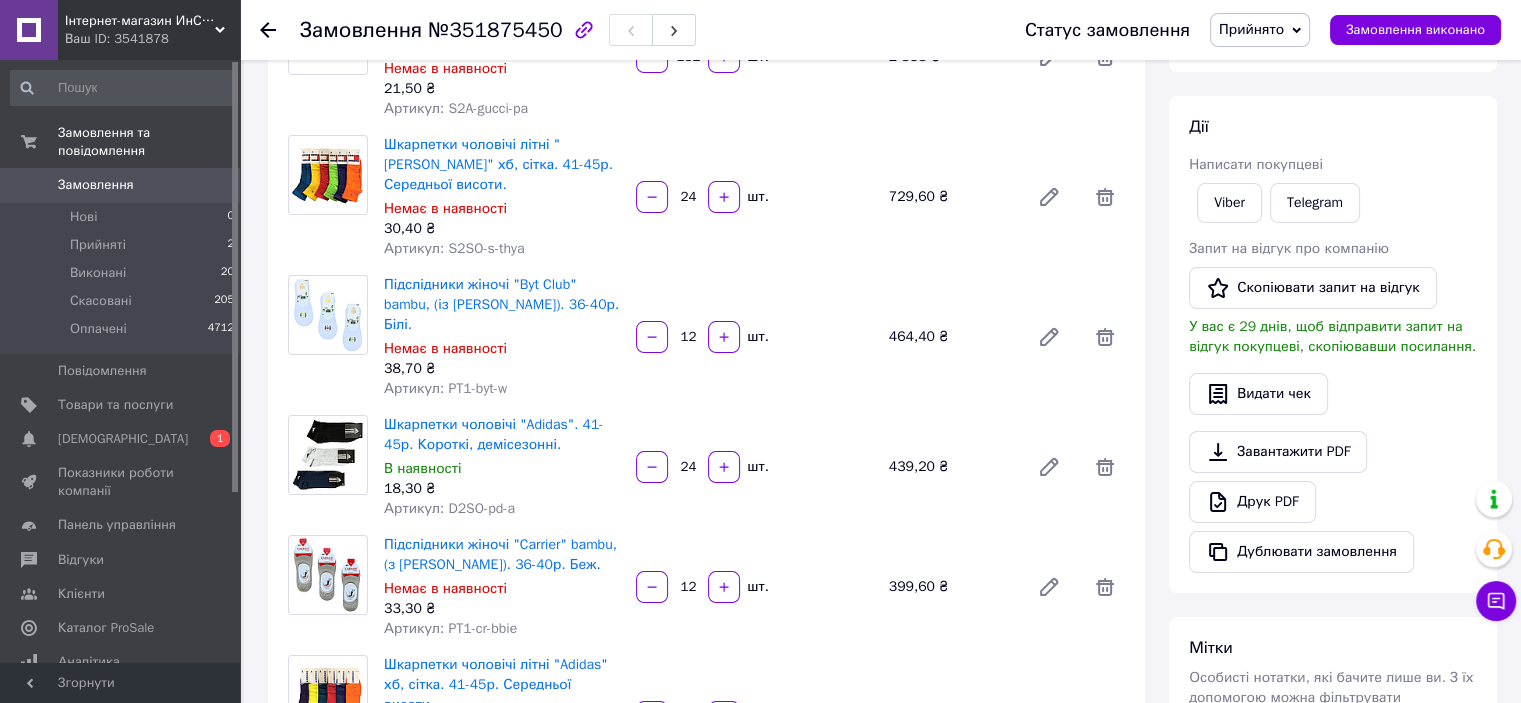 scroll, scrollTop: 0, scrollLeft: 0, axis: both 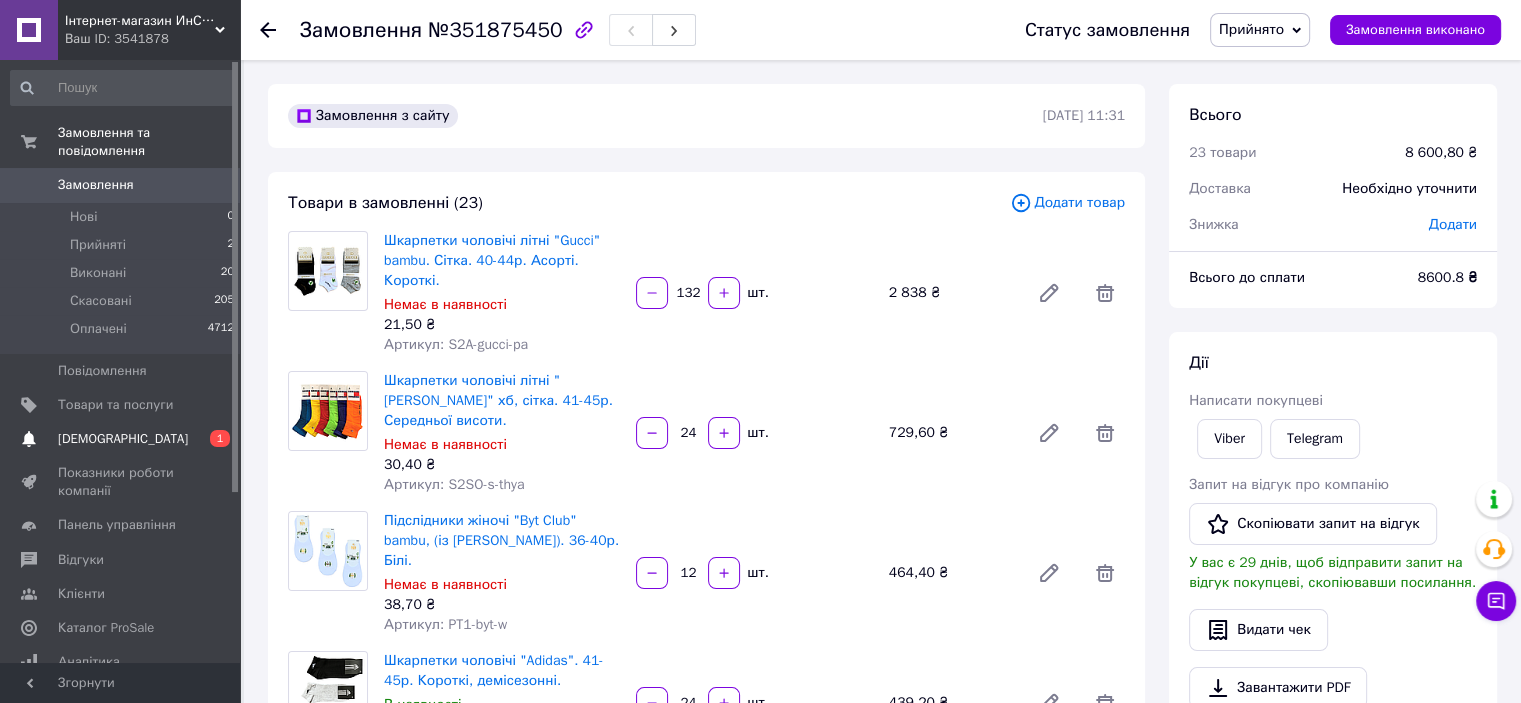 click on "[DEMOGRAPHIC_DATA]" at bounding box center [123, 439] 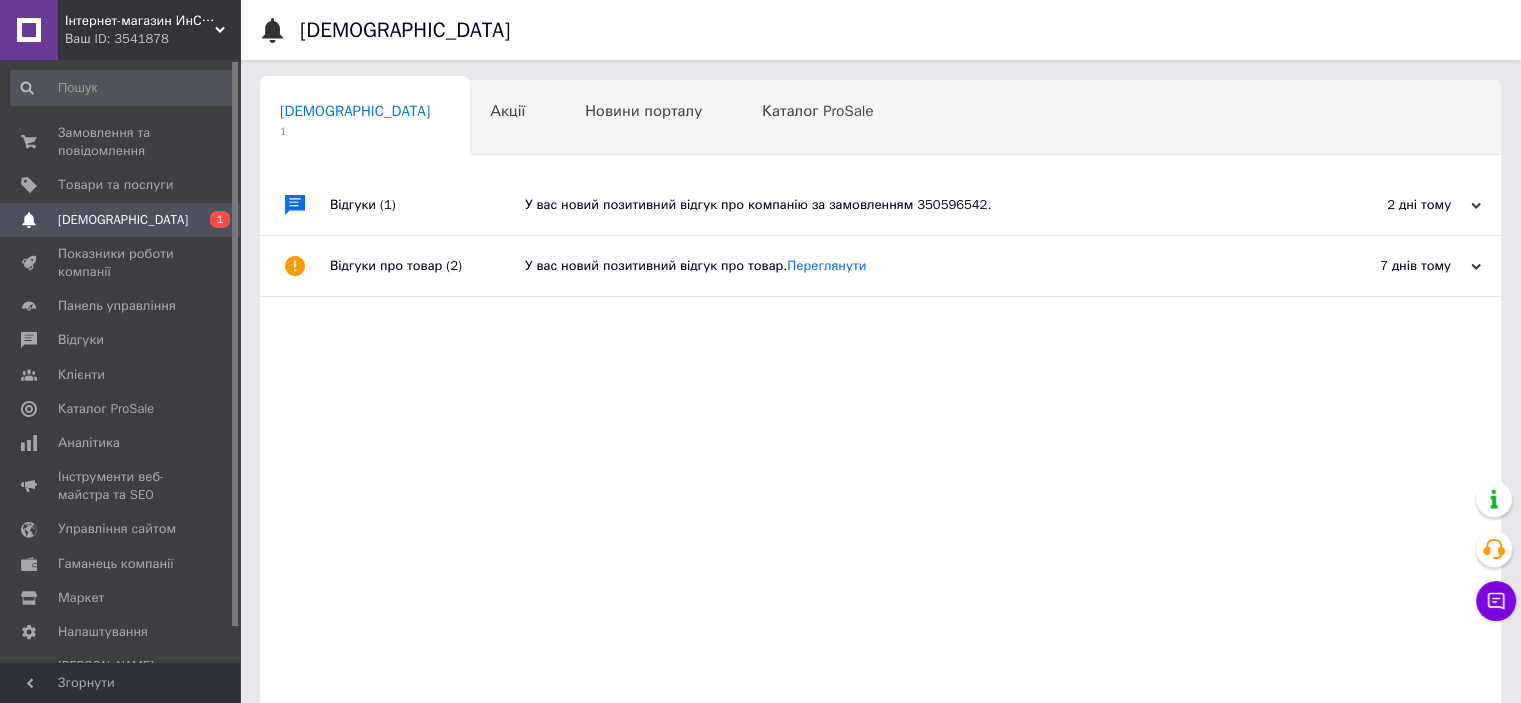 click on "У вас новий позитивний відгук про компанію за замовленням 350596542." at bounding box center (903, 205) 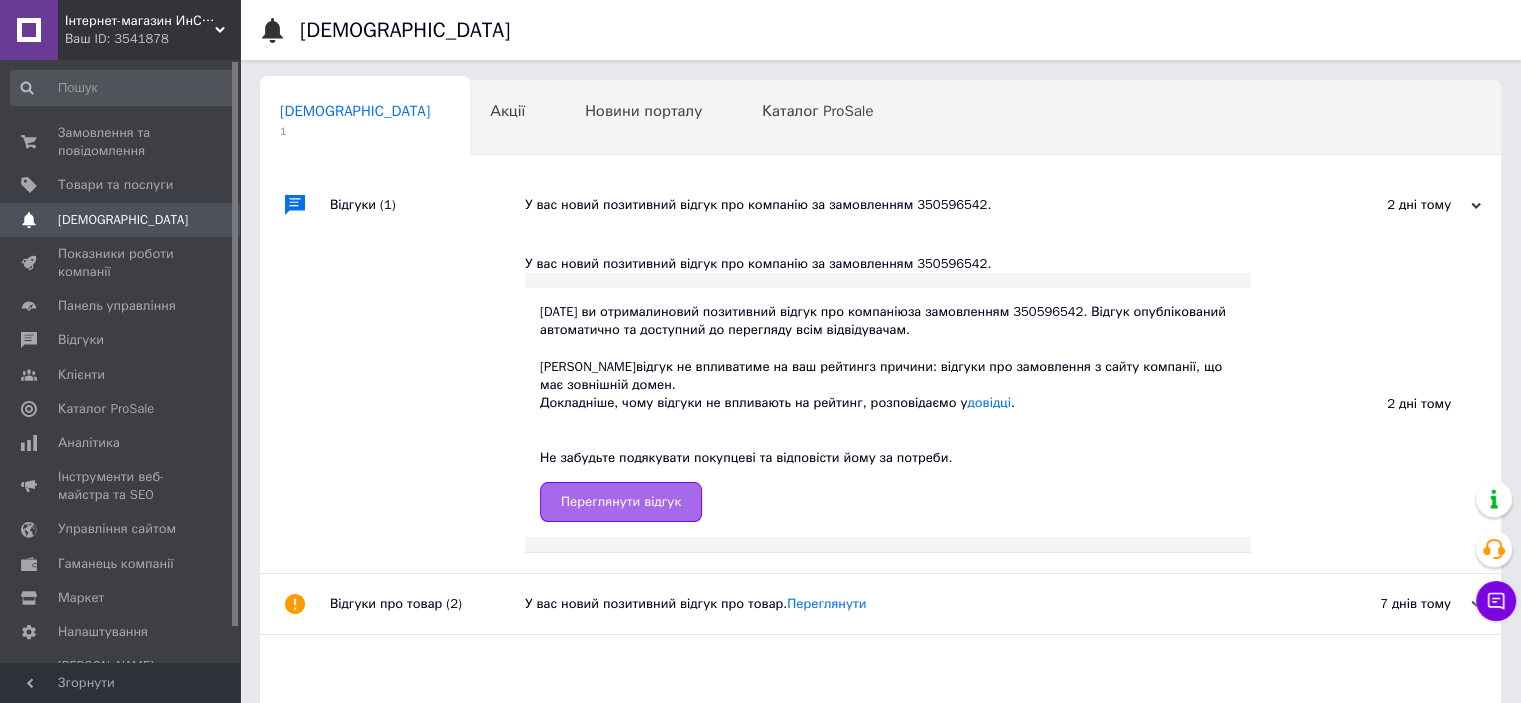 click on "Переглянути відгук" at bounding box center [621, 502] 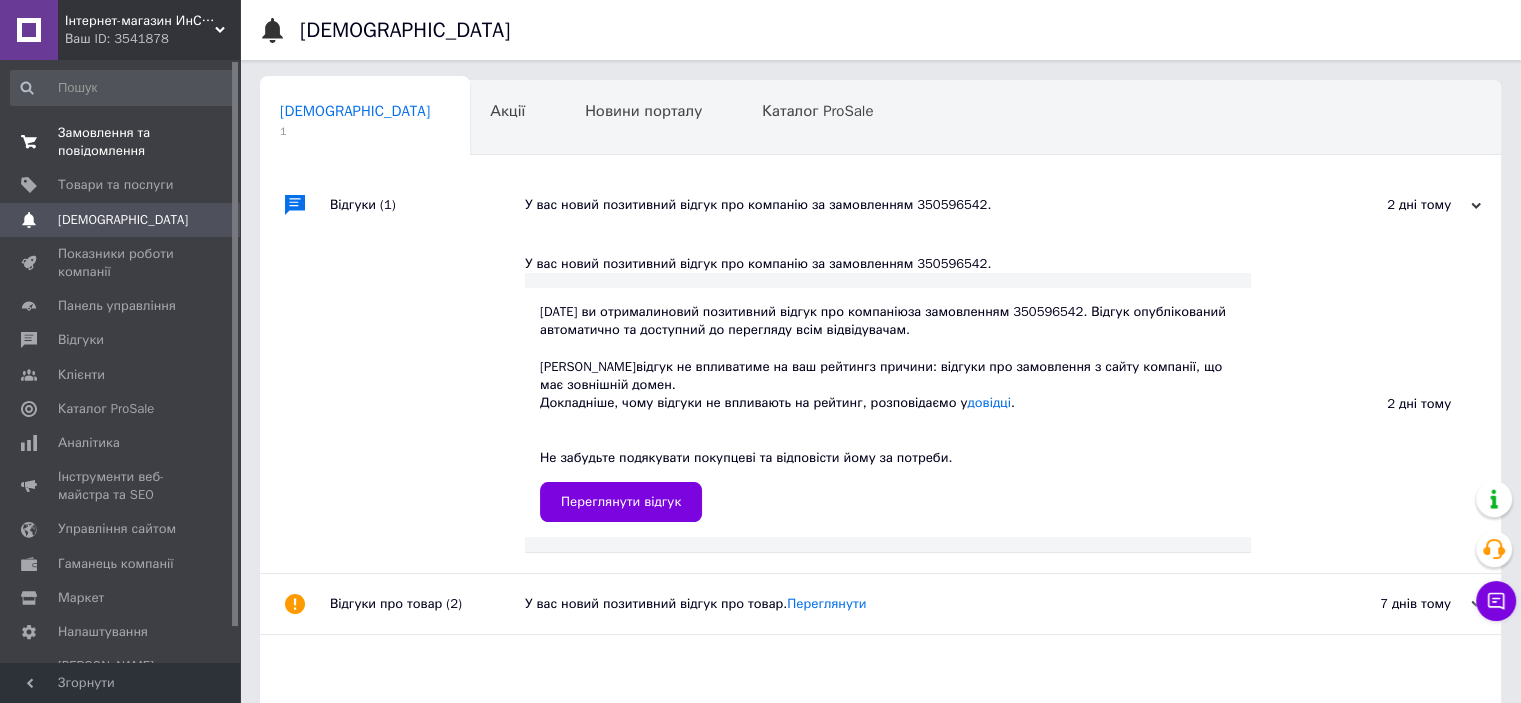 click on "Замовлення та повідомлення" at bounding box center (121, 142) 